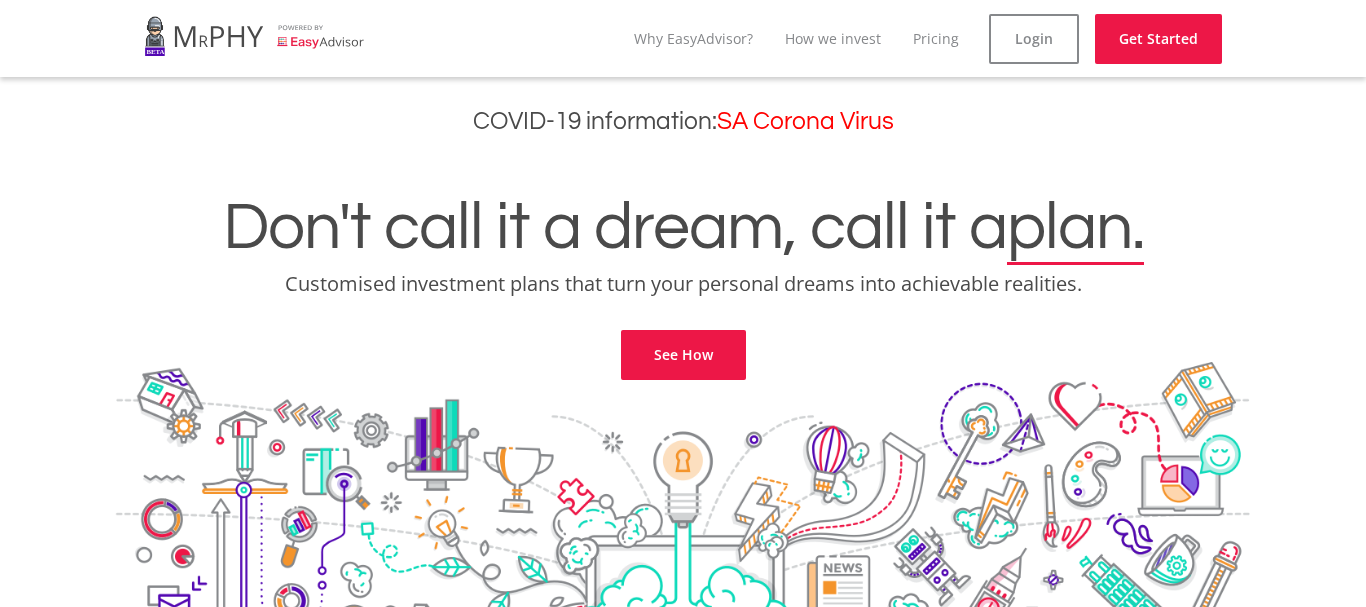 scroll, scrollTop: 0, scrollLeft: 0, axis: both 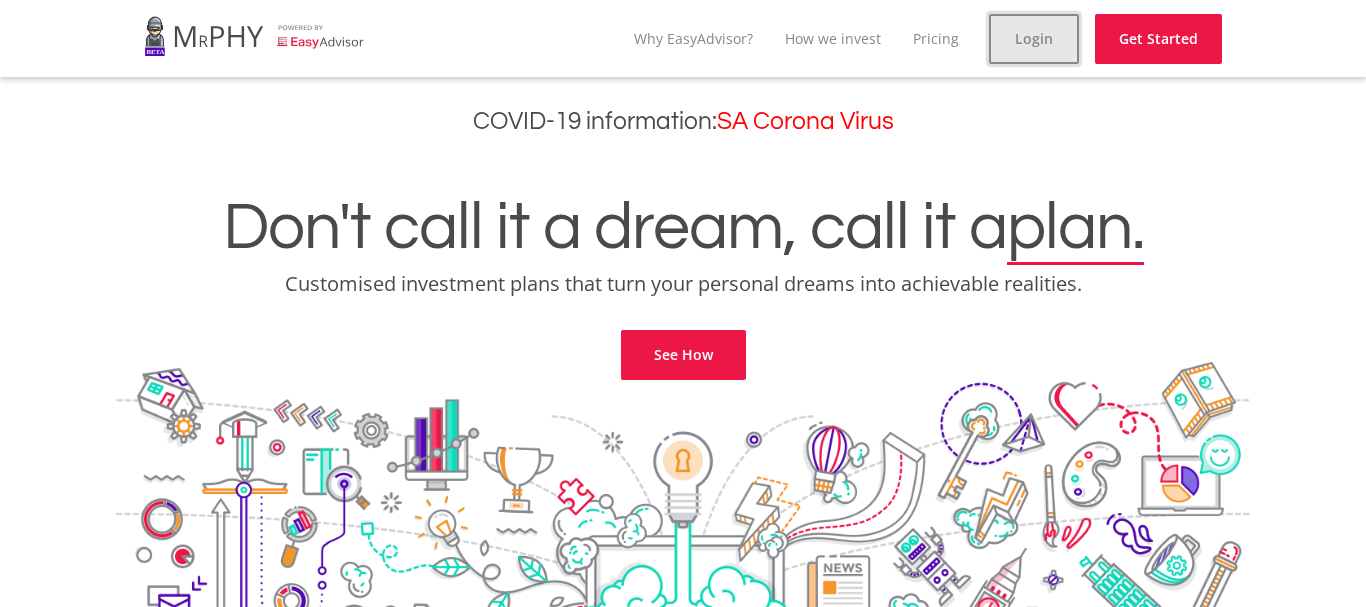 click on "Login" at bounding box center [1034, 39] 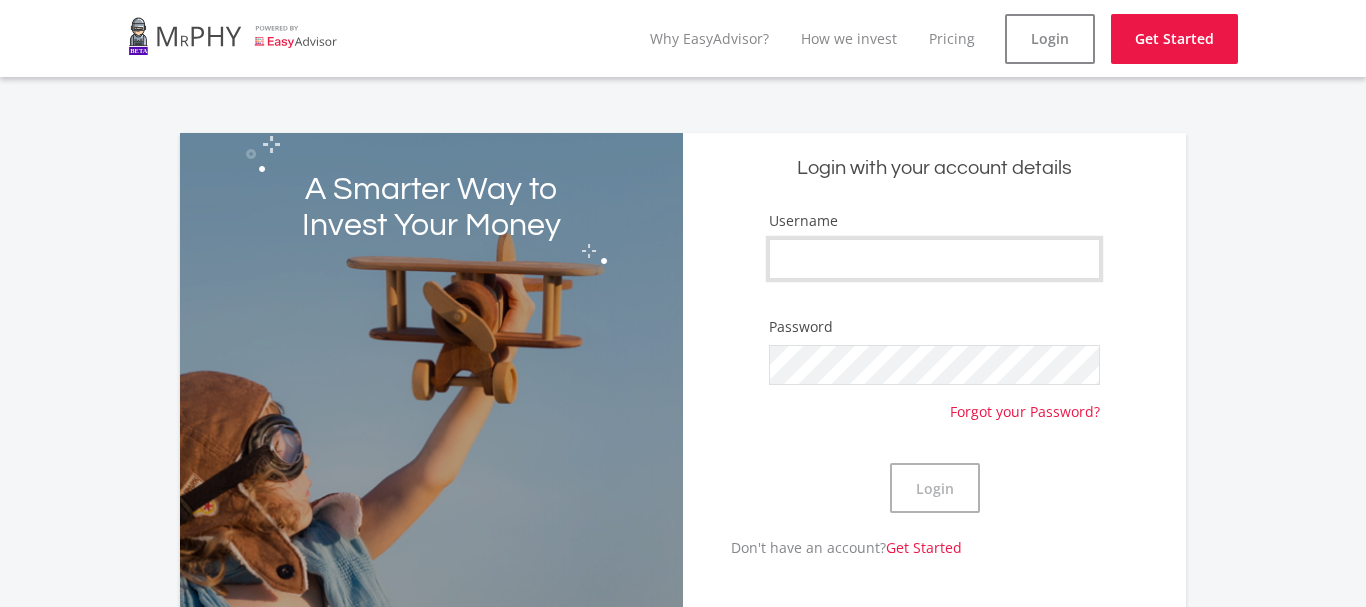 click on "Username" at bounding box center (934, 259) 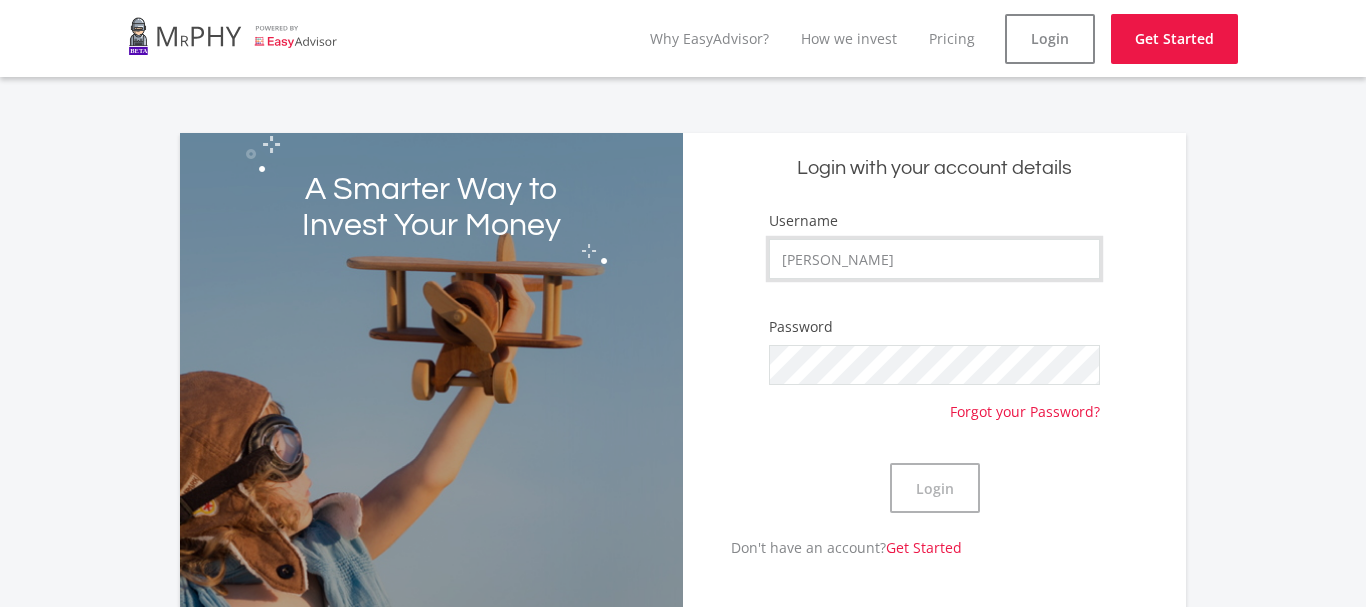 type on "[PERSON_NAME]" 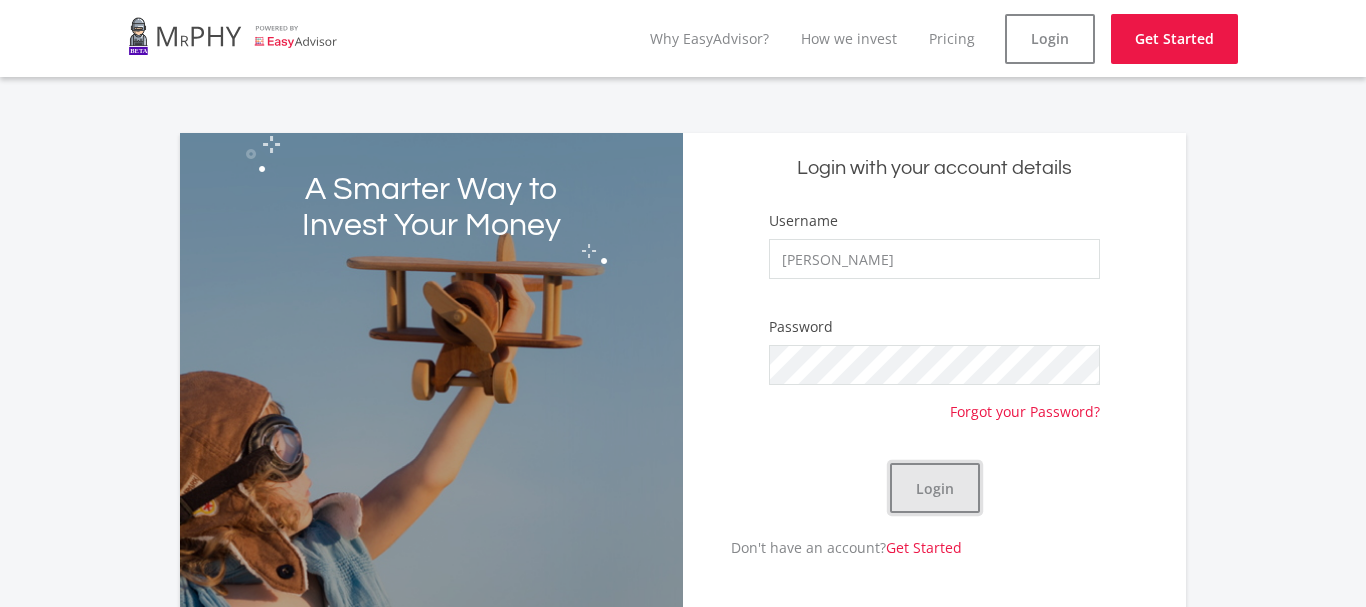 click on "Login" 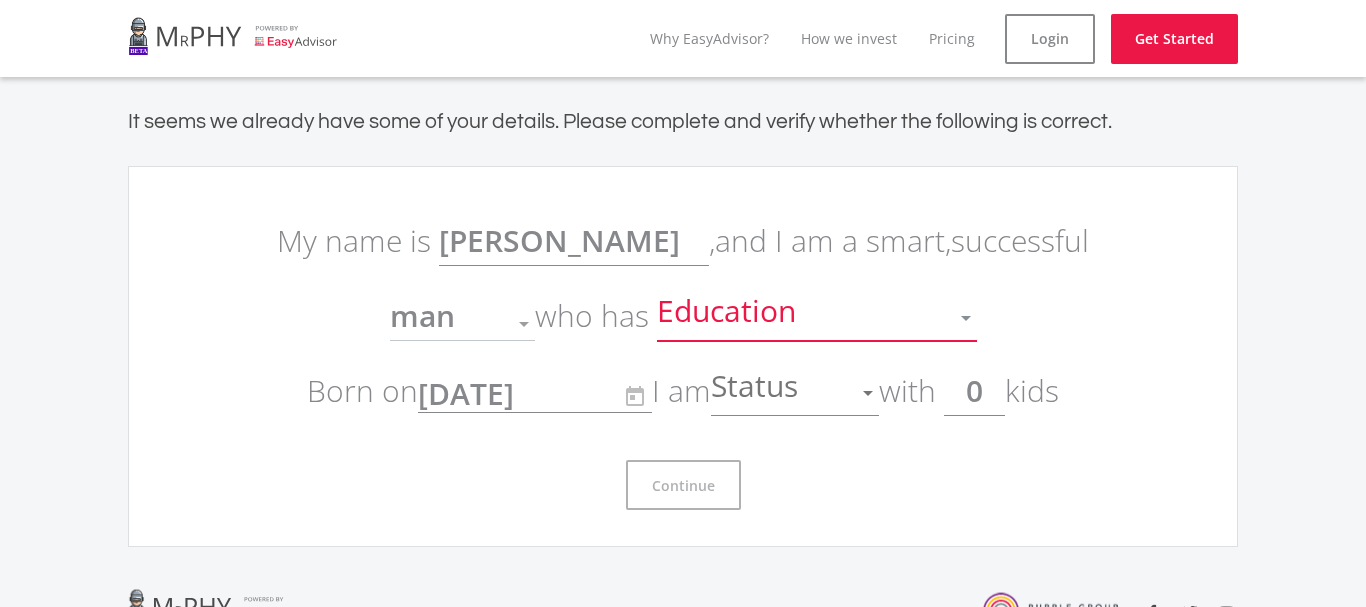 click at bounding box center (966, 318) 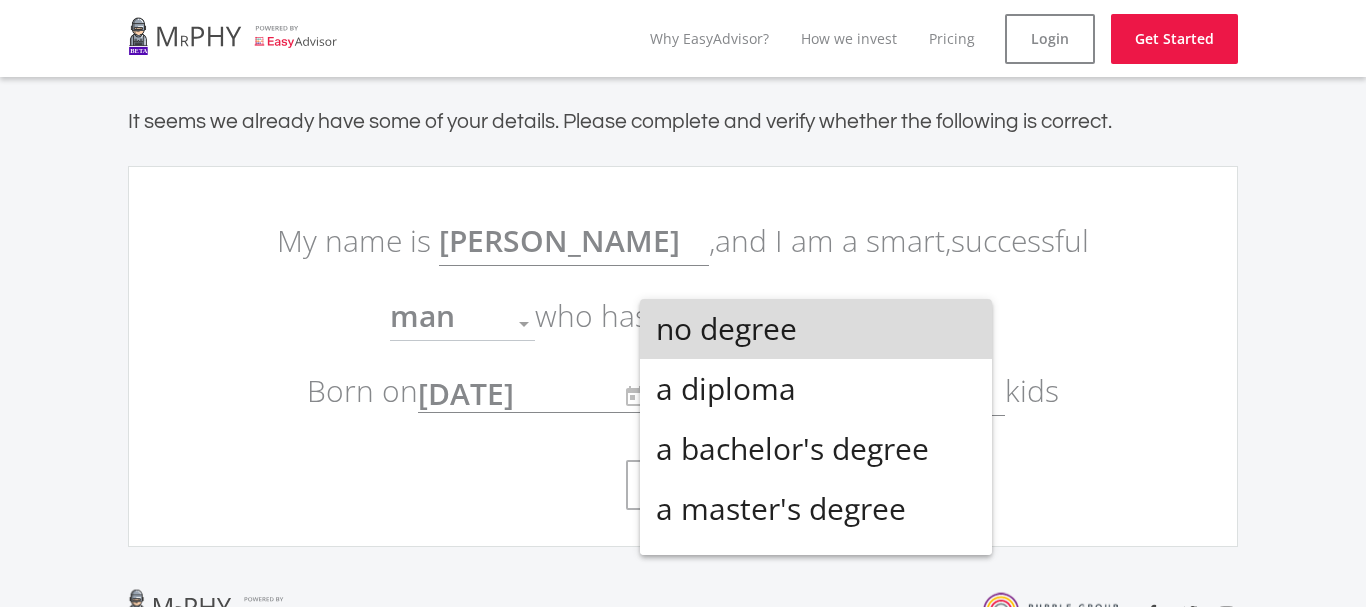 click on "no degree" at bounding box center [816, 329] 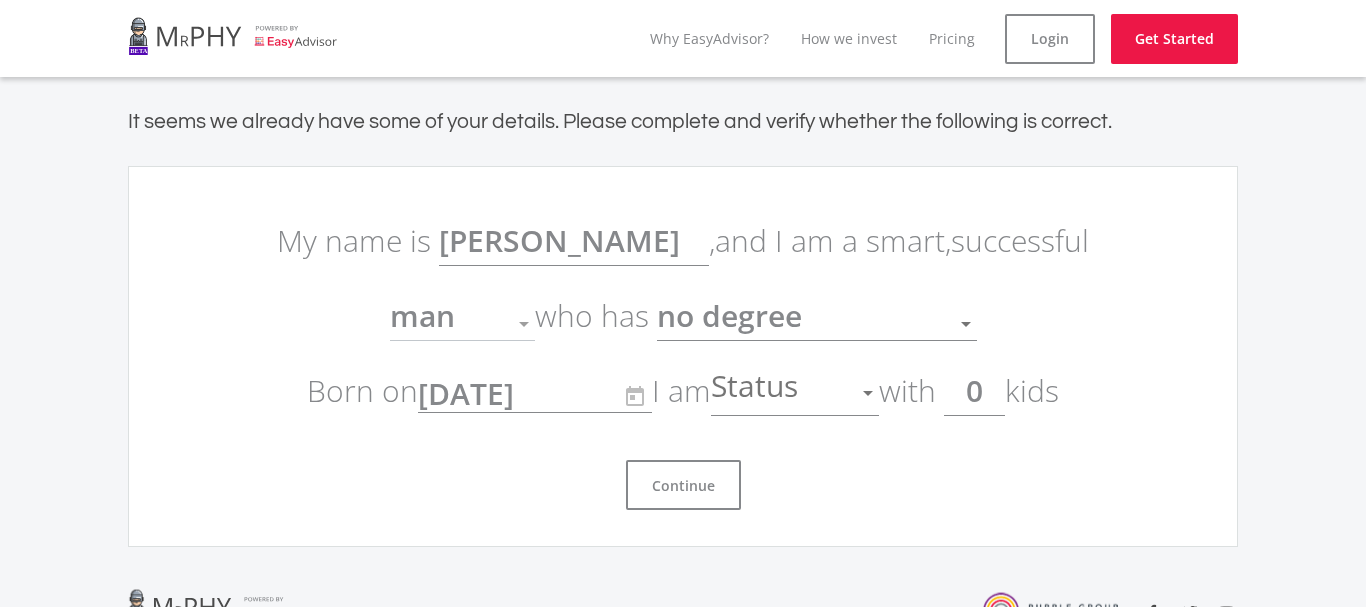 click at bounding box center (524, 324) 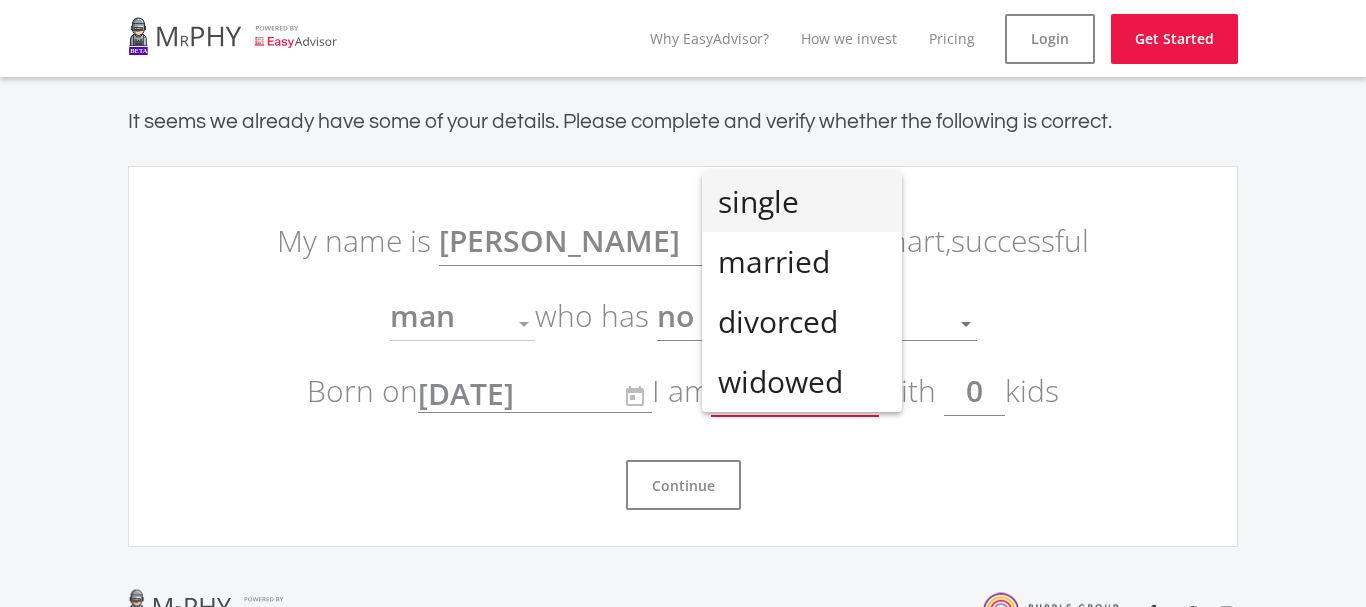 click on "single" at bounding box center [802, 202] 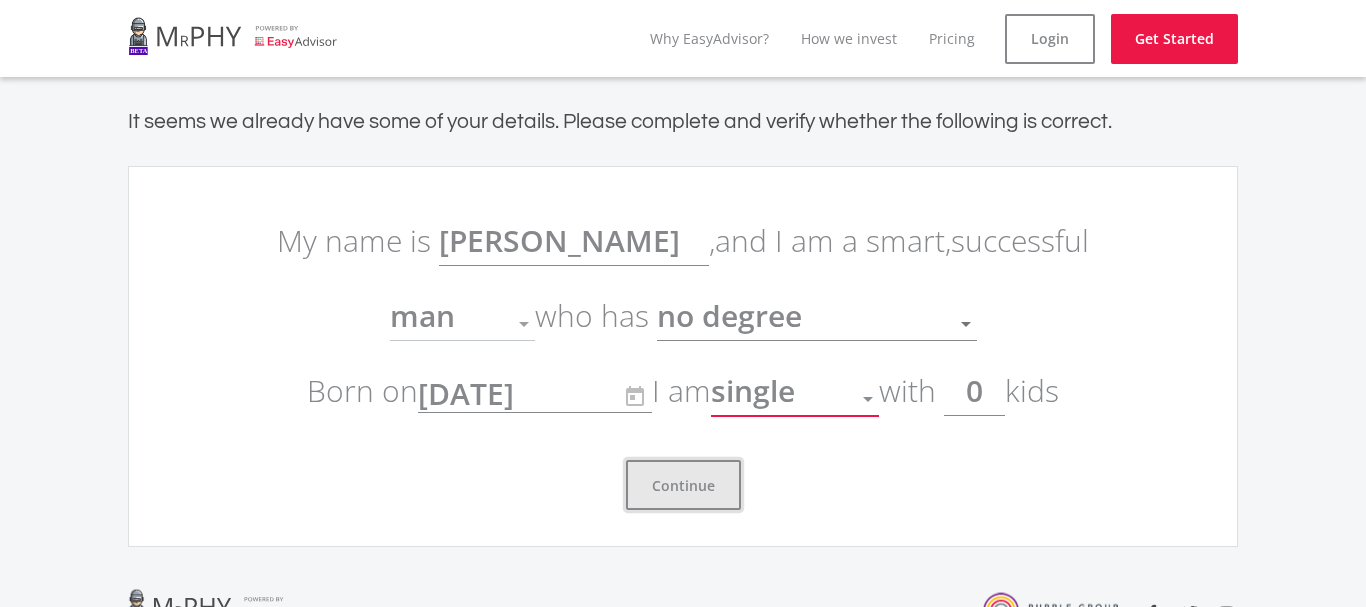 click on "Continue" 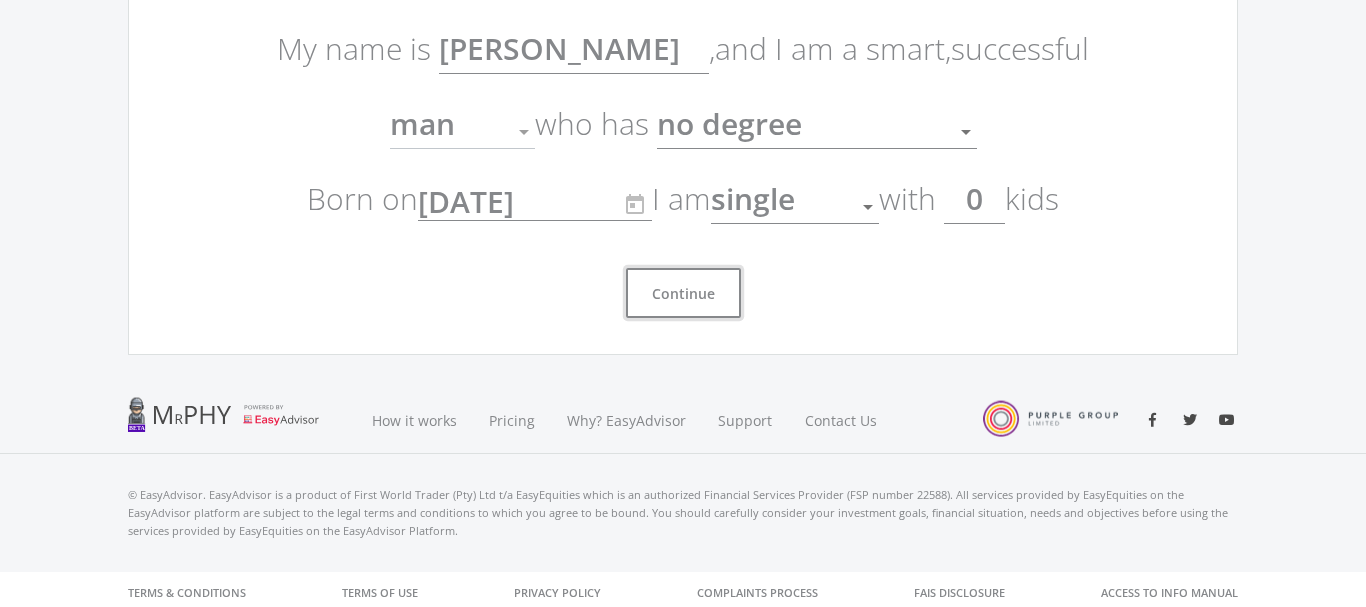 scroll, scrollTop: 199, scrollLeft: 0, axis: vertical 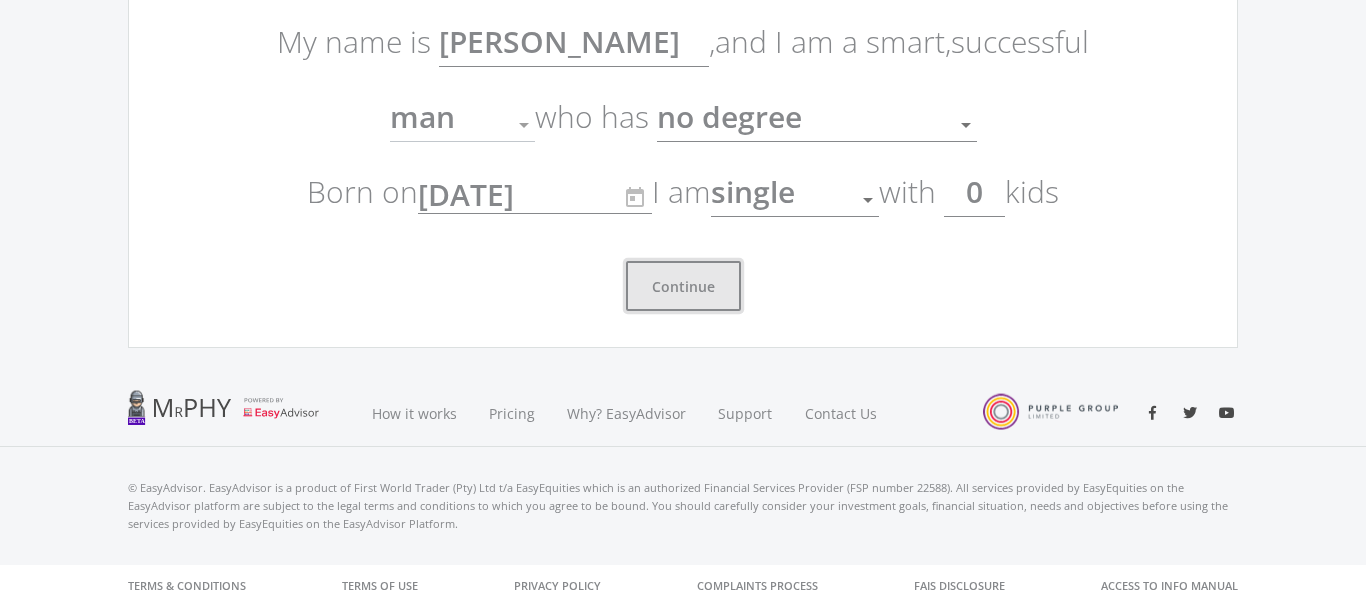 click on "Continue" 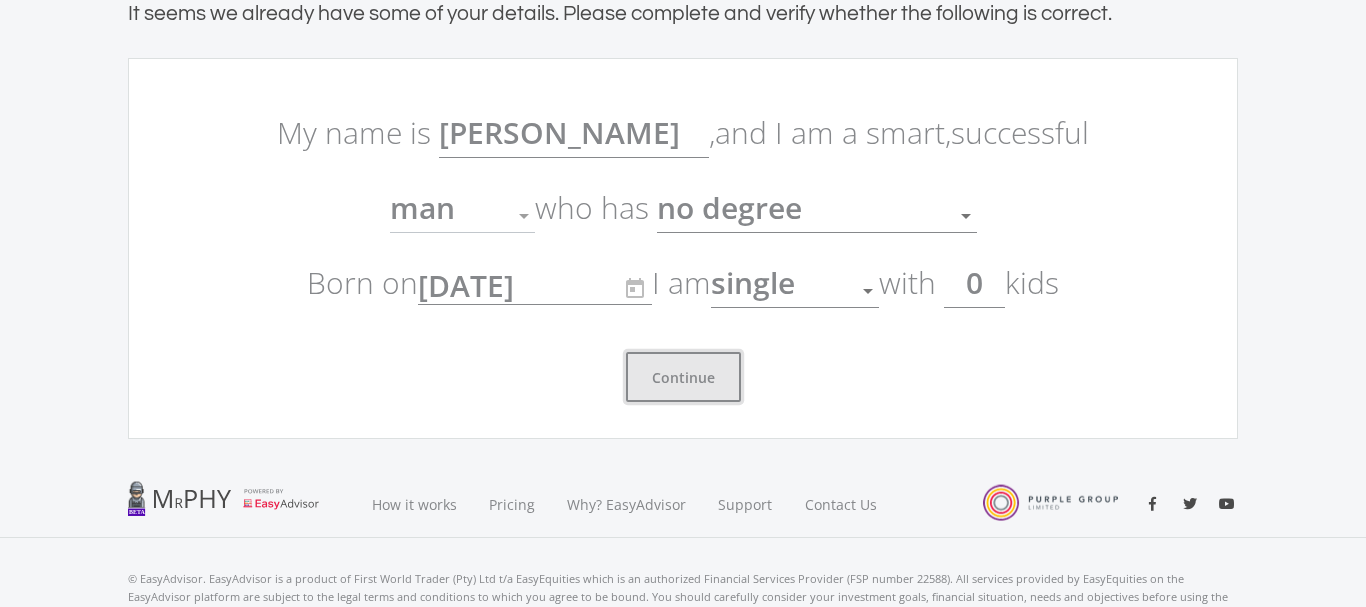 scroll, scrollTop: 0, scrollLeft: 0, axis: both 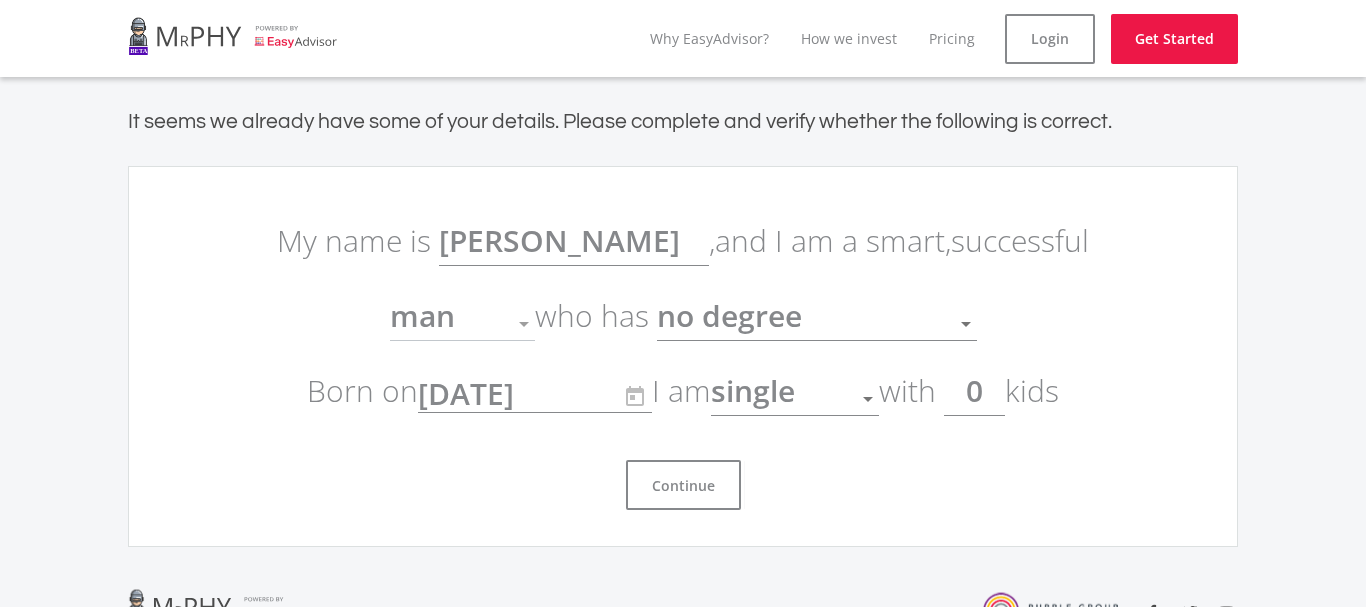 click at bounding box center [524, 324] 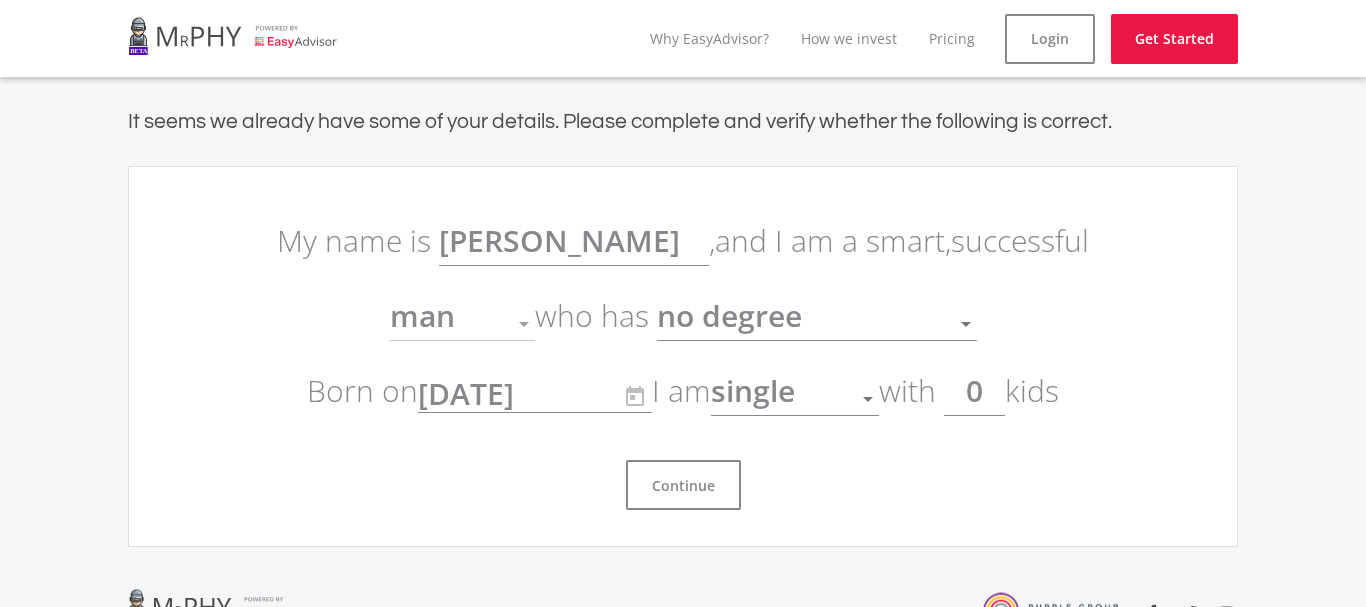 click on "0" 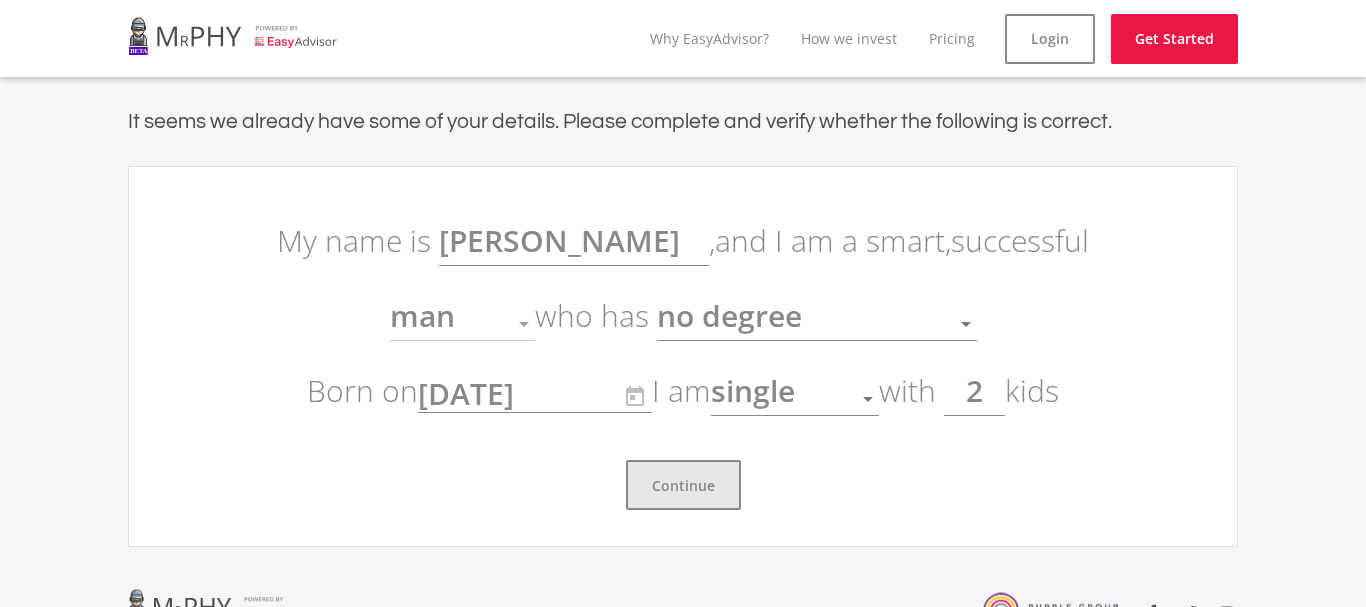 type on "2" 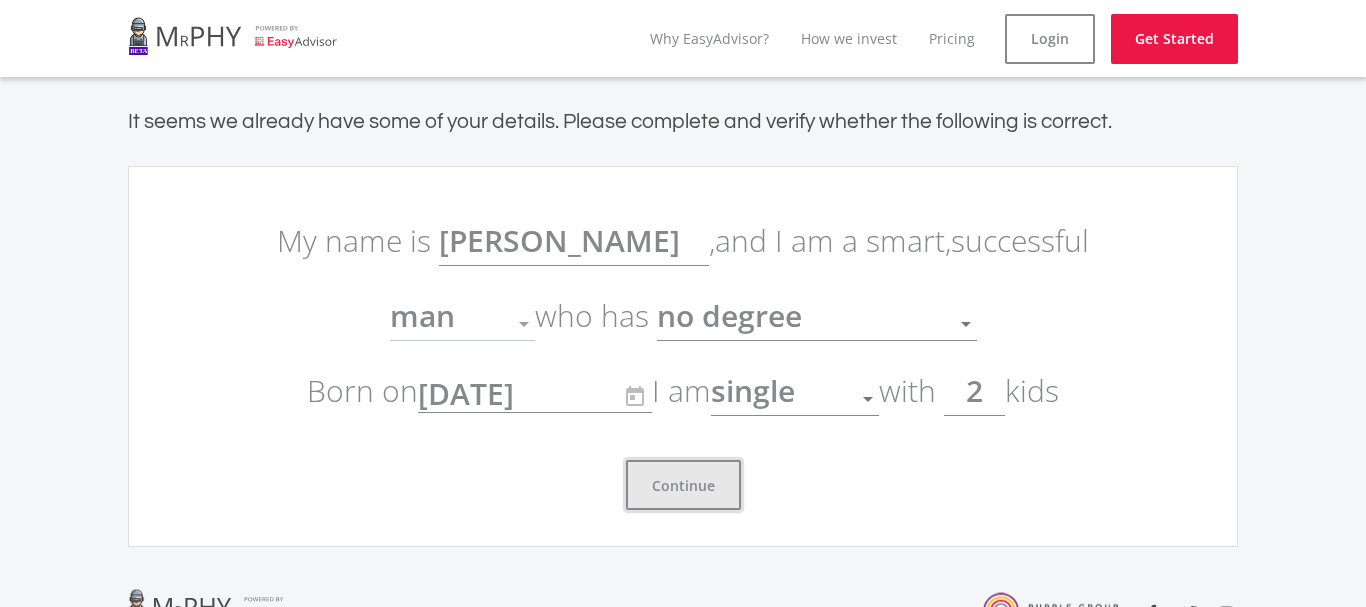 click on "Continue" 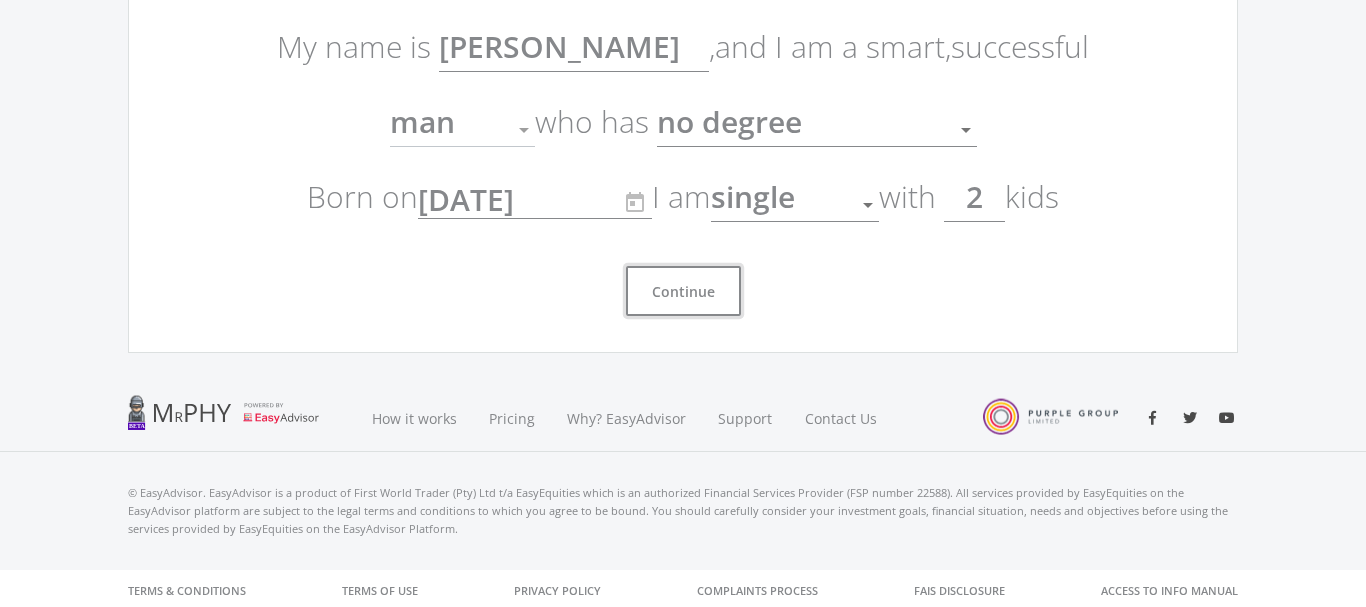 scroll, scrollTop: 199, scrollLeft: 0, axis: vertical 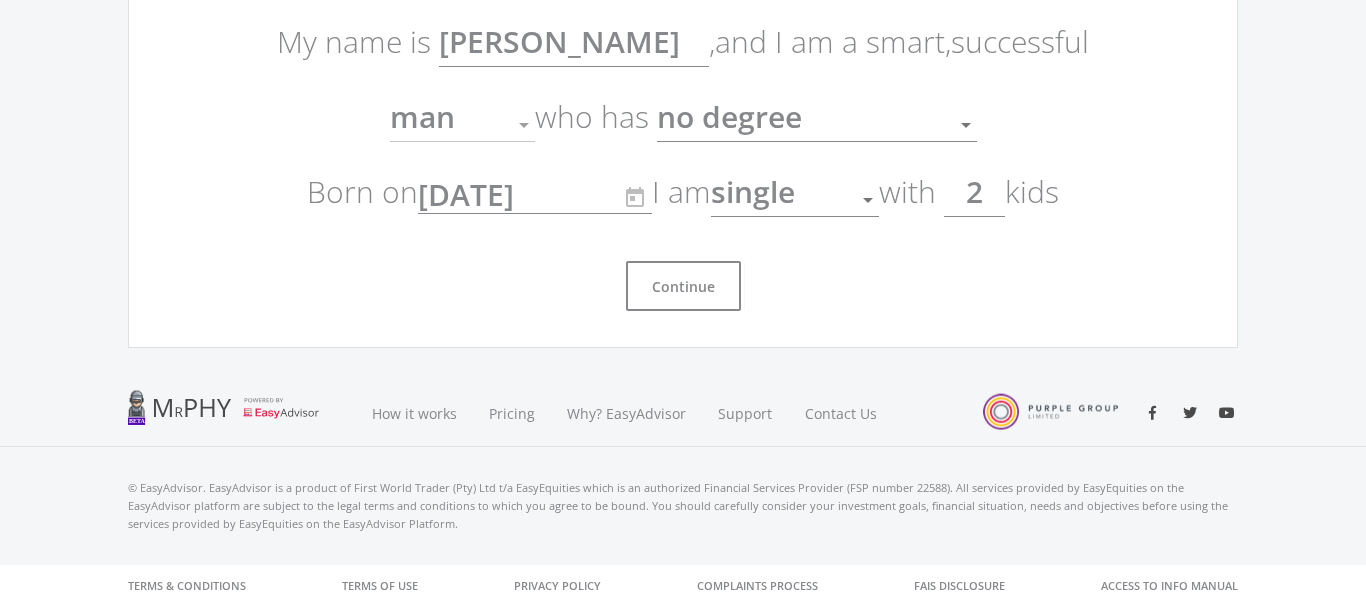 click on "2" 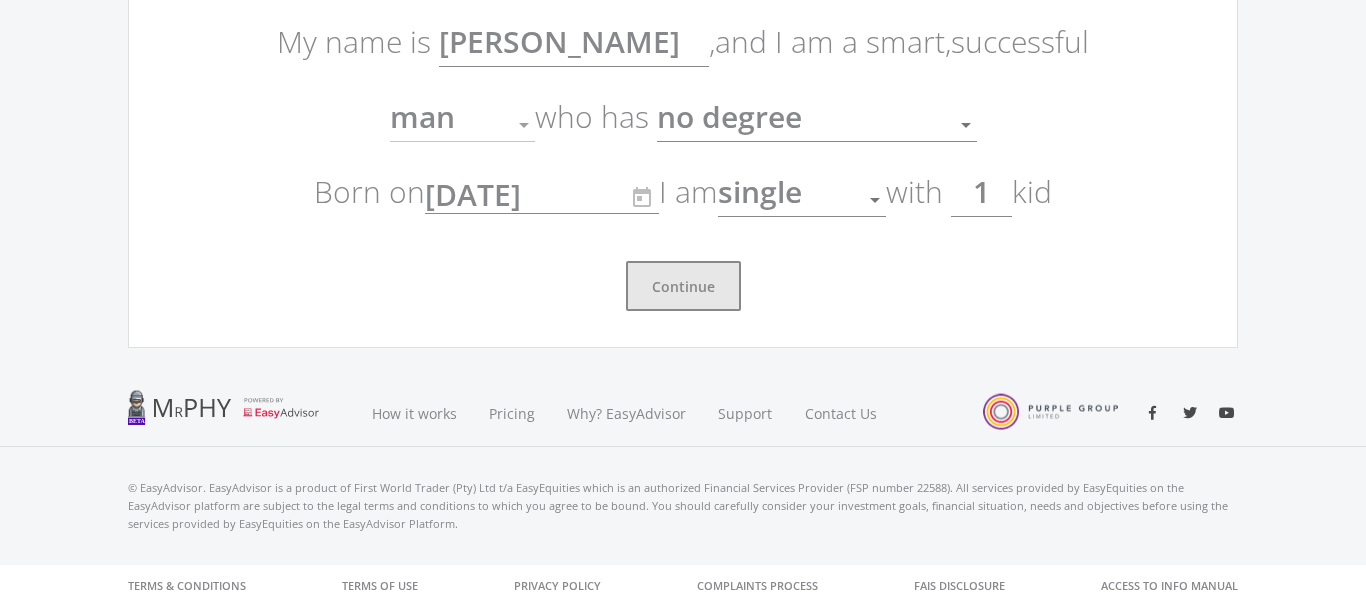 type on "1" 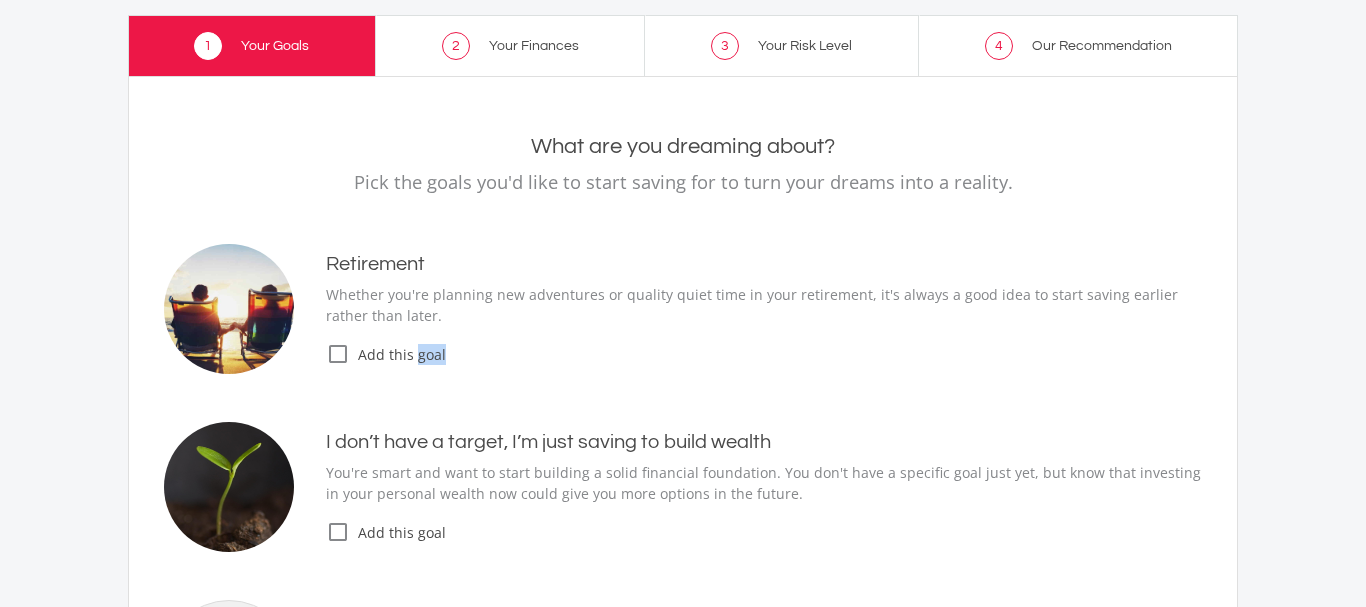 scroll, scrollTop: 0, scrollLeft: 0, axis: both 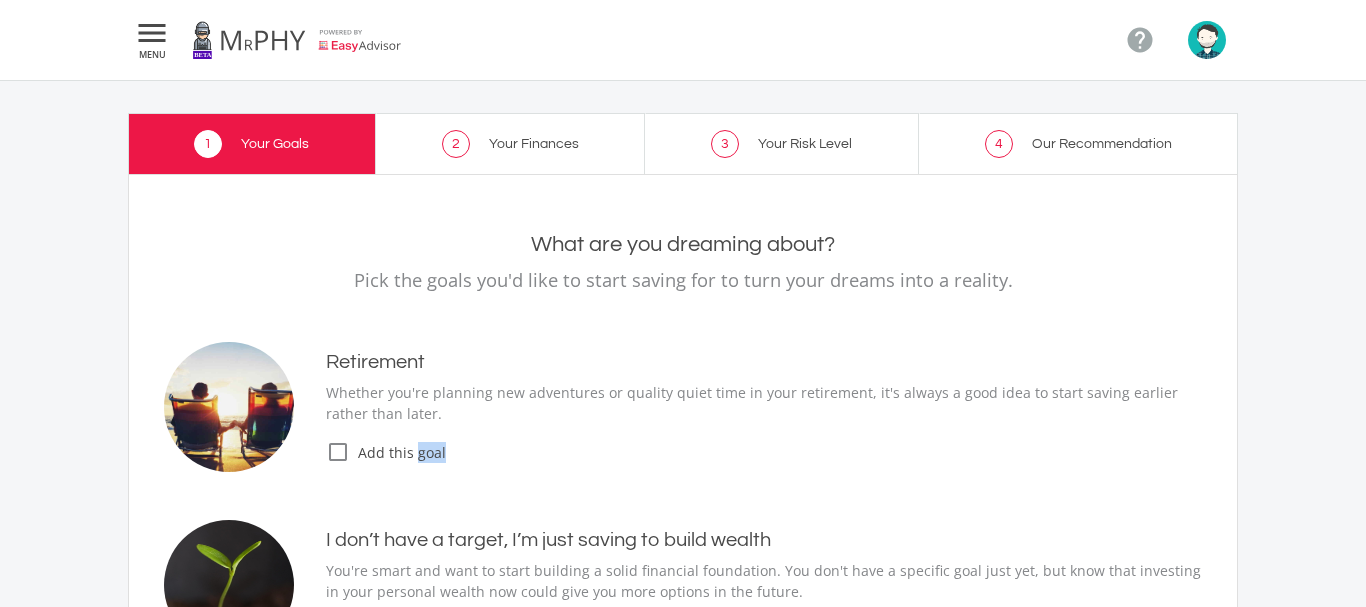 click on "" 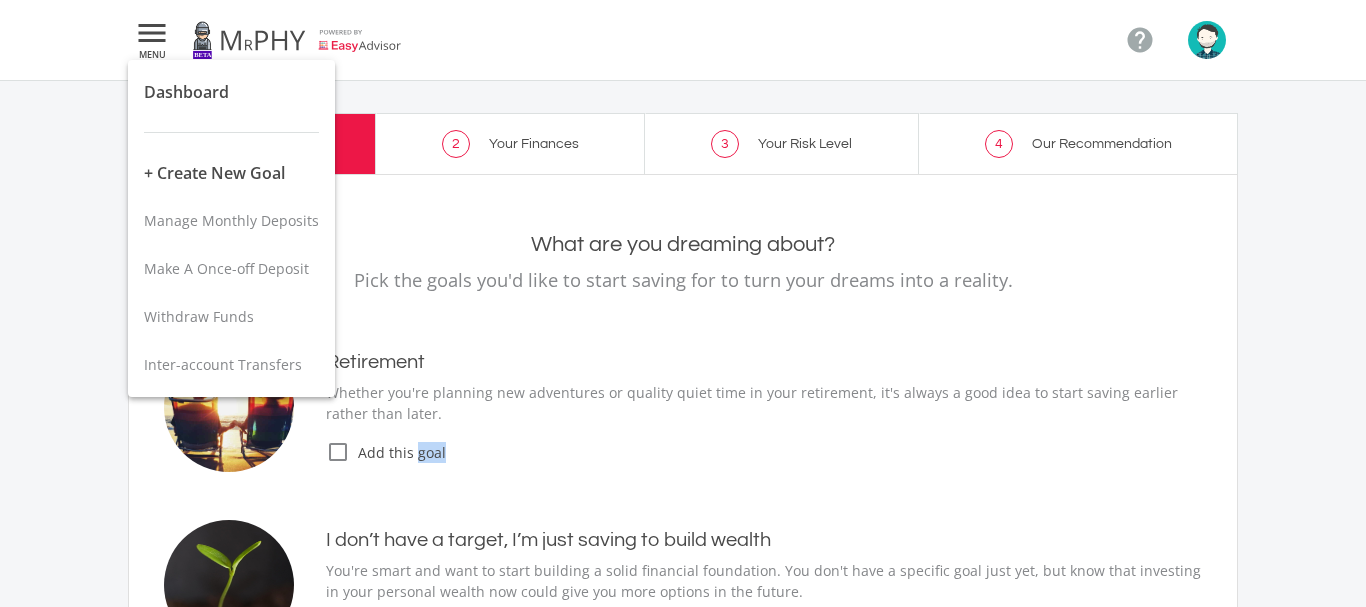 click at bounding box center [683, 303] 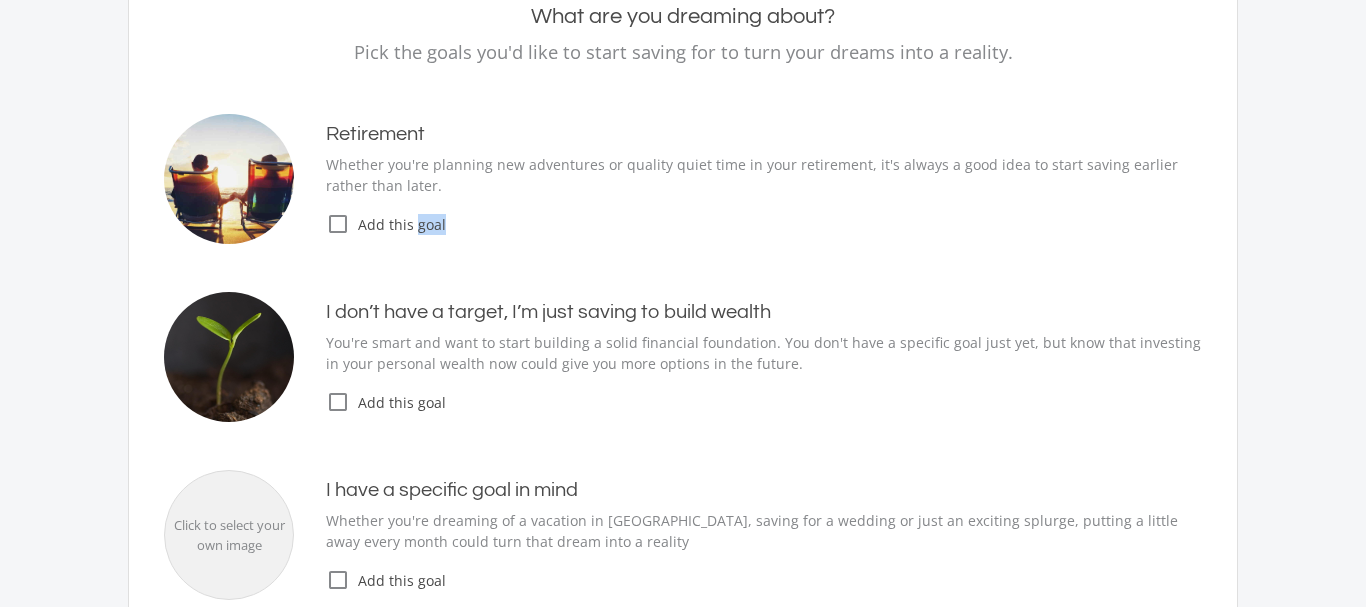 scroll, scrollTop: 342, scrollLeft: 0, axis: vertical 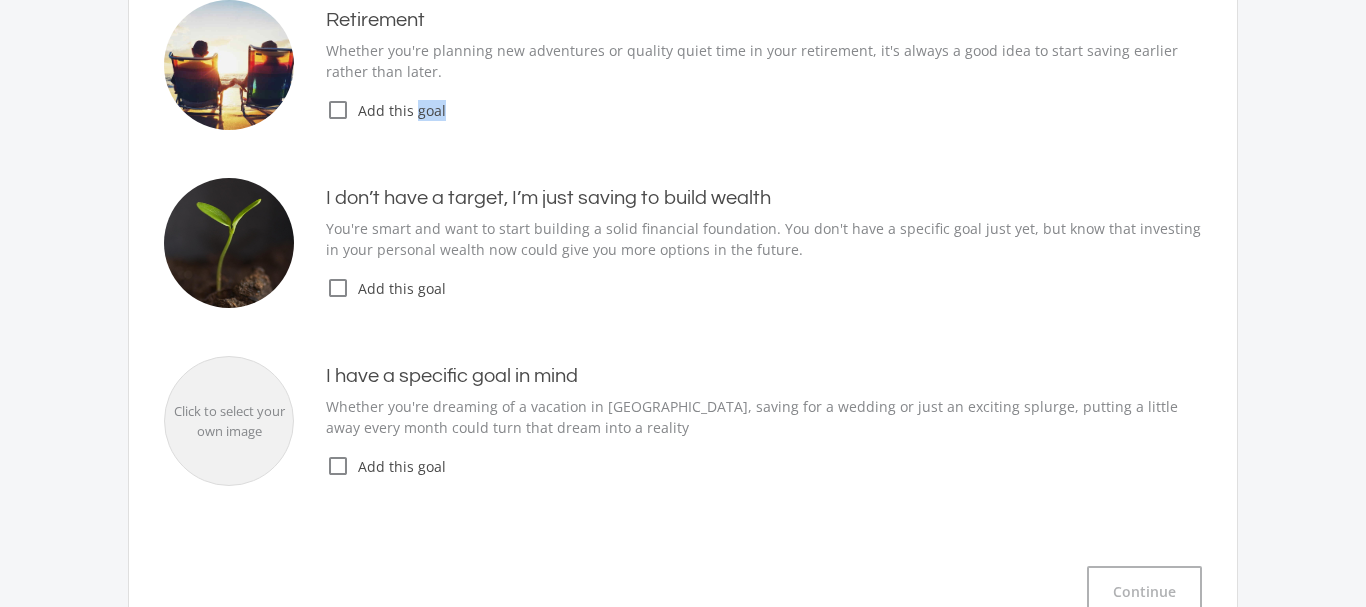 click on "check_box_outline_blank" 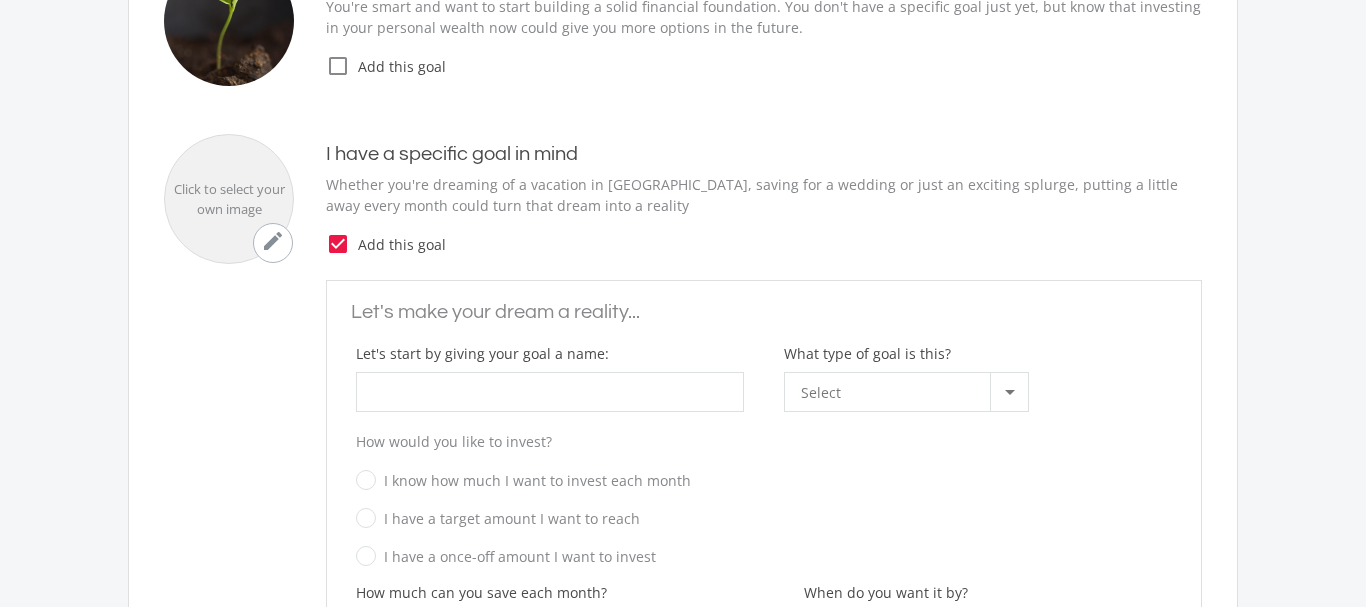 scroll, scrollTop: 570, scrollLeft: 0, axis: vertical 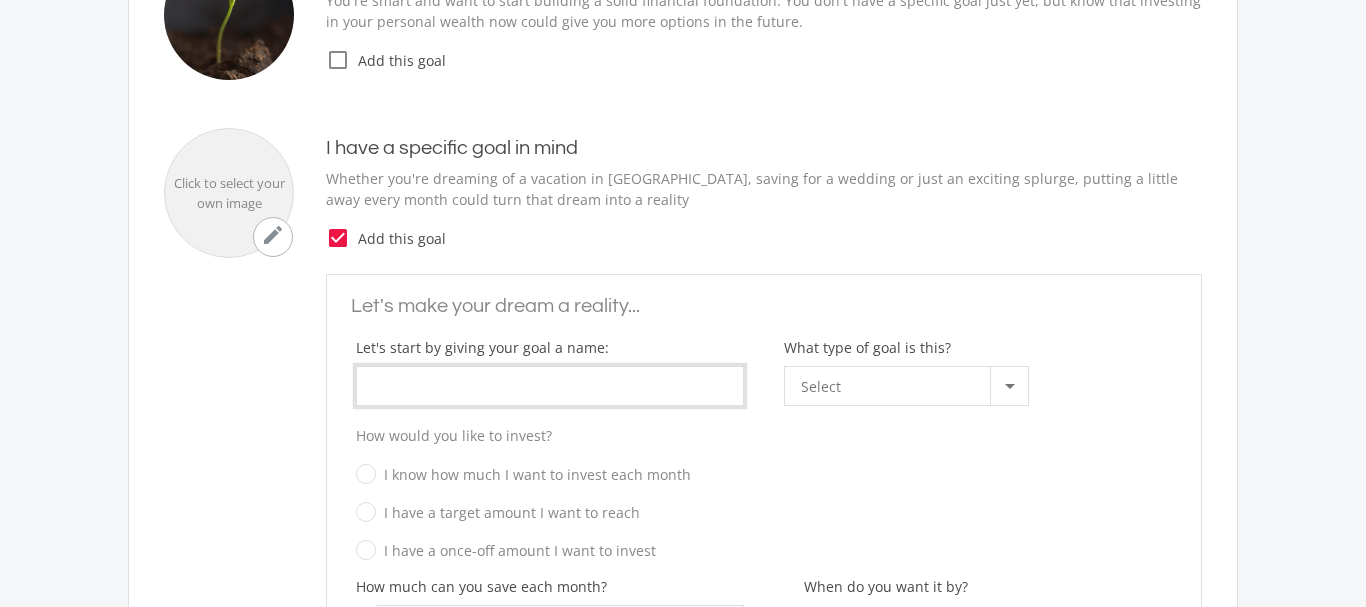 click on "What type of goal is this?" at bounding box center (550, 386) 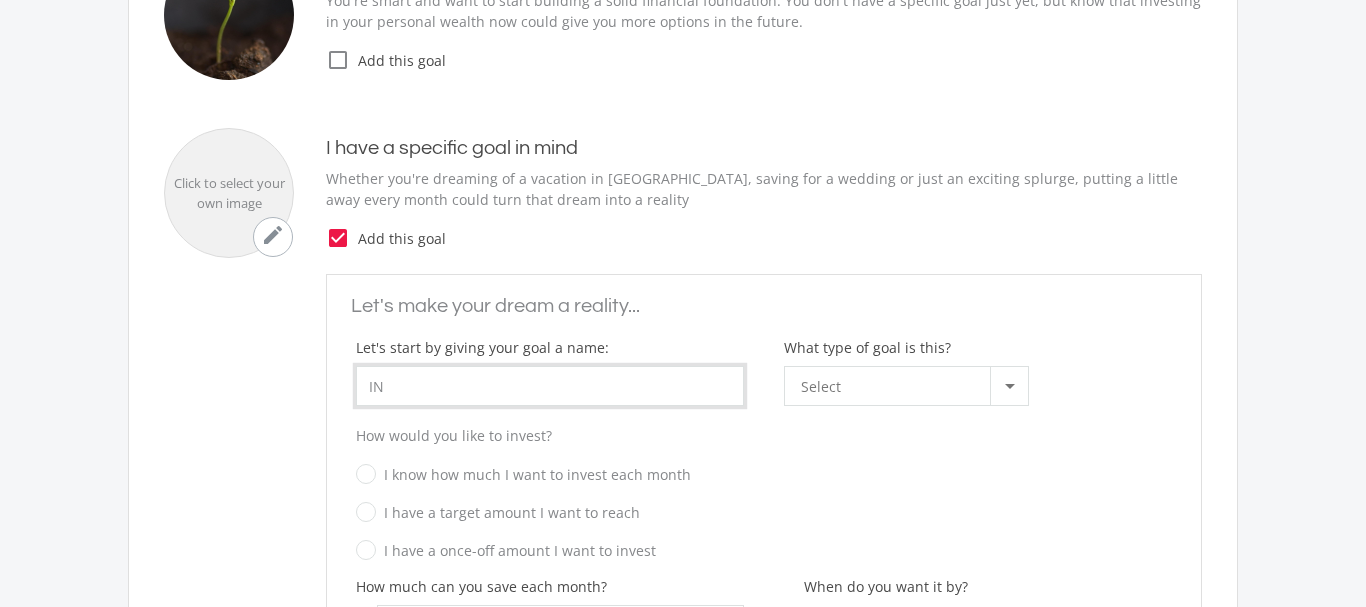 type on "I" 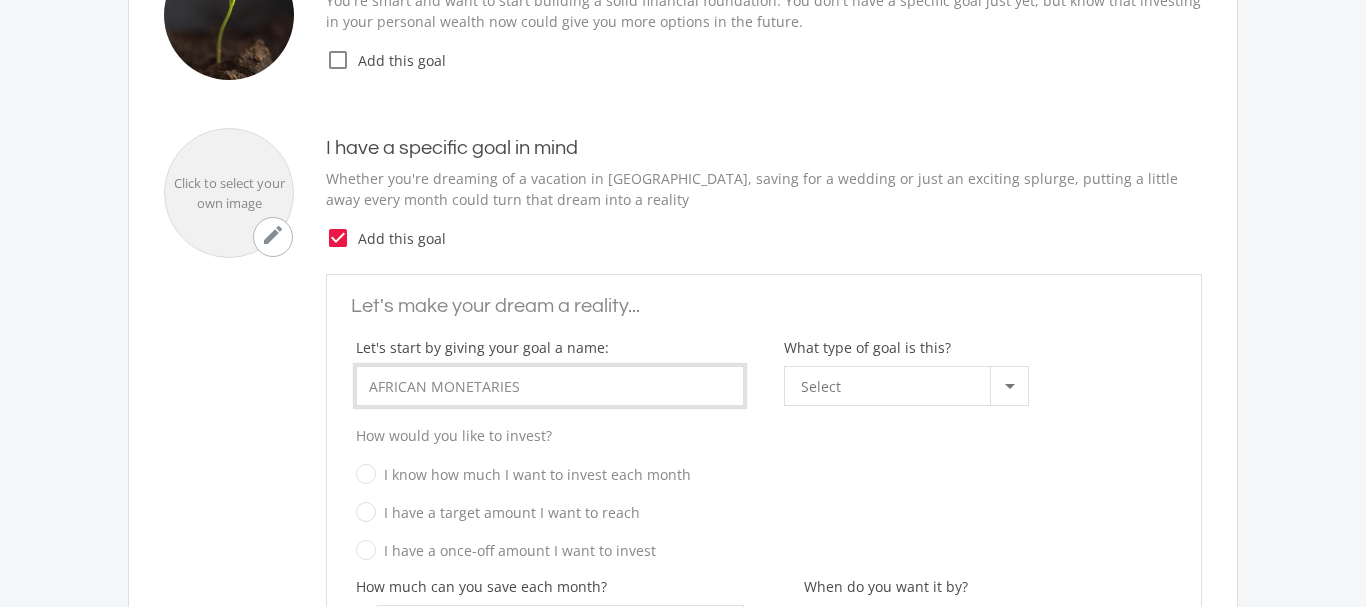 type on "AFRICAN MONETARIES" 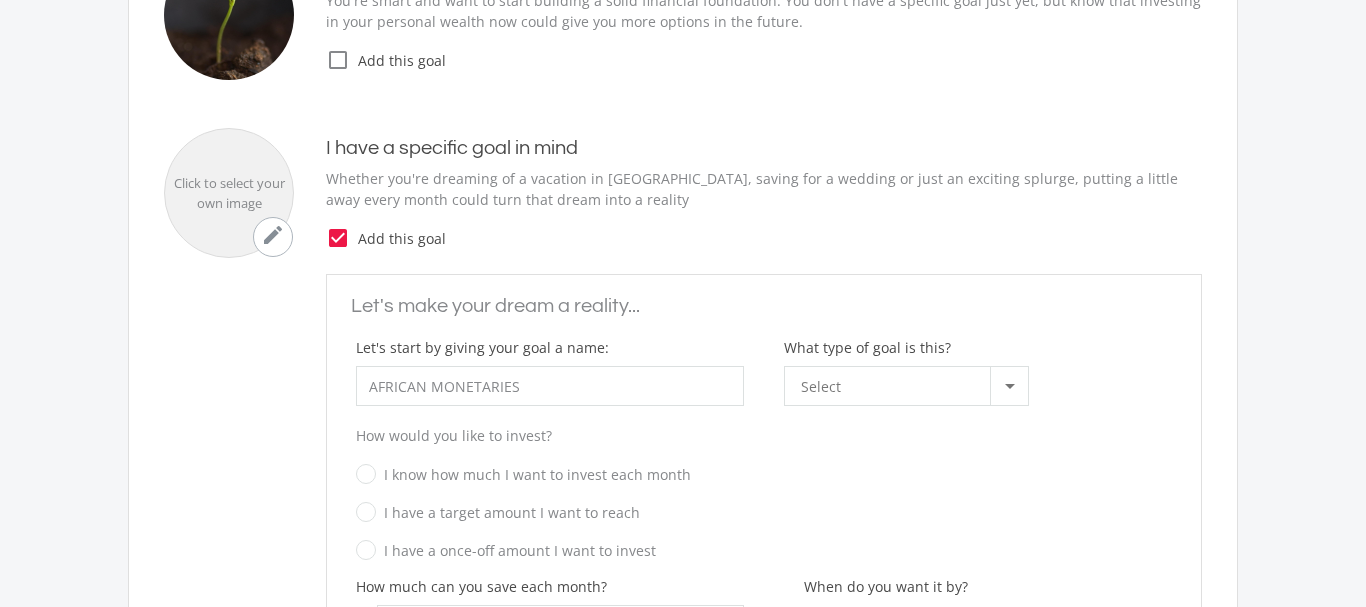click at bounding box center [1010, 386] 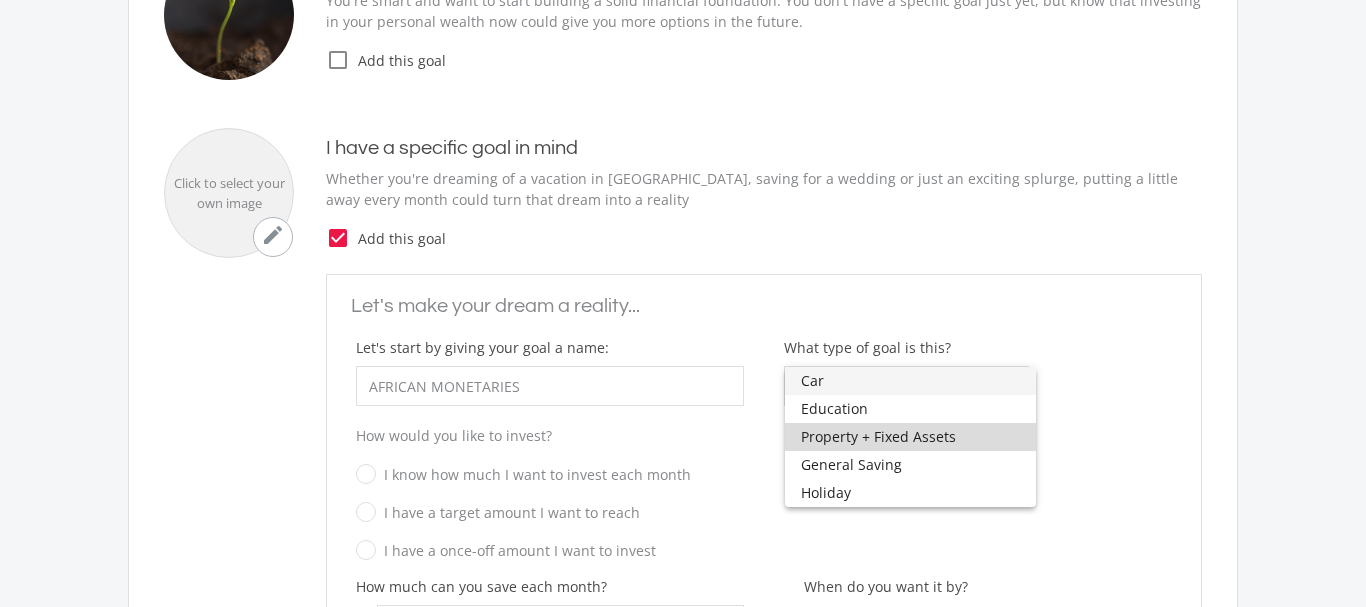 click on "Property + Fixed Assets" at bounding box center (910, 437) 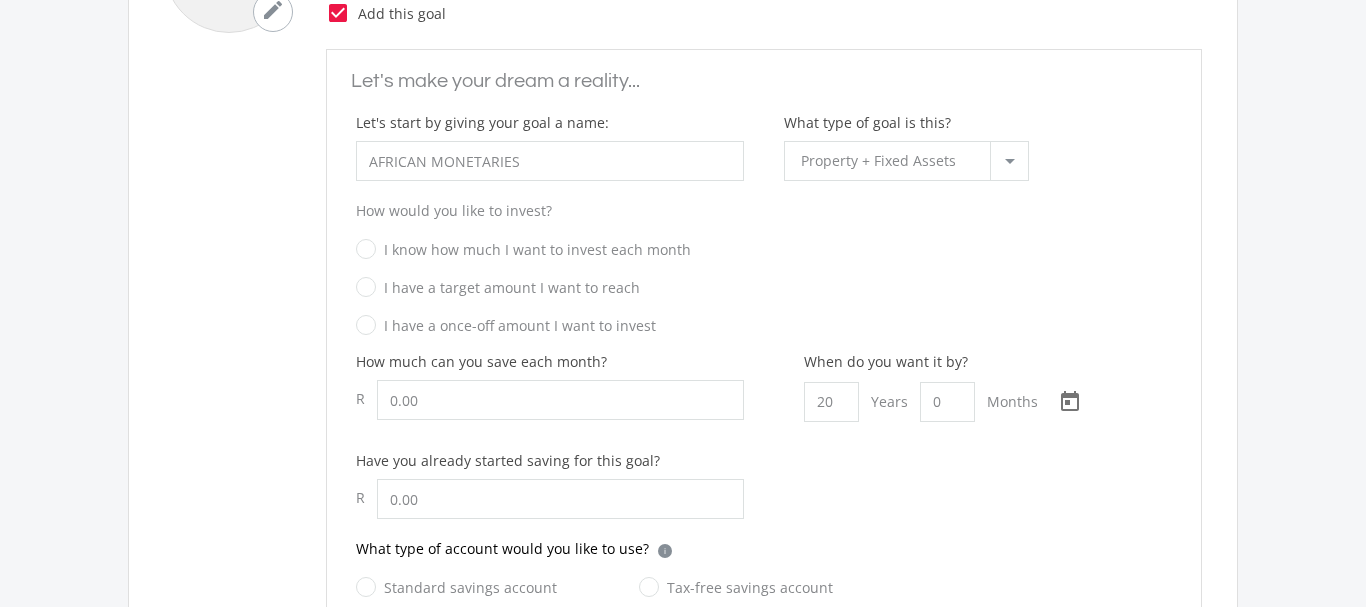 scroll, scrollTop: 798, scrollLeft: 0, axis: vertical 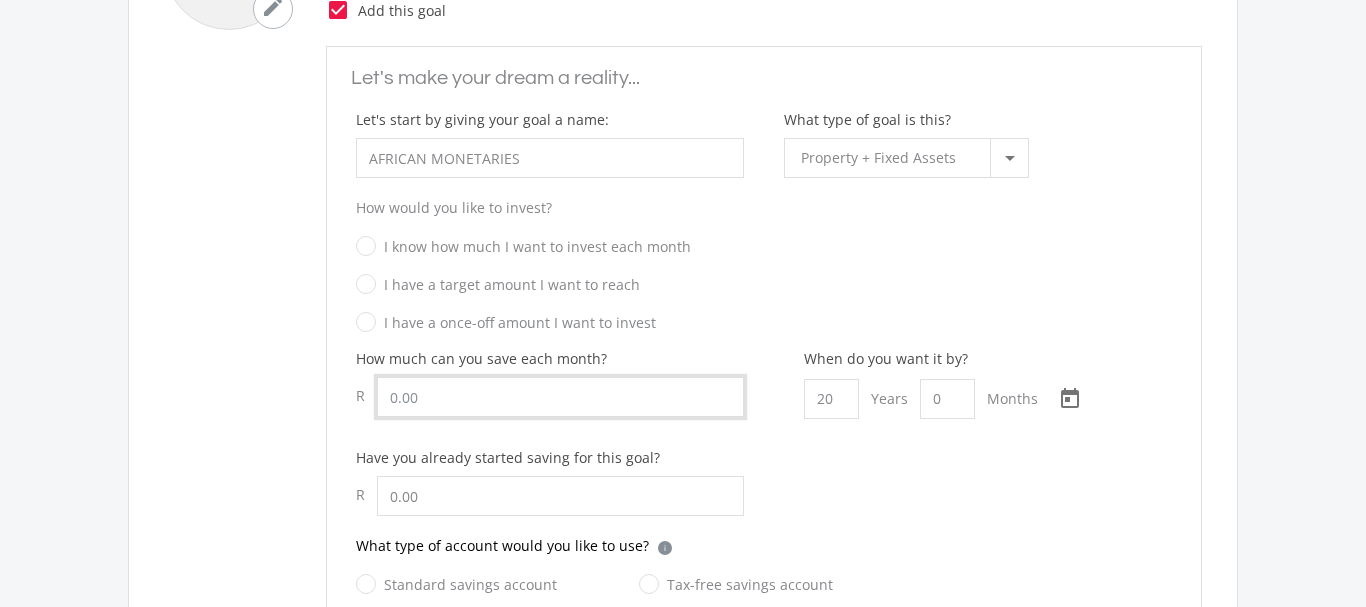 click on "Let's start by giving your goal a name:" at bounding box center [560, 397] 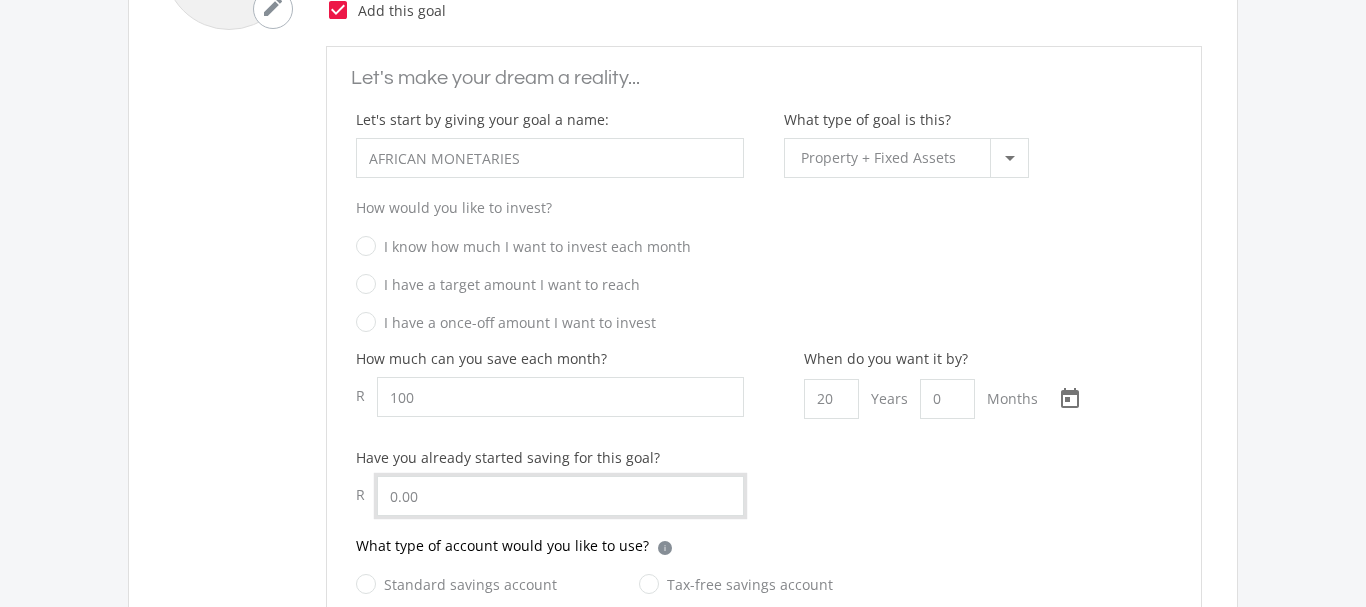type on "100.00" 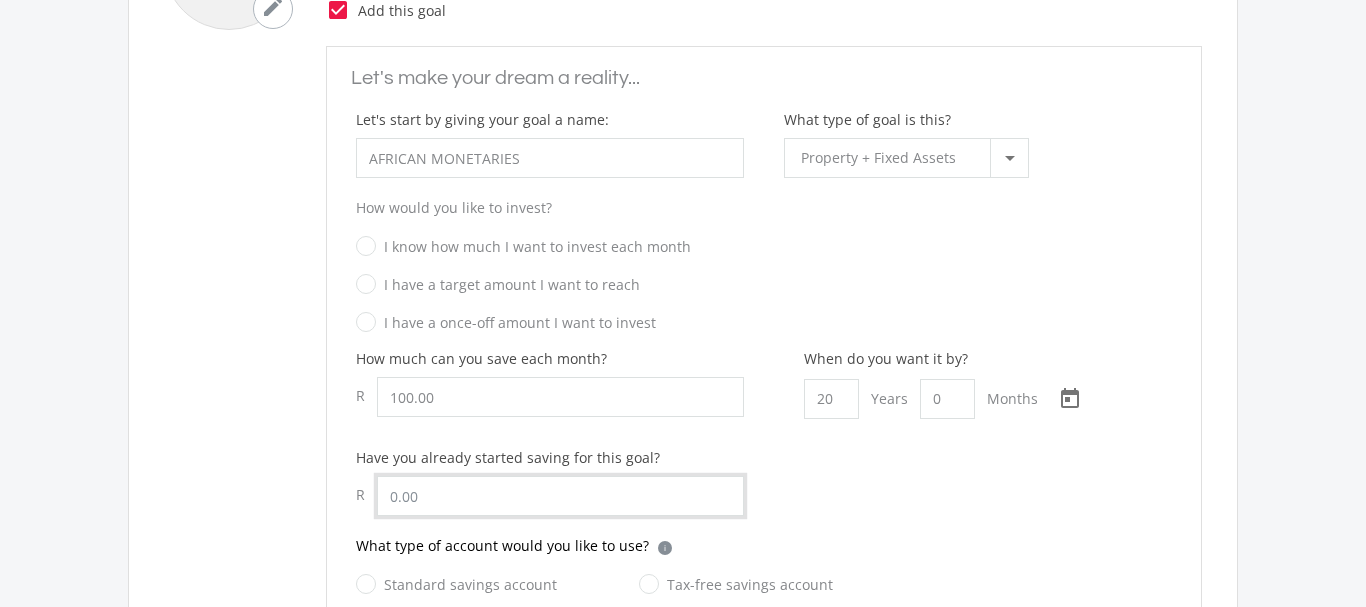 click at bounding box center (560, 496) 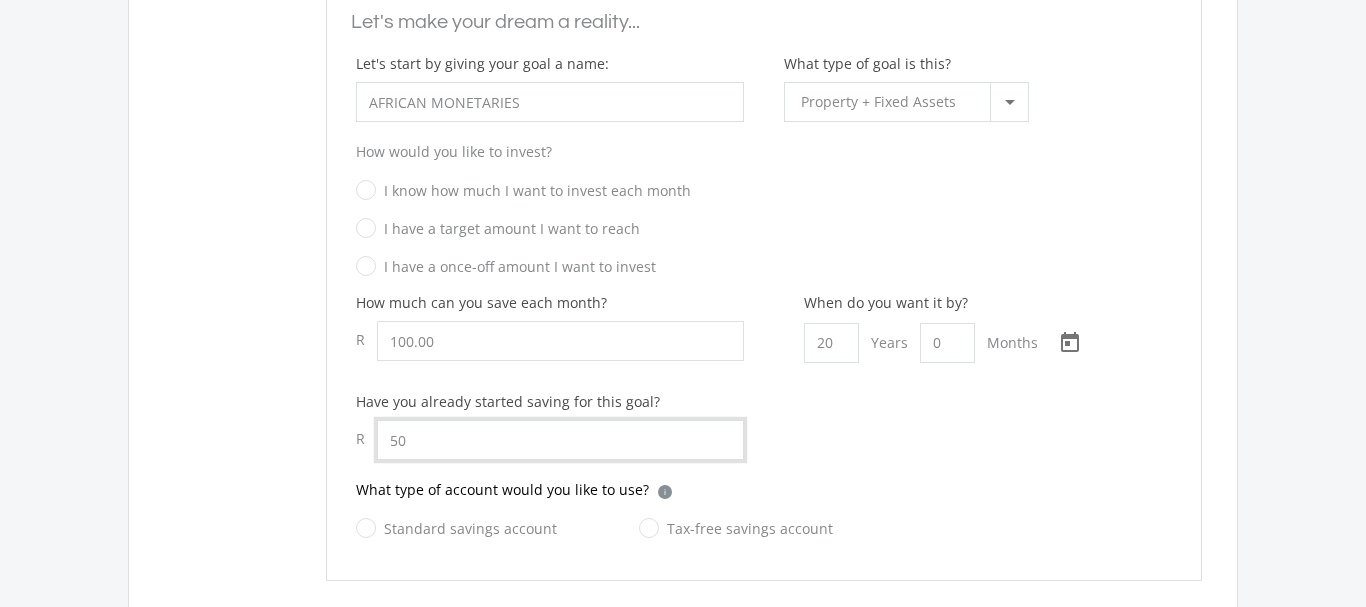 scroll, scrollTop: 912, scrollLeft: 0, axis: vertical 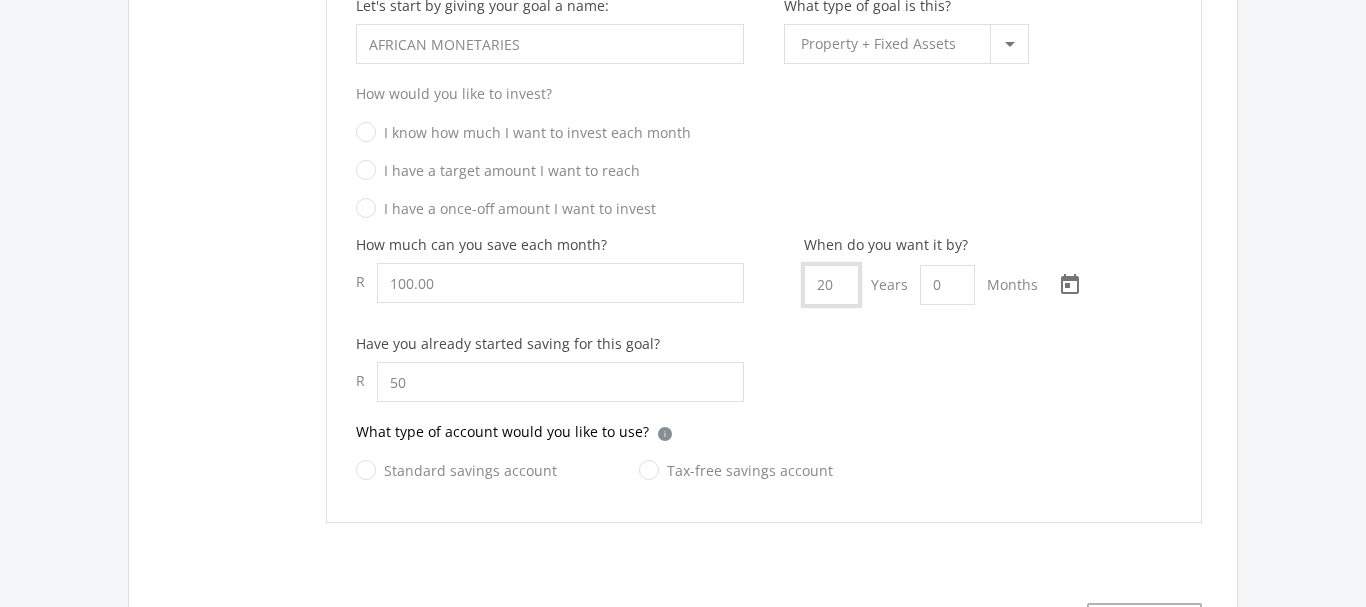 type on "50.00" 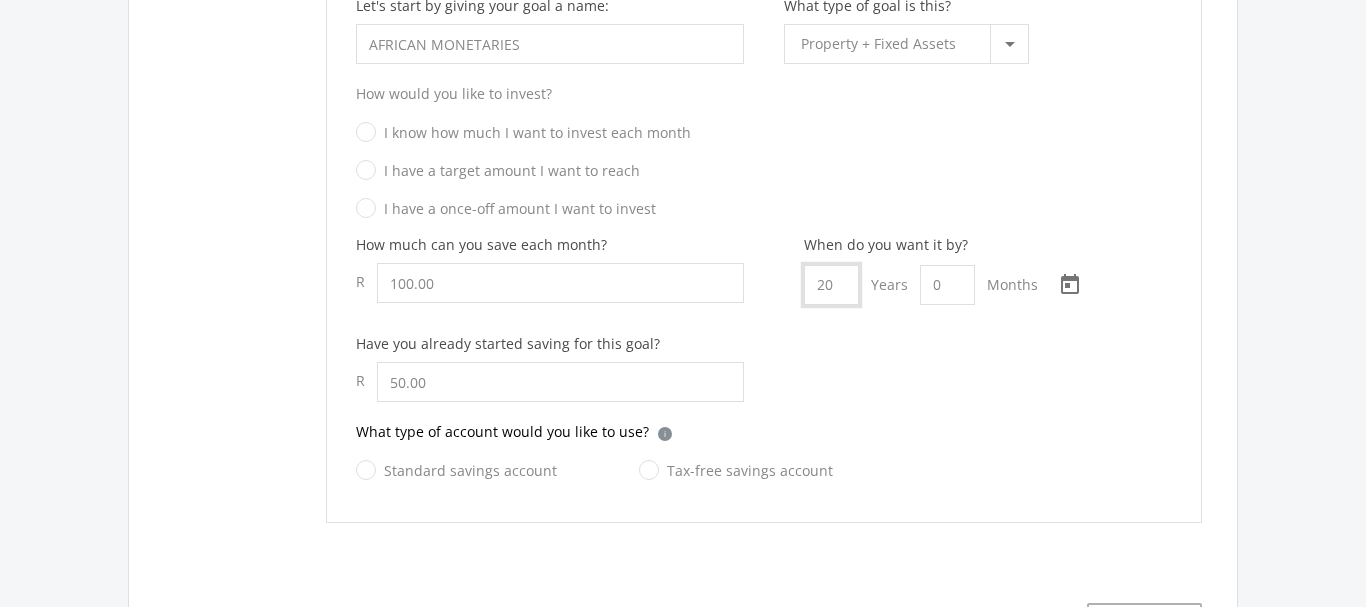 click on "20" 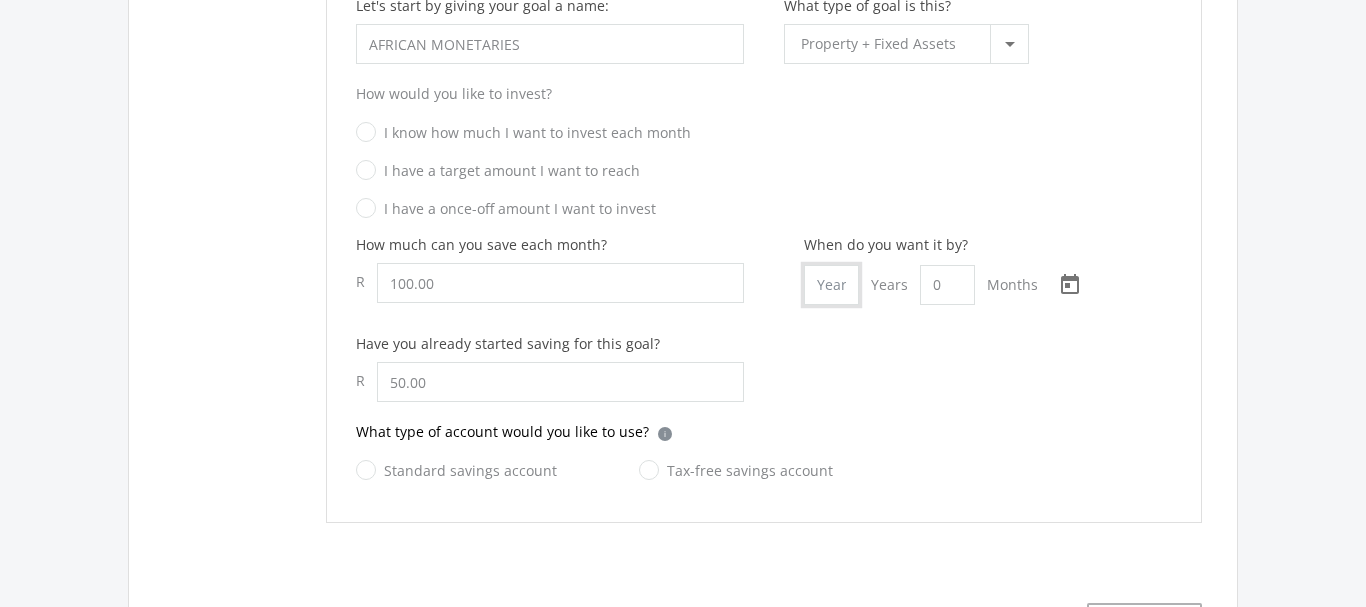 type on "0" 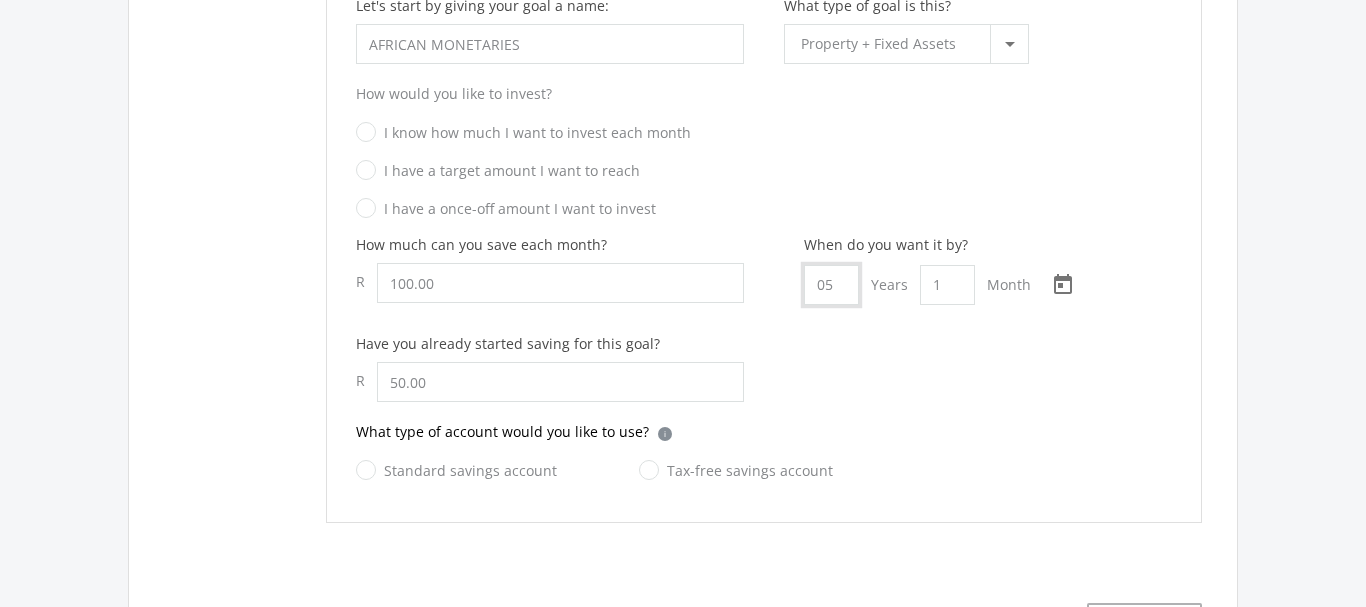 type on "05" 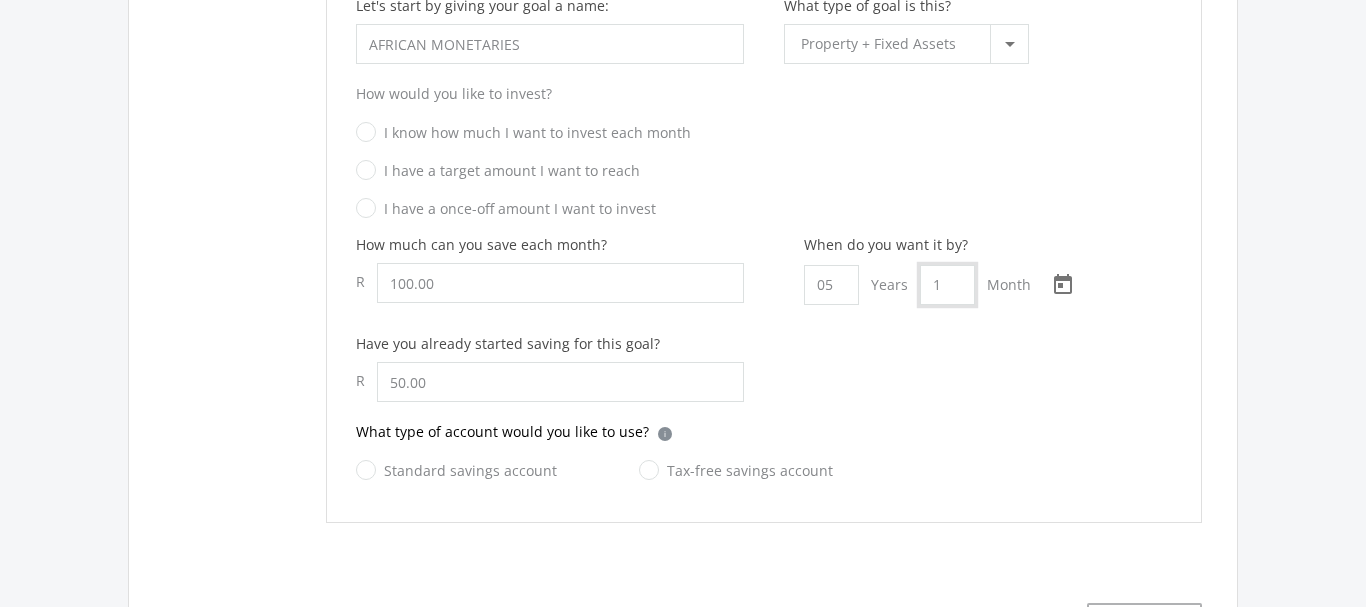click on "1" 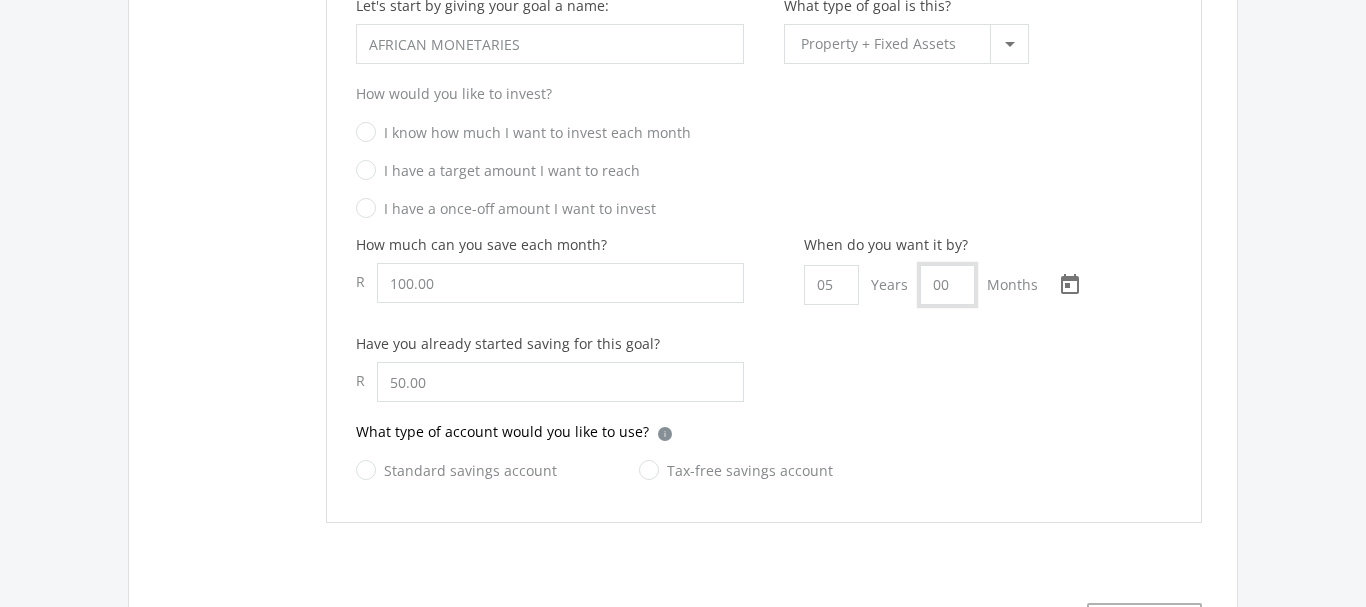 type on "00" 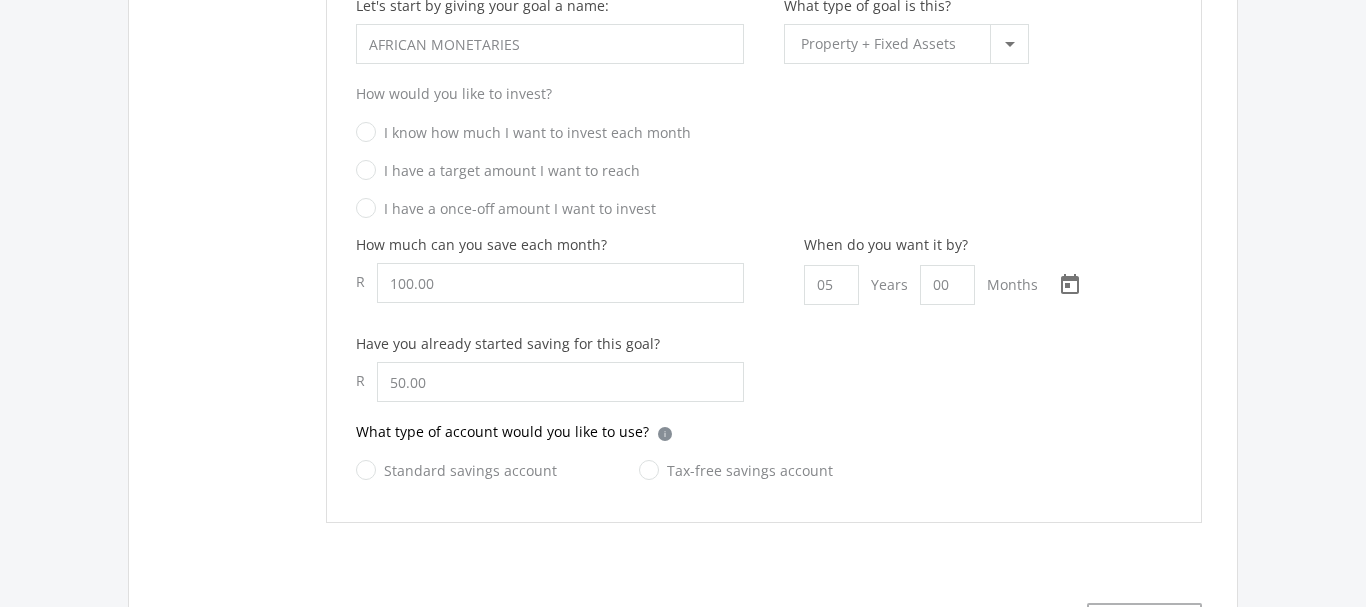 click on "Standard savings account" 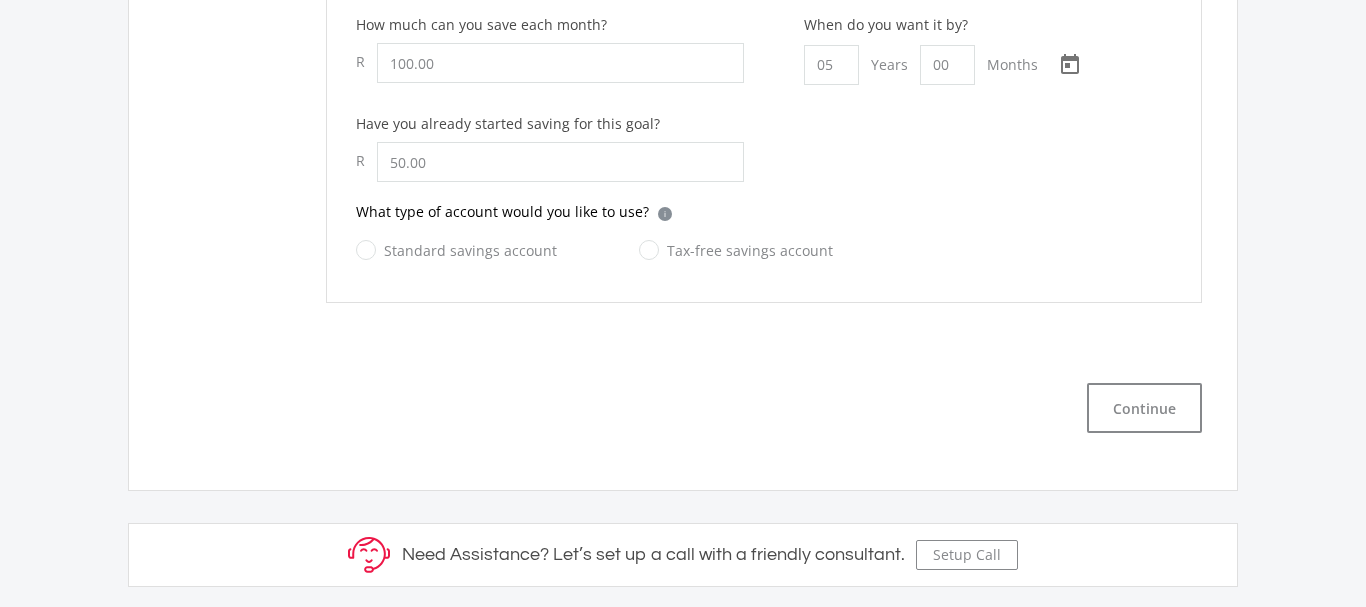 scroll, scrollTop: 1140, scrollLeft: 0, axis: vertical 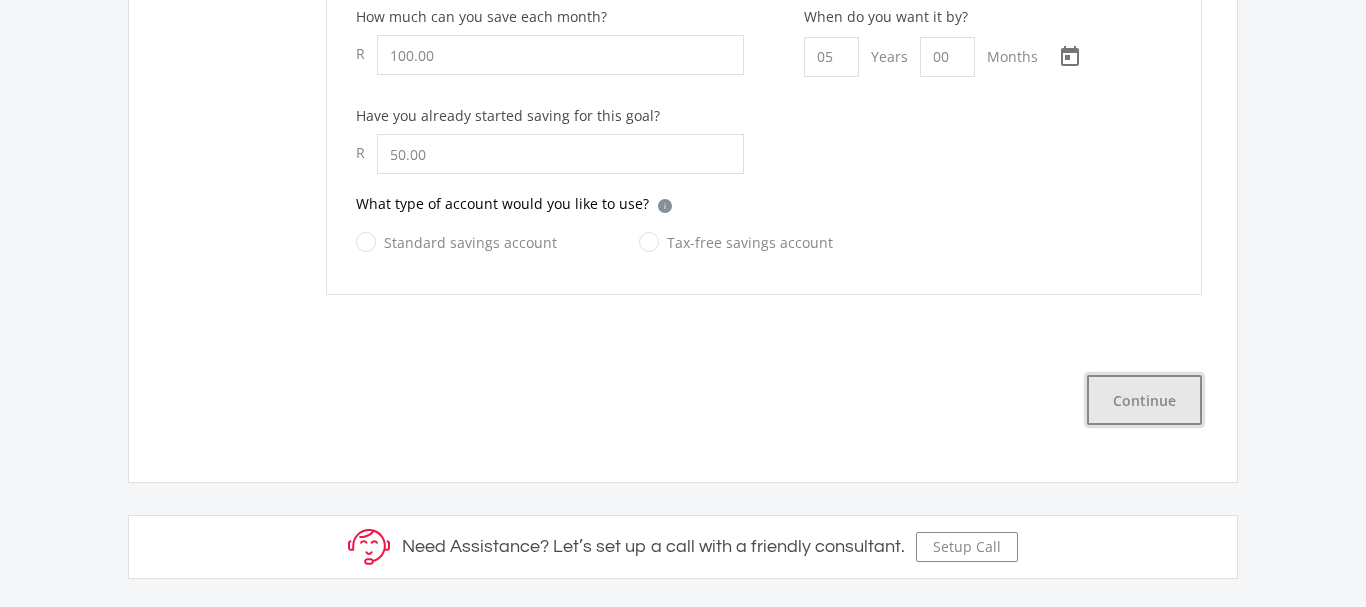 click on "Continue" 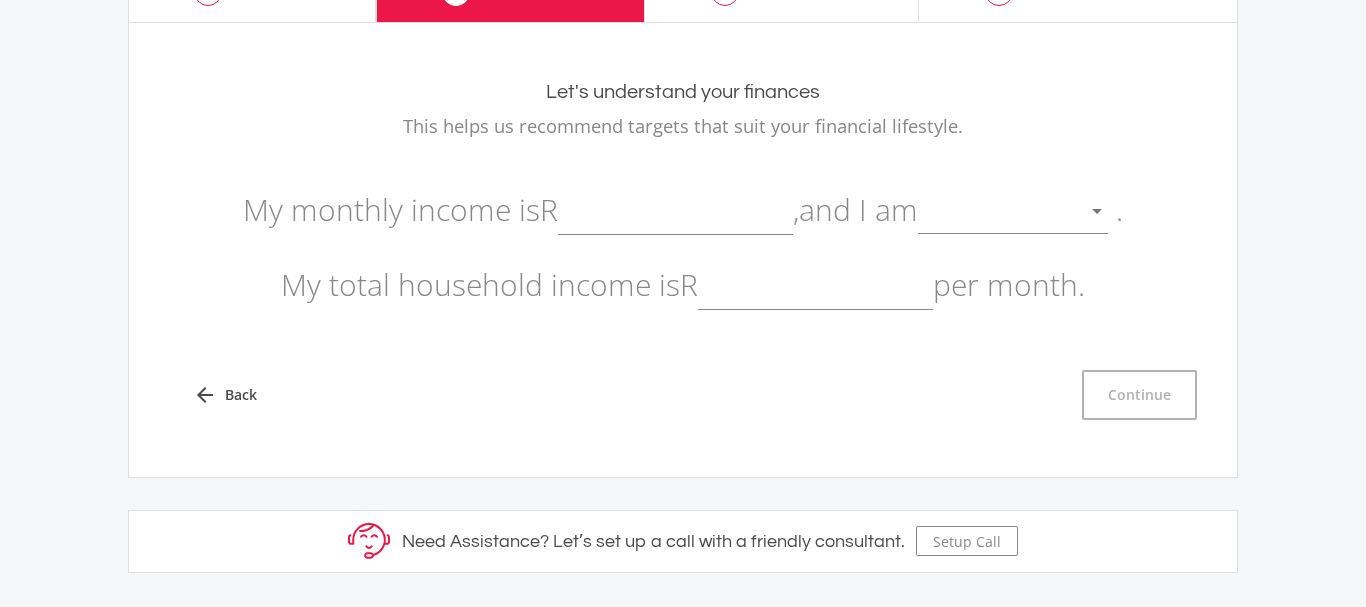 scroll, scrollTop: 149, scrollLeft: 0, axis: vertical 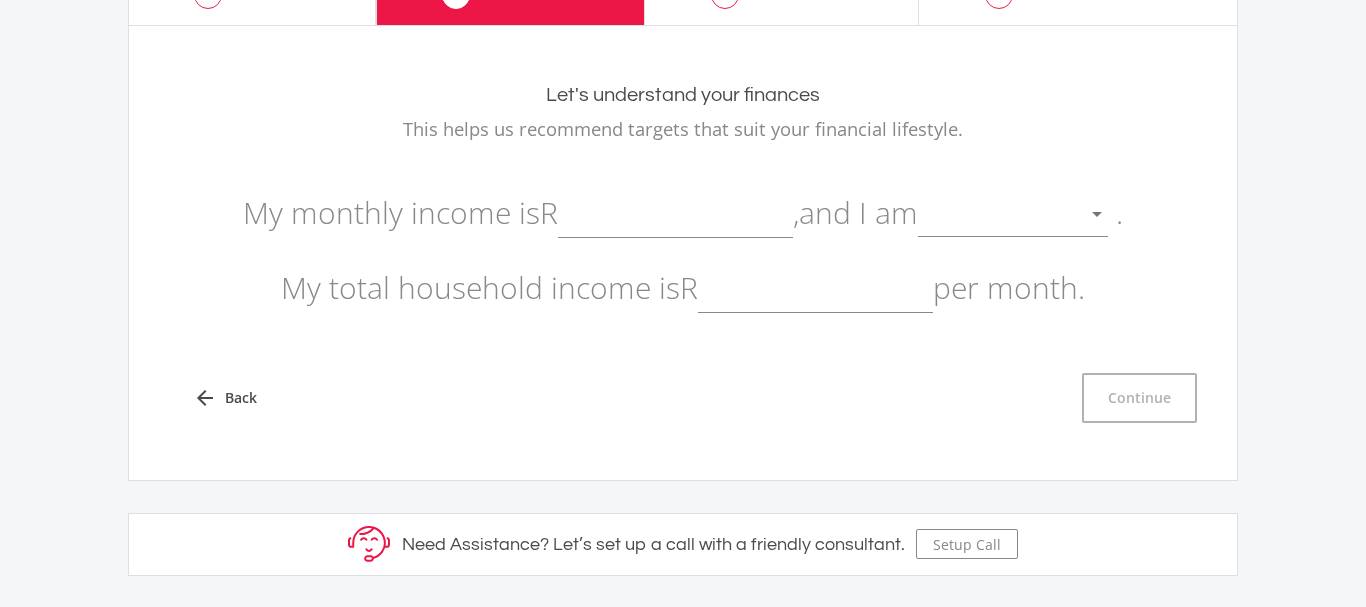 click 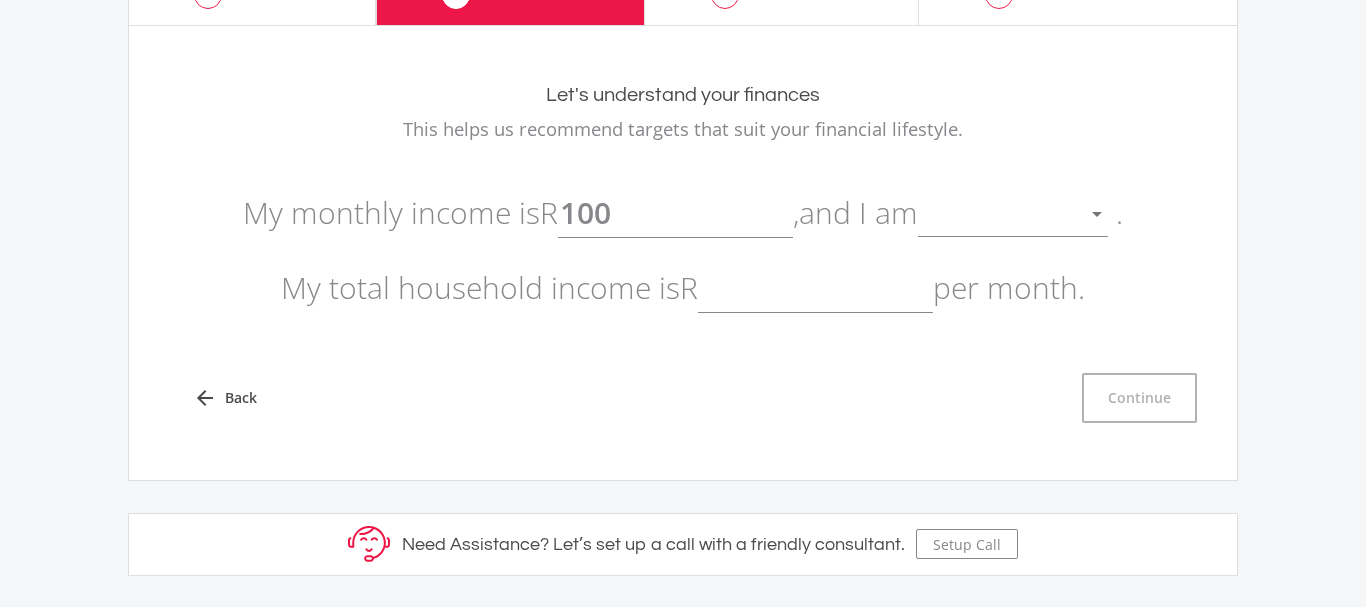 type on "100.00" 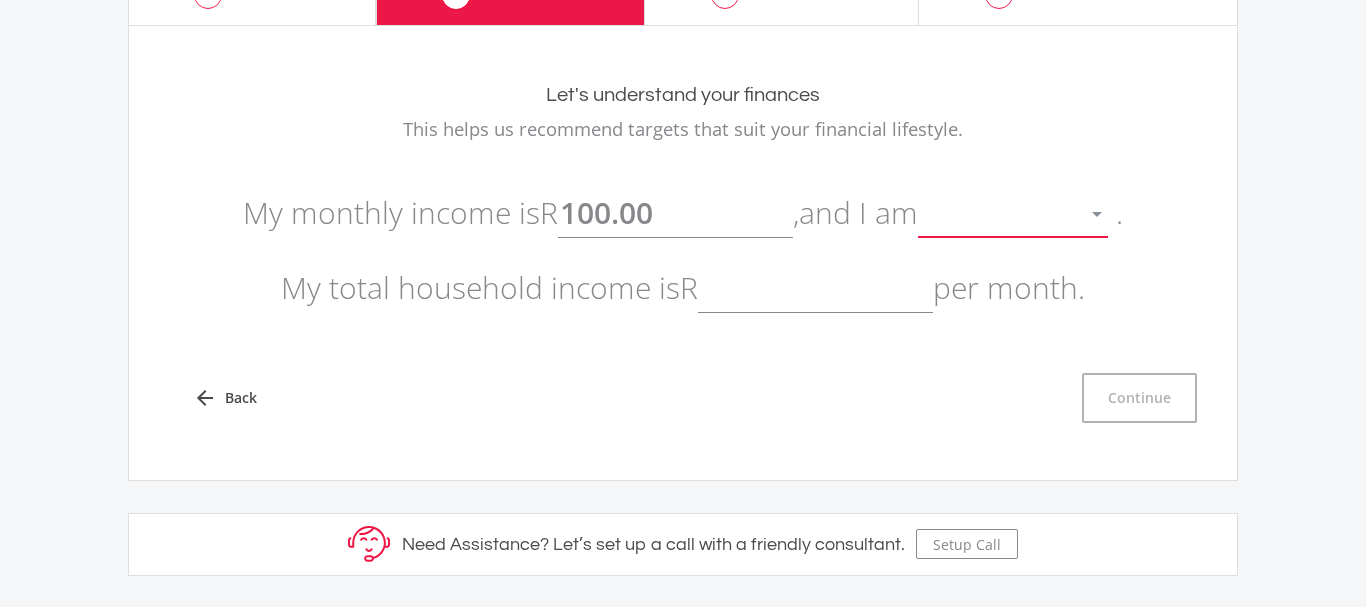 click at bounding box center [998, 215] 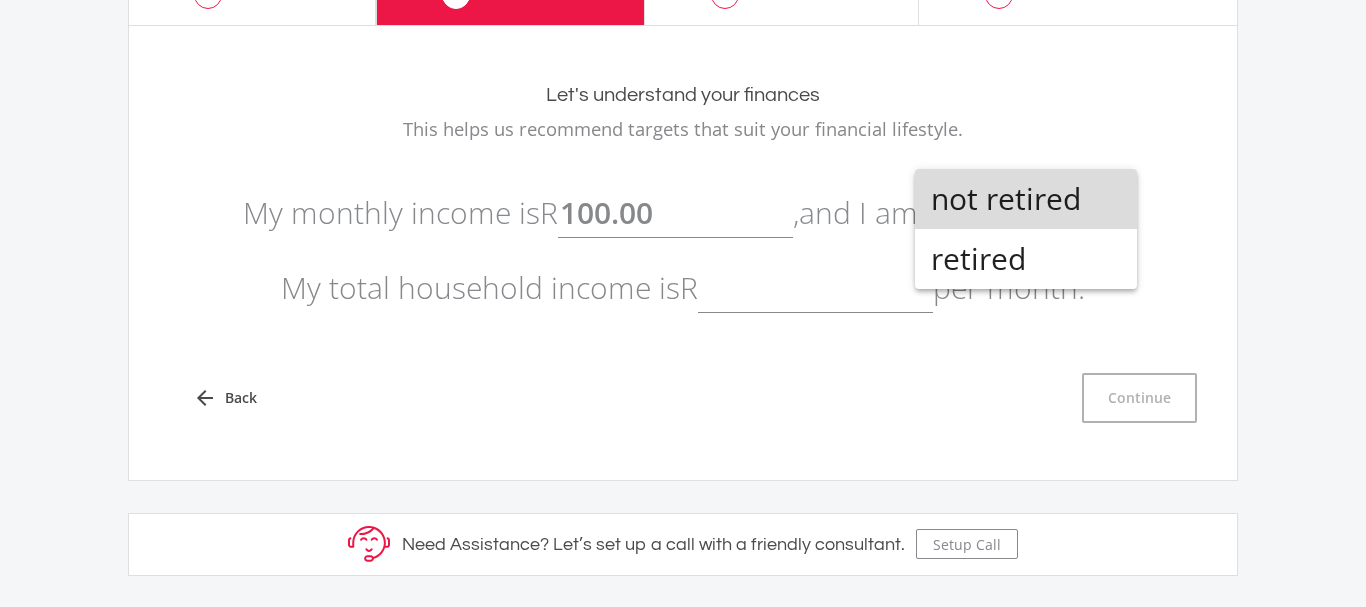 click on "not retired" at bounding box center (1026, 199) 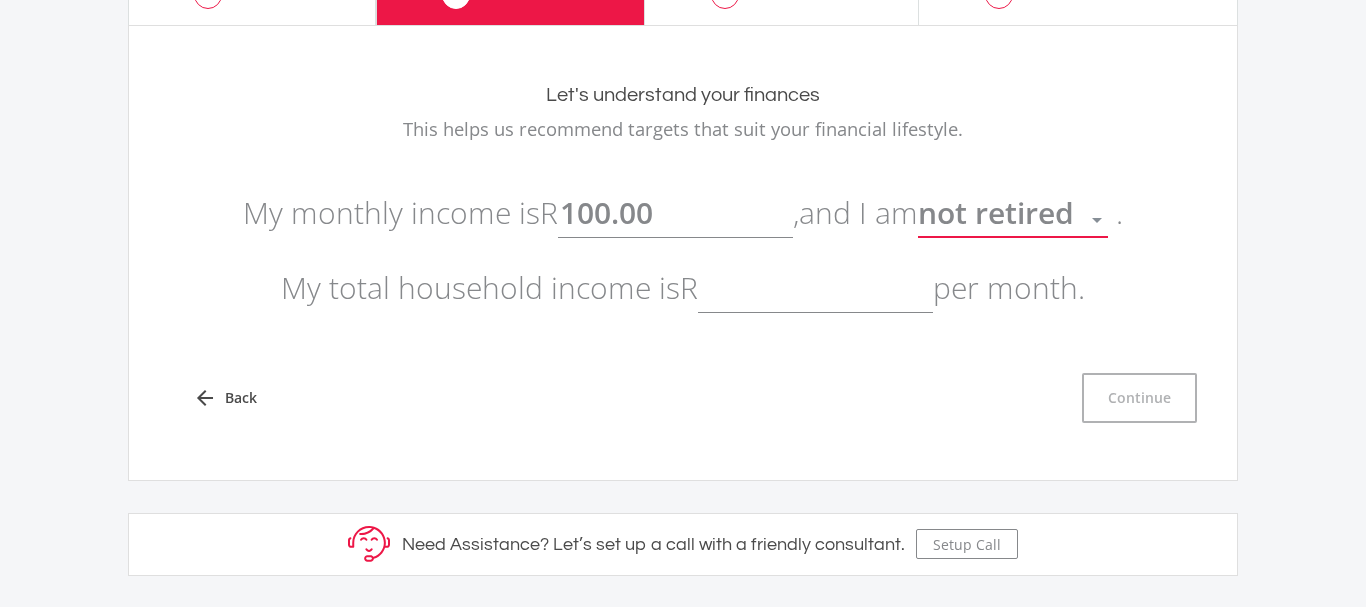click 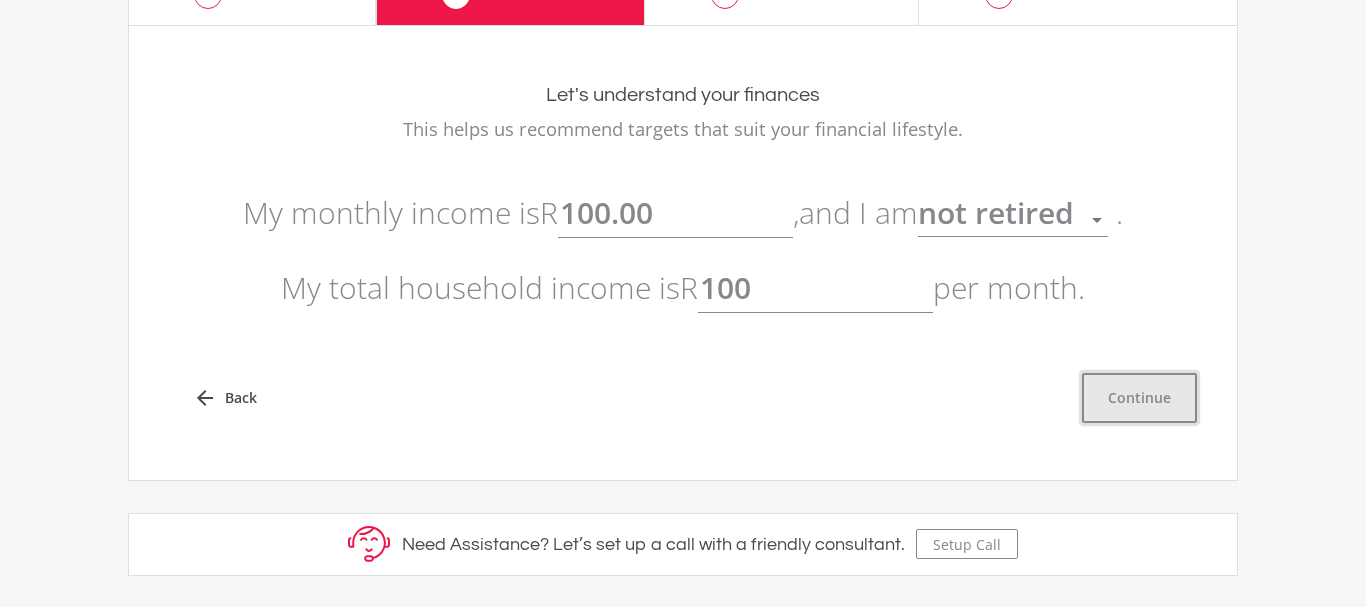 type on "100.00" 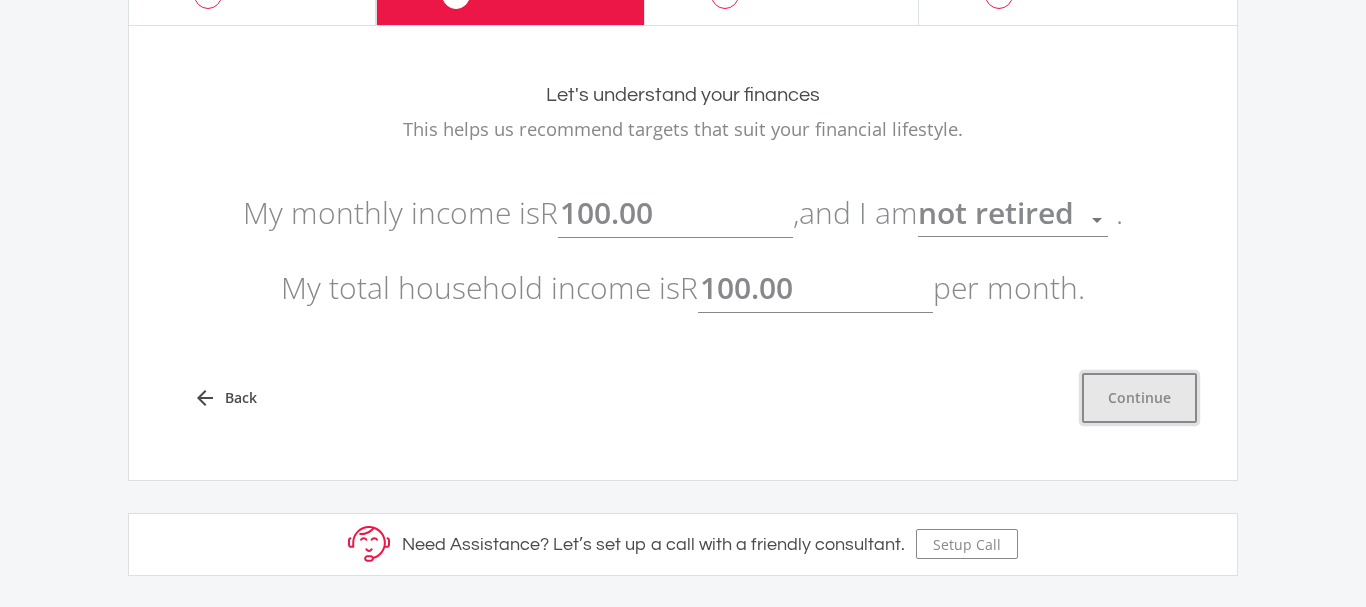 click on "Continue" 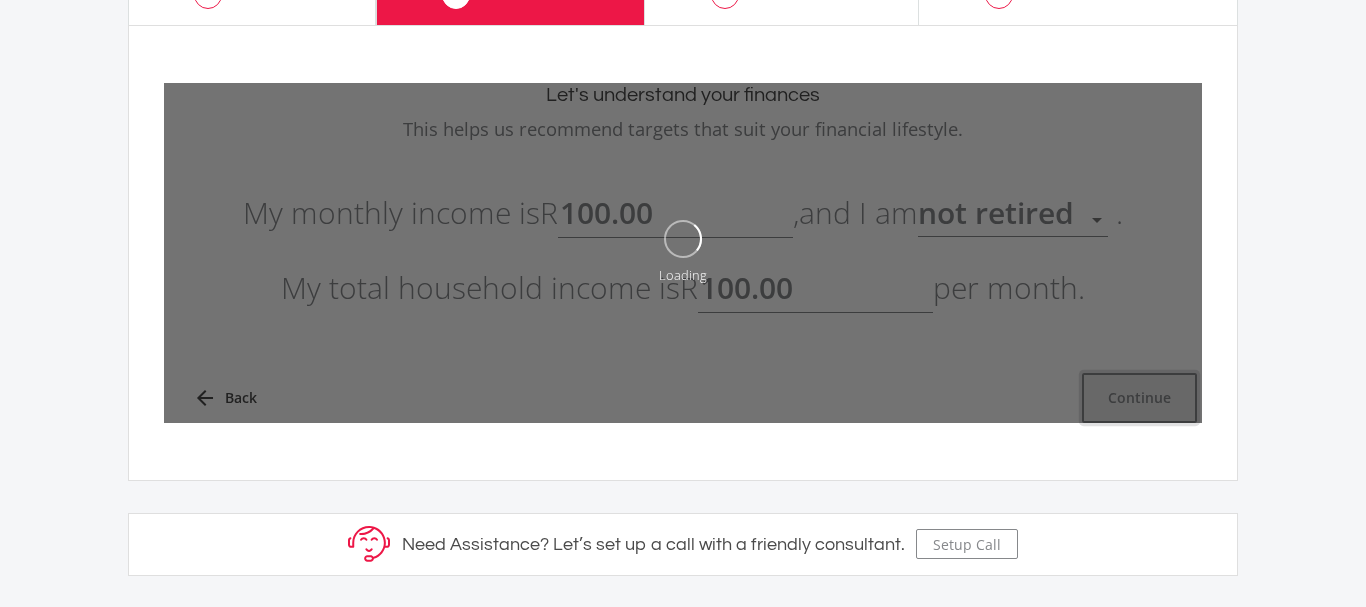 type on "100" 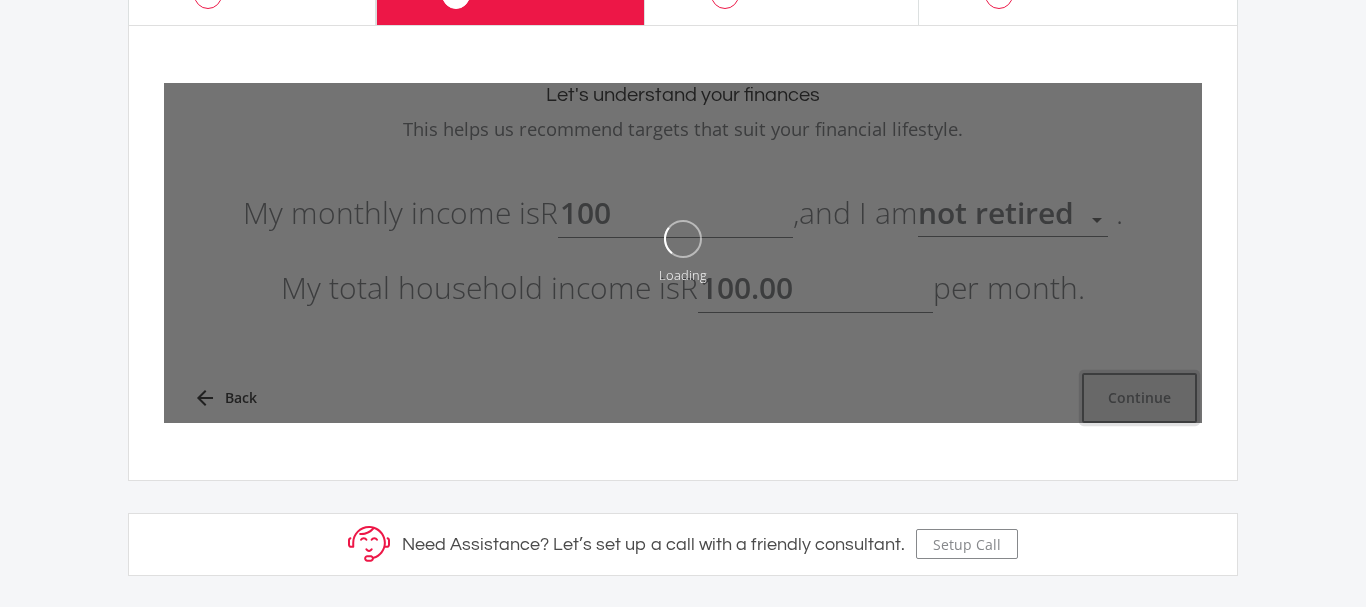 type on "100" 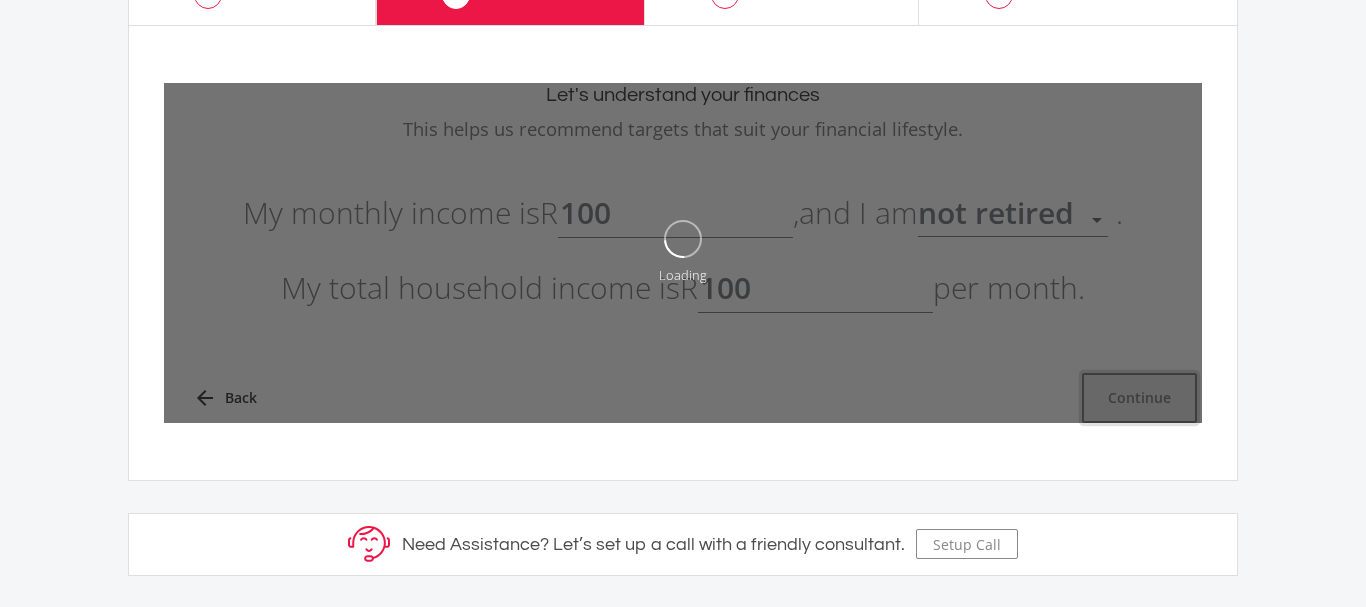 type on "100.00" 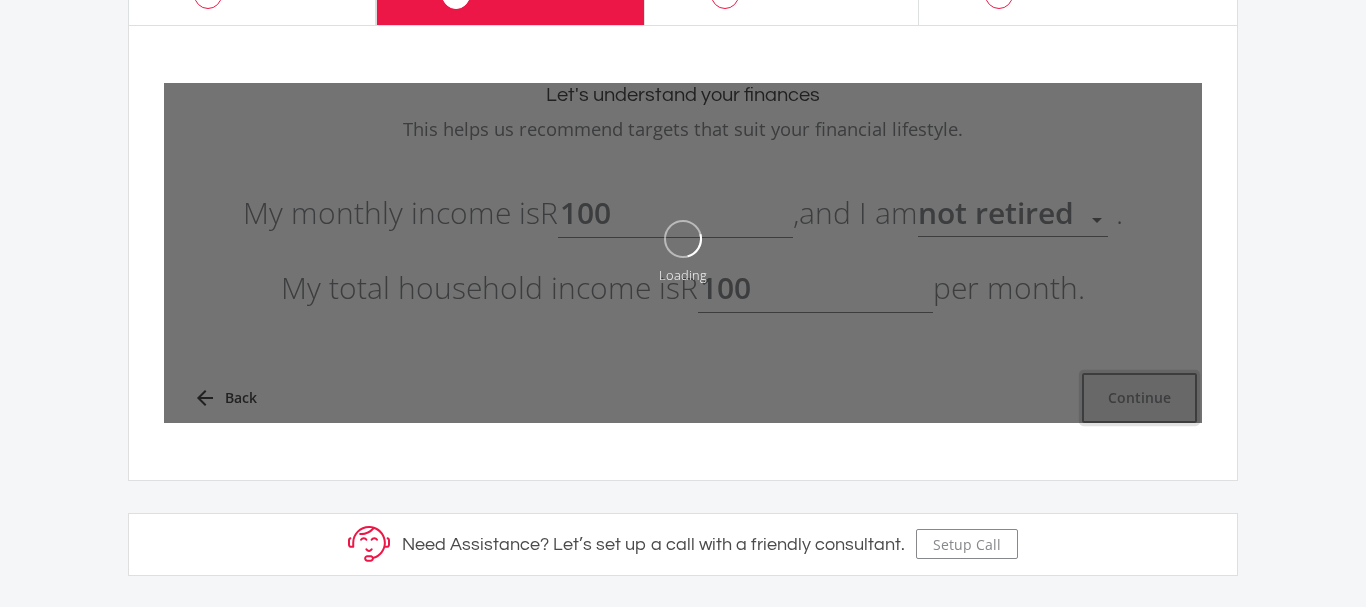 type on "100.00" 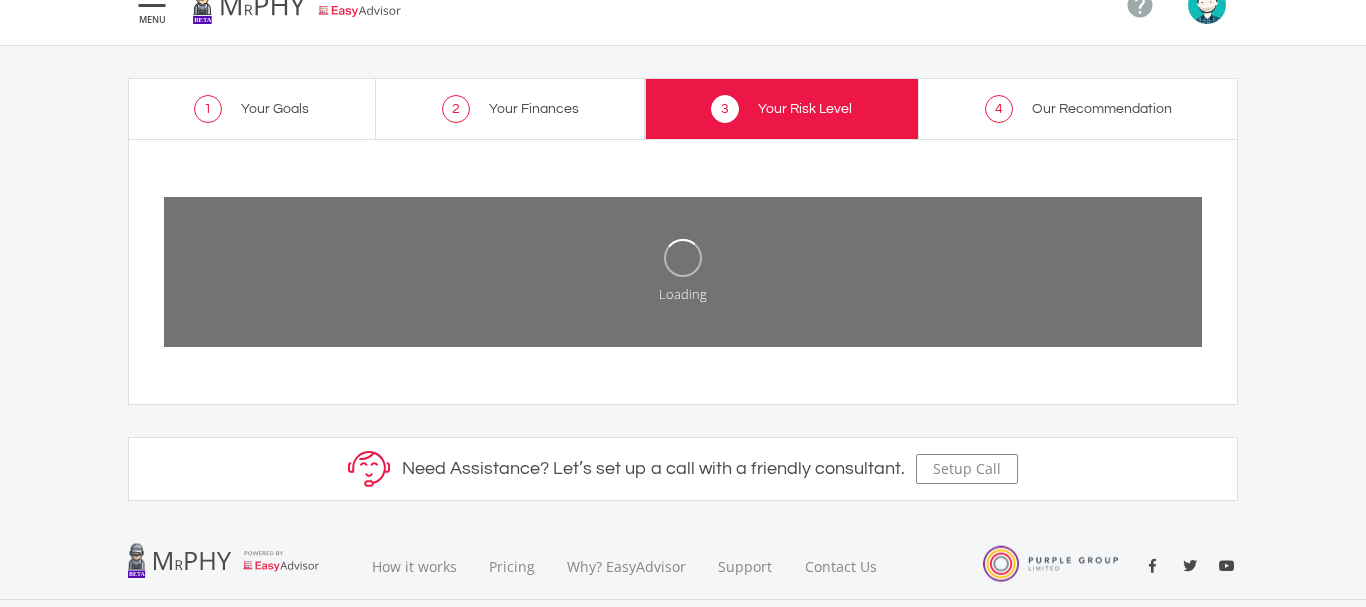 scroll, scrollTop: 0, scrollLeft: 0, axis: both 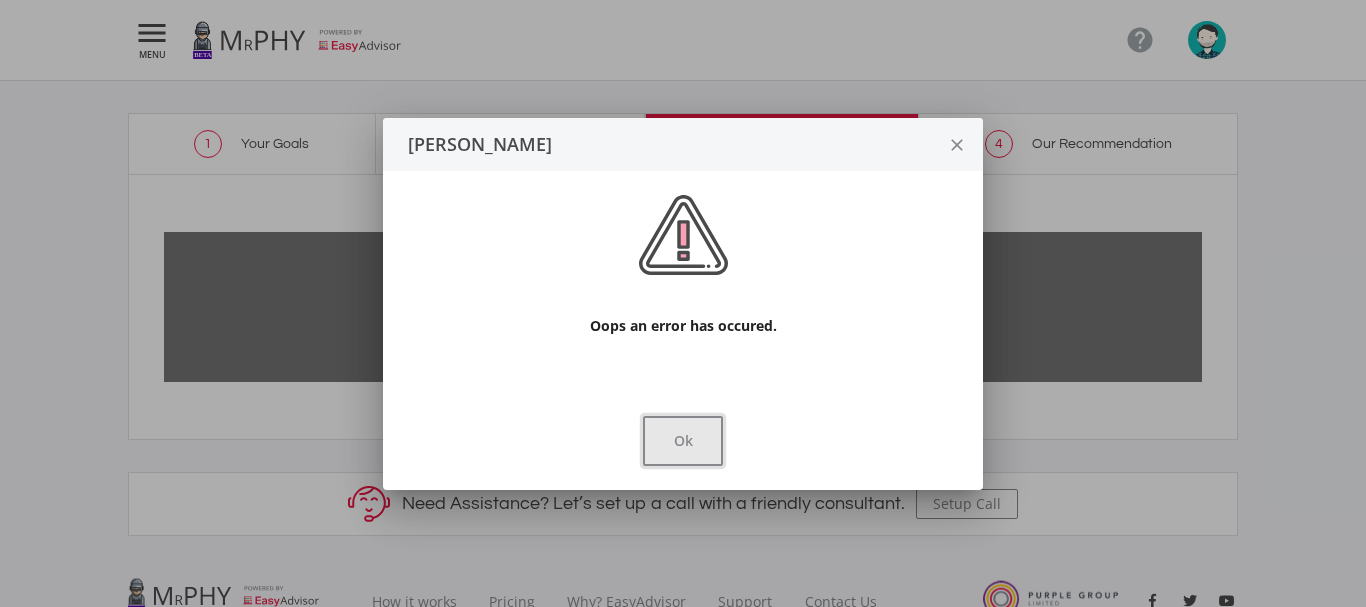 click on "Ok" at bounding box center (683, 441) 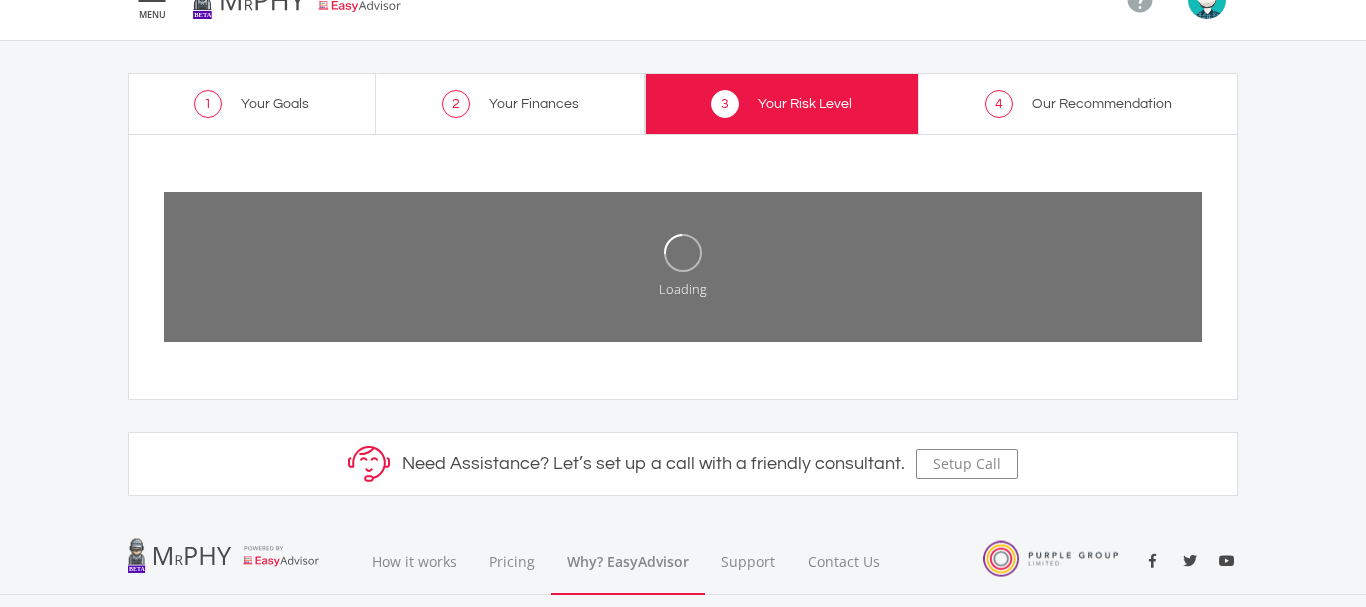 scroll, scrollTop: 0, scrollLeft: 0, axis: both 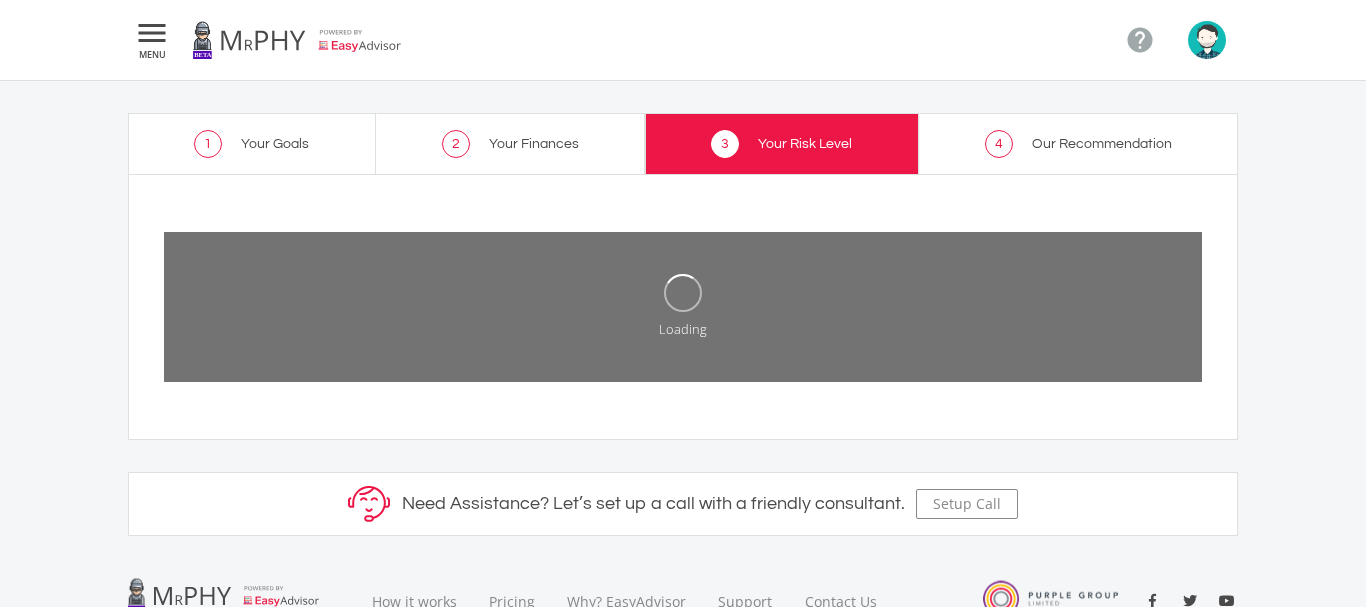 click on "4
Our Recommendation" 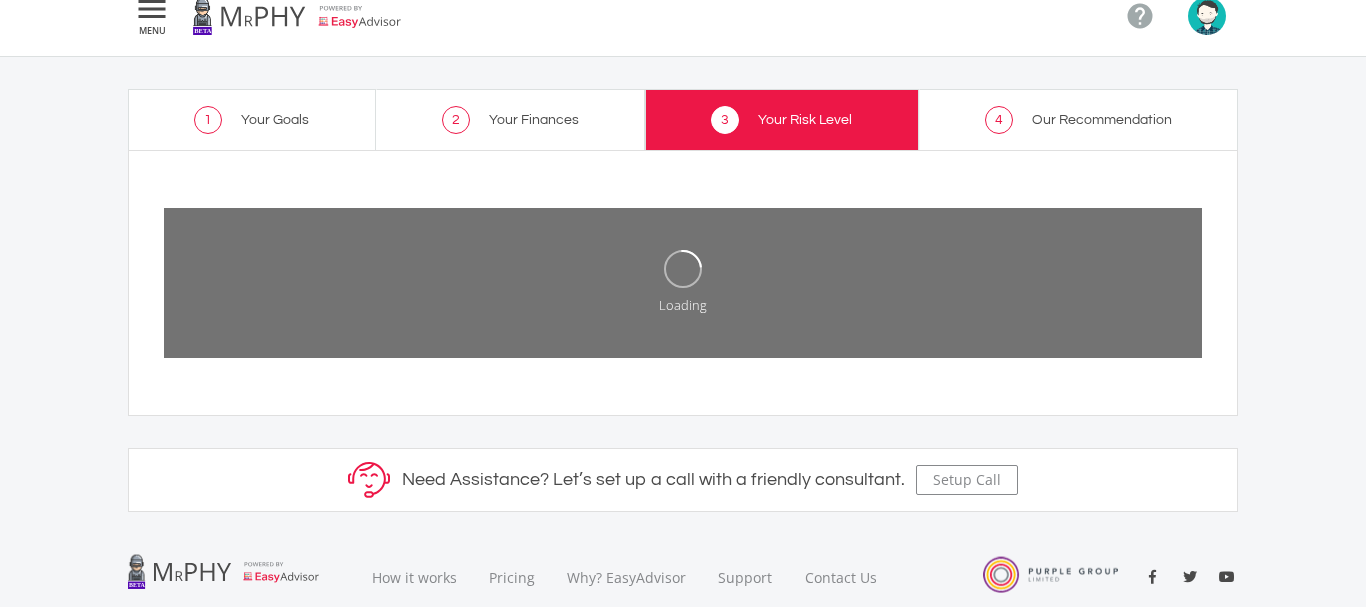 scroll, scrollTop: 0, scrollLeft: 0, axis: both 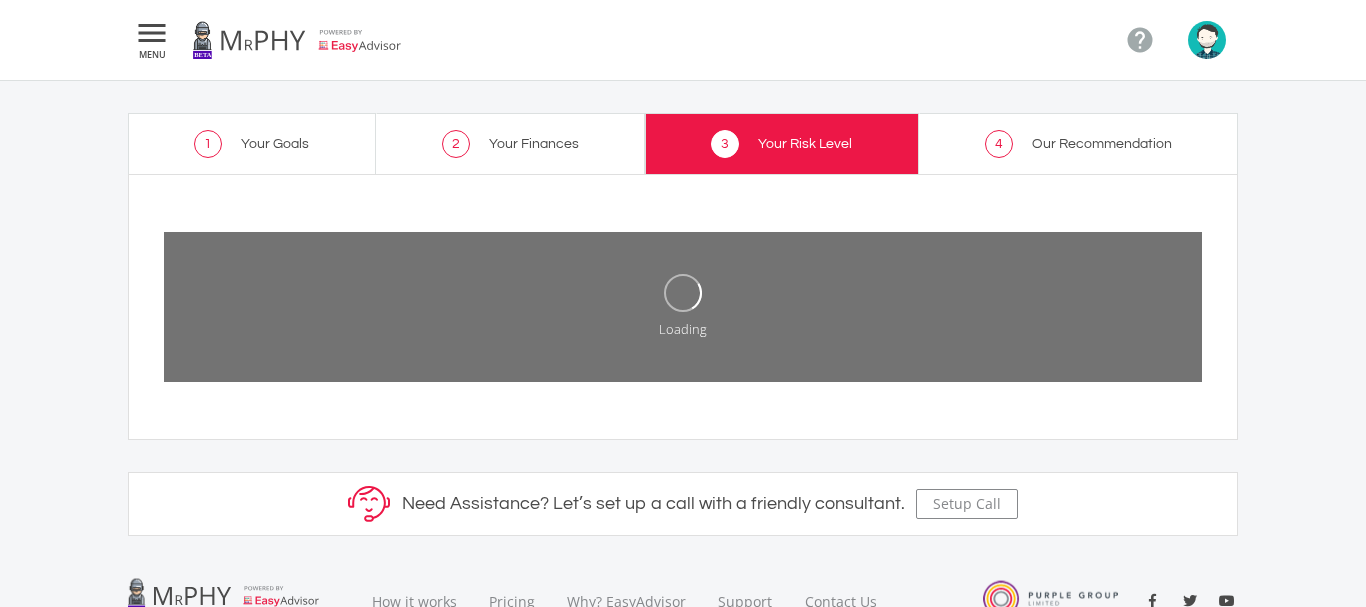 click on "MENU" 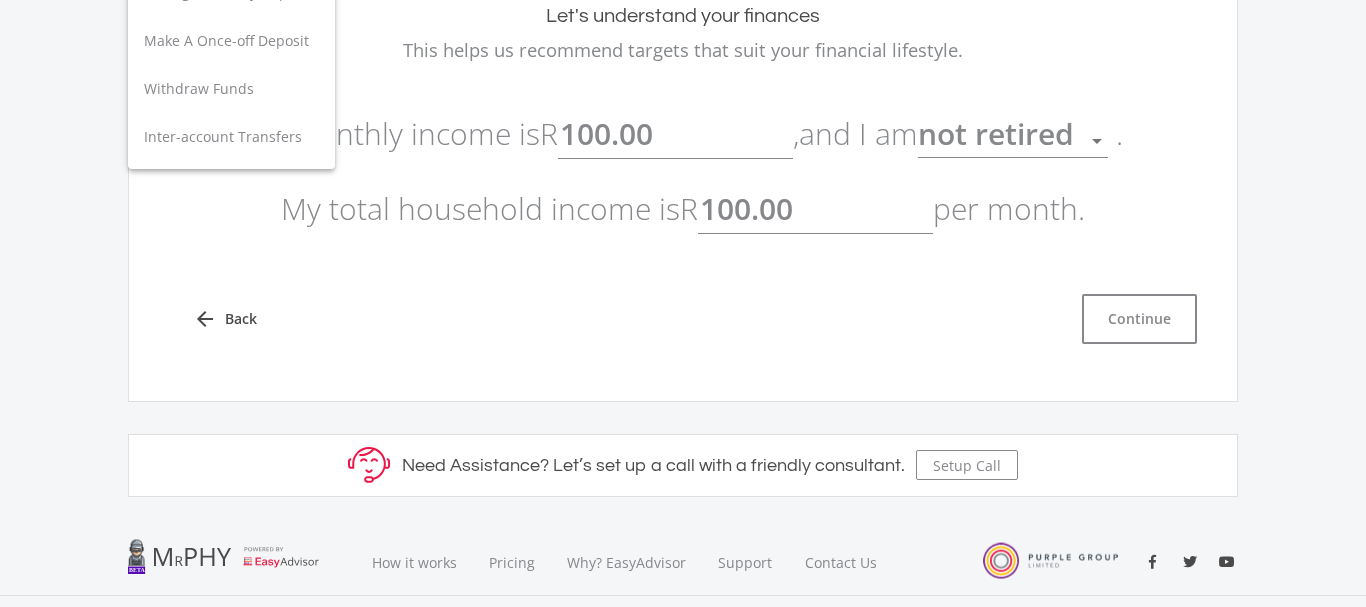 click at bounding box center [683, 303] 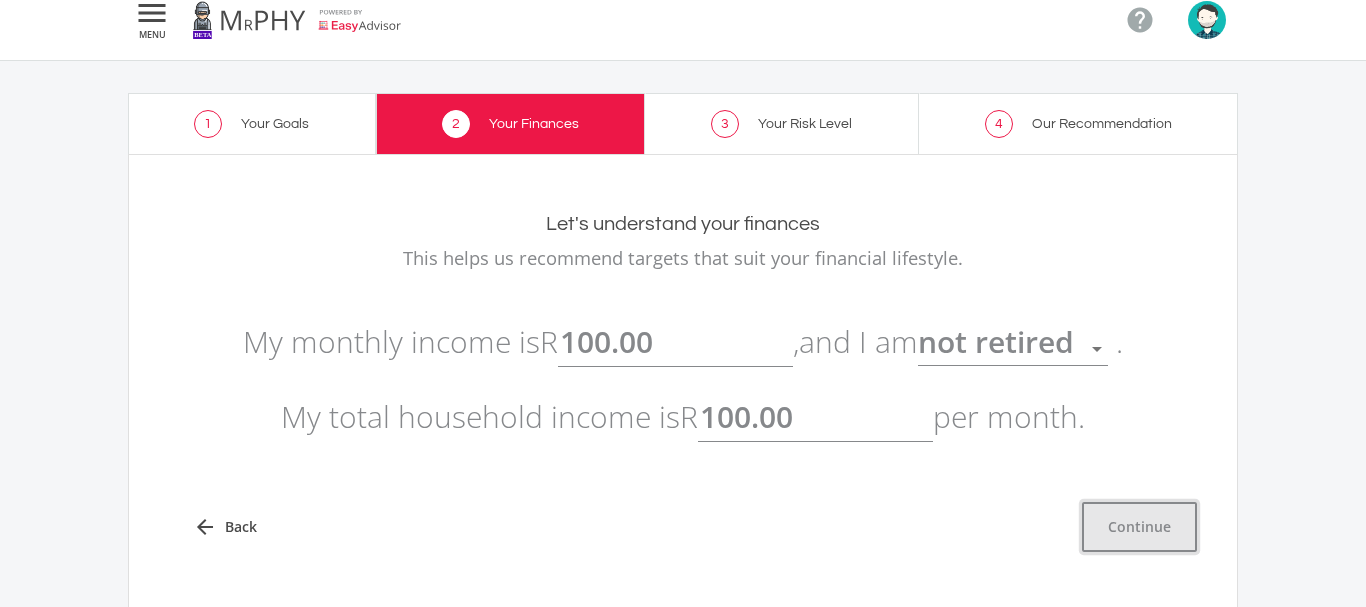 click on "Continue" 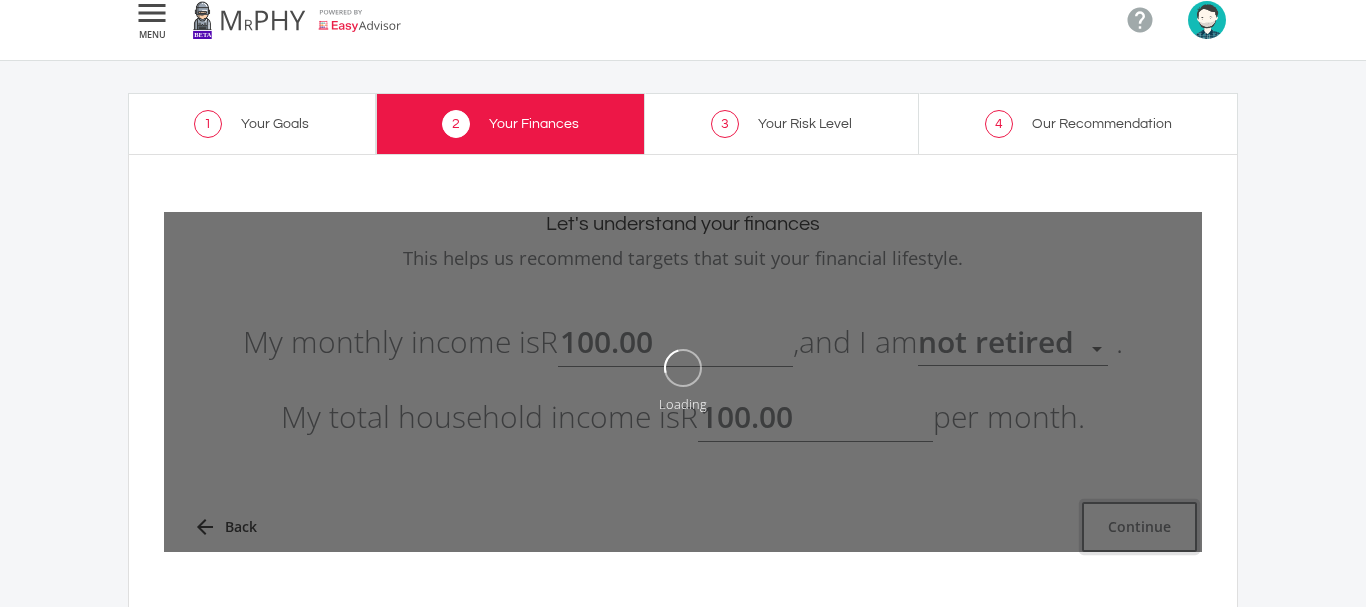 type on "100" 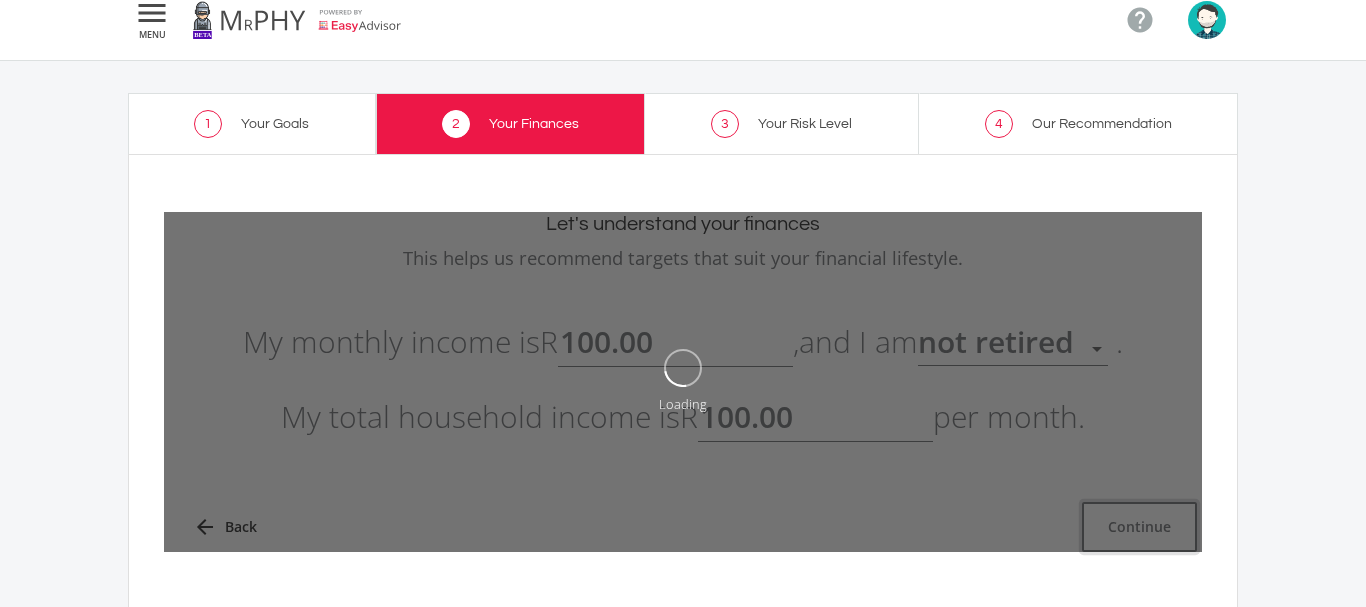 type on "100" 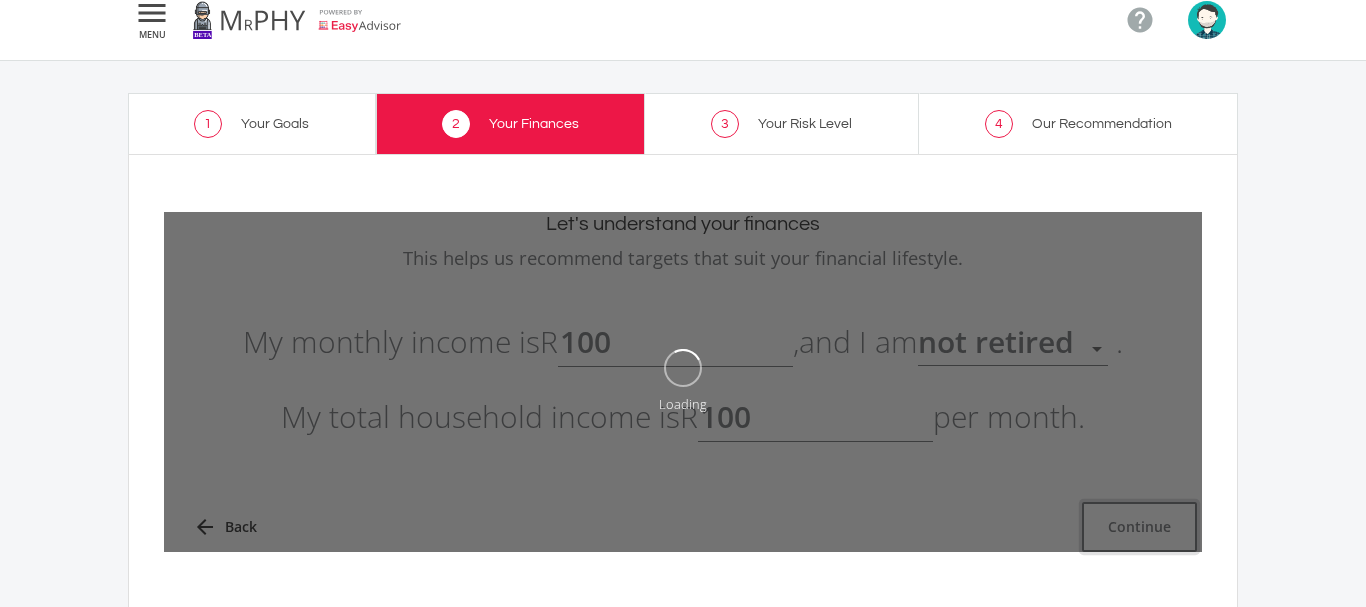 type on "100.00" 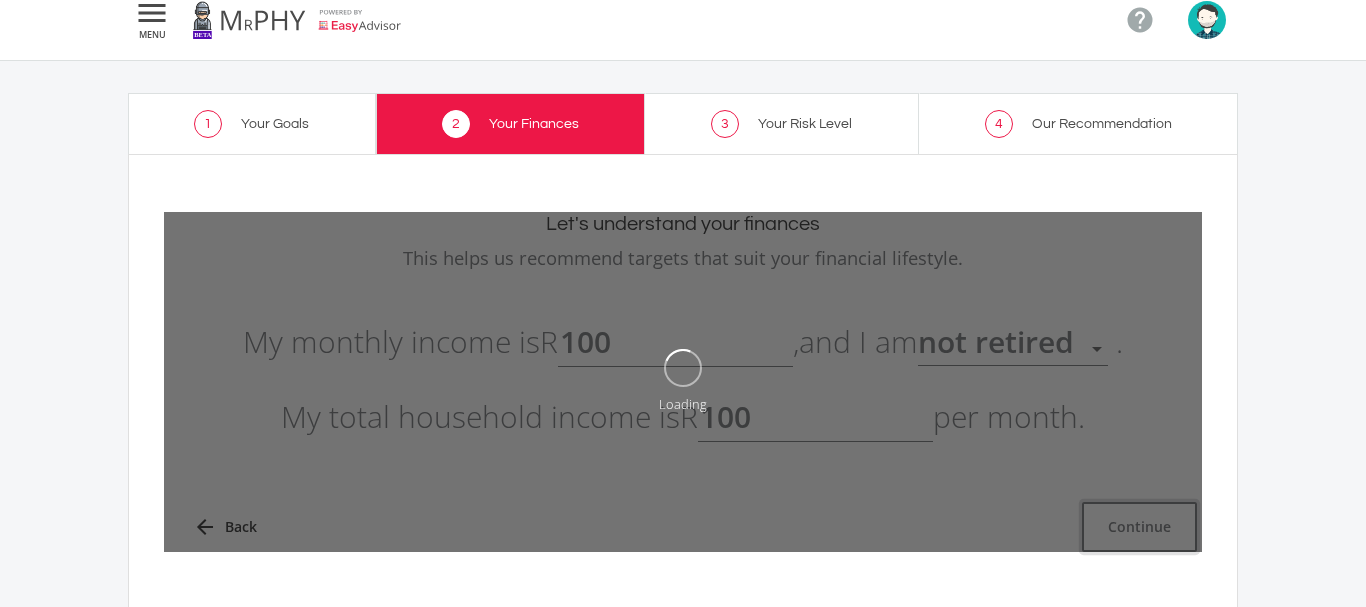 type on "100.00" 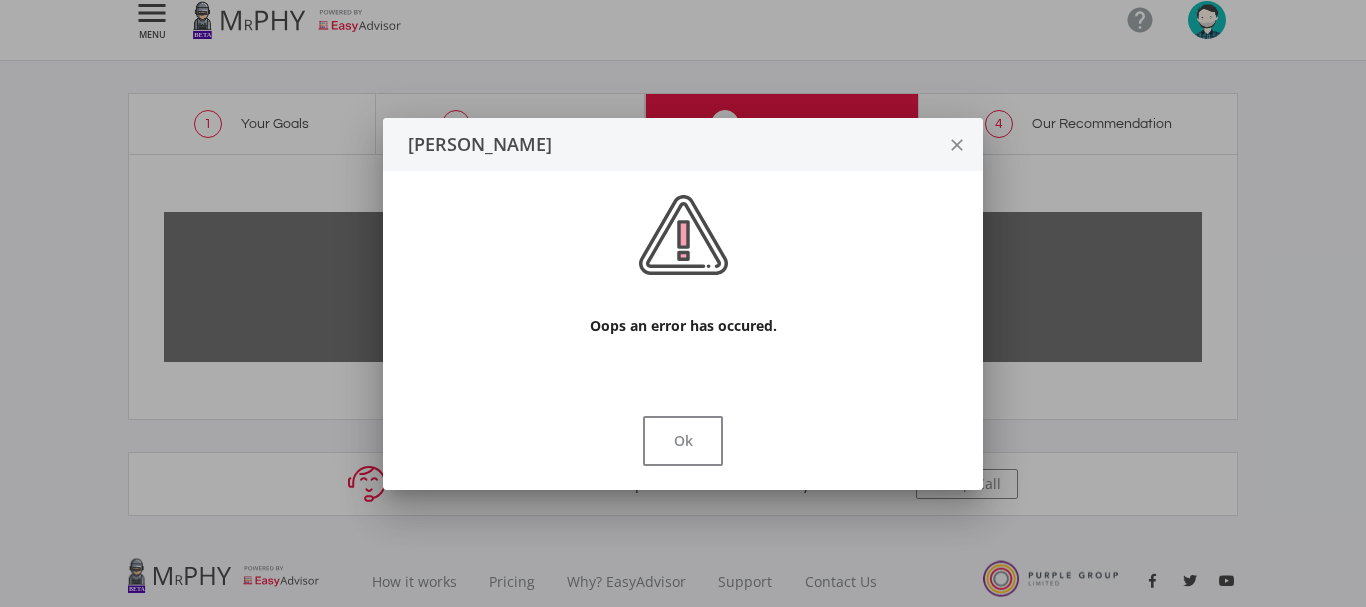 scroll, scrollTop: 0, scrollLeft: 0, axis: both 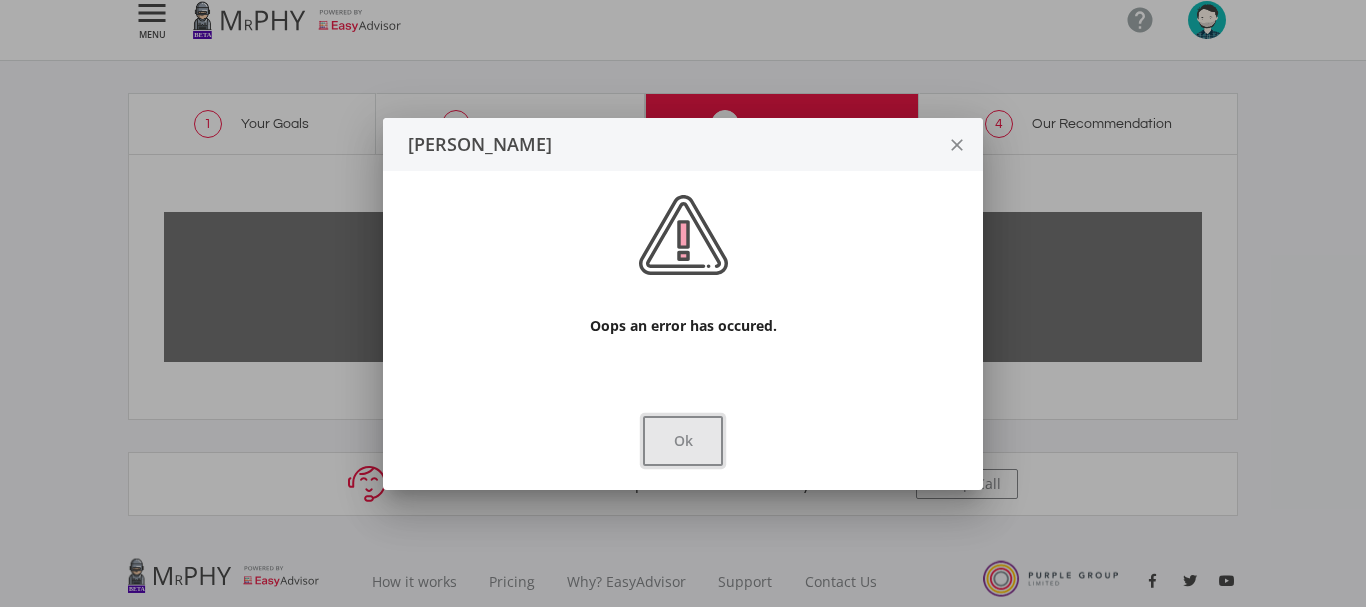 click on "Ok" at bounding box center (683, 441) 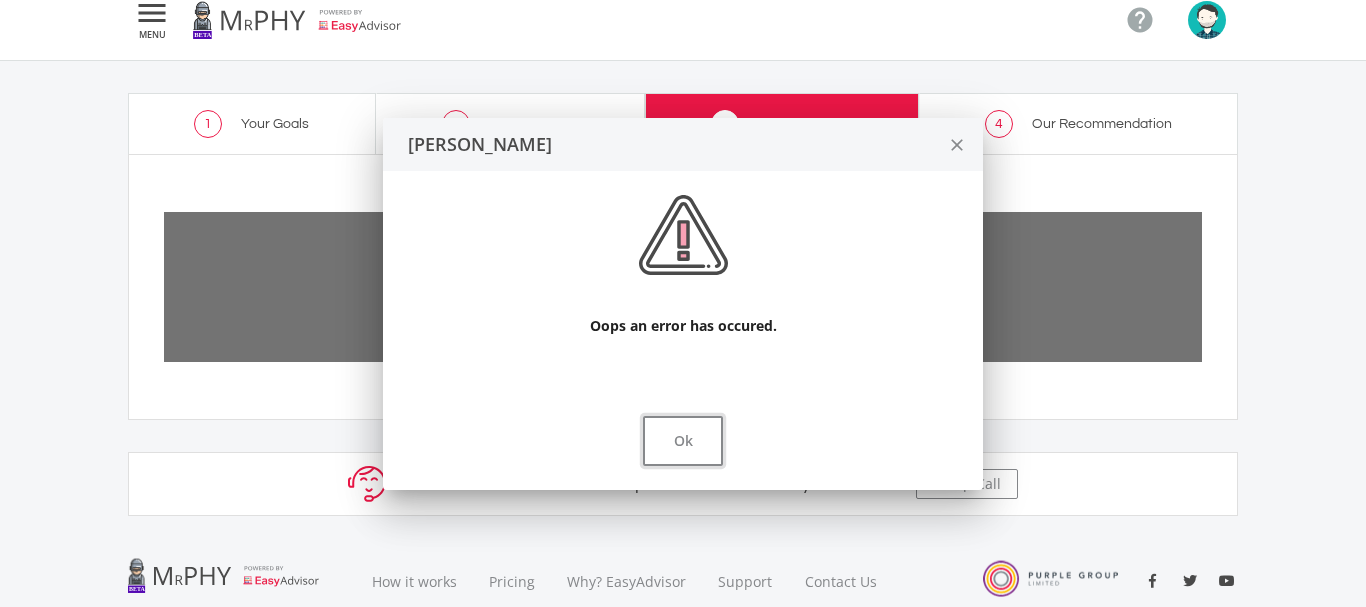 scroll, scrollTop: 20, scrollLeft: 0, axis: vertical 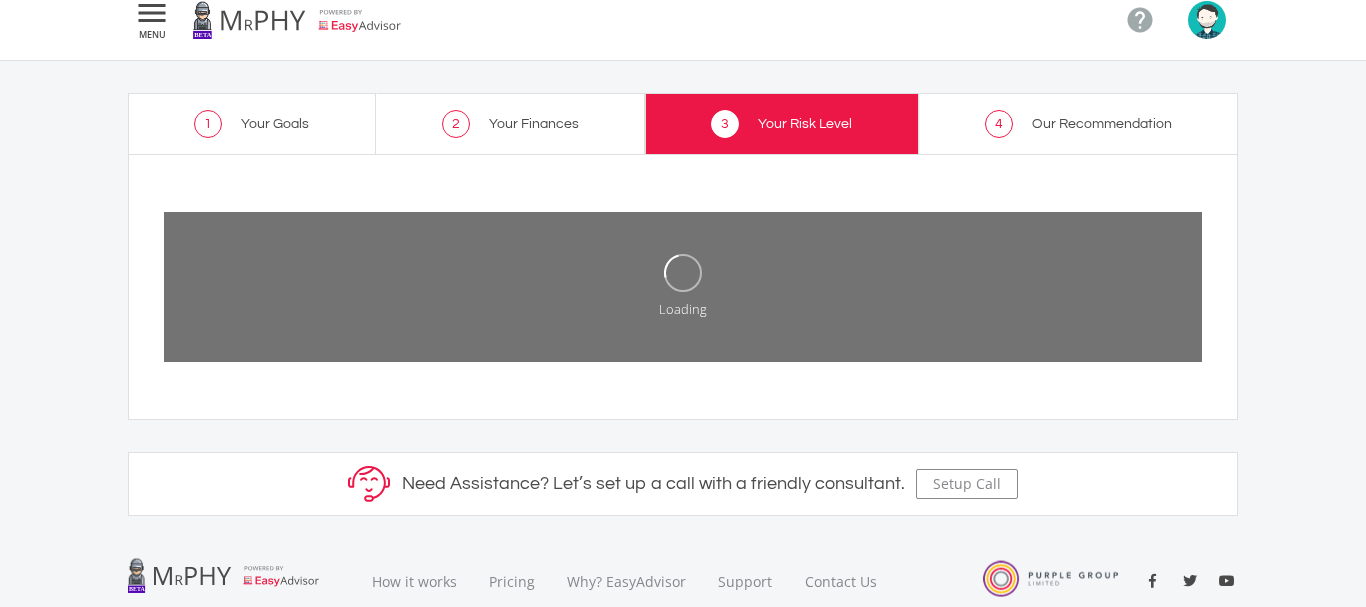 click on "4
Our Recommendation" 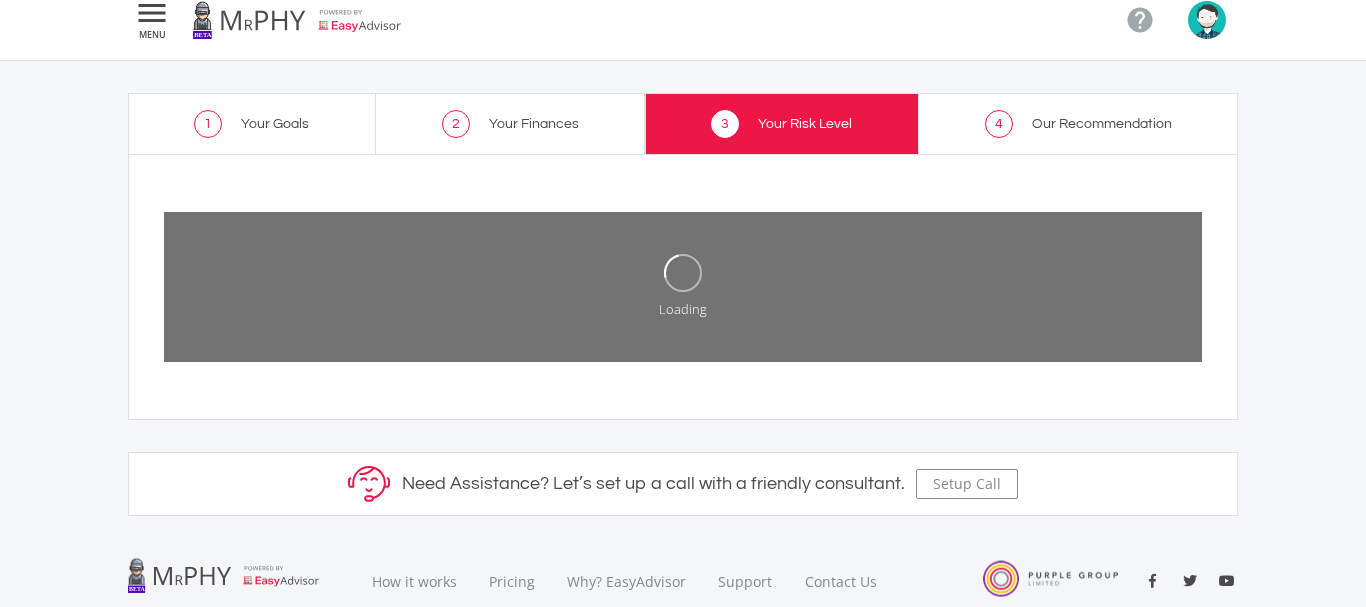 click on "MENU" 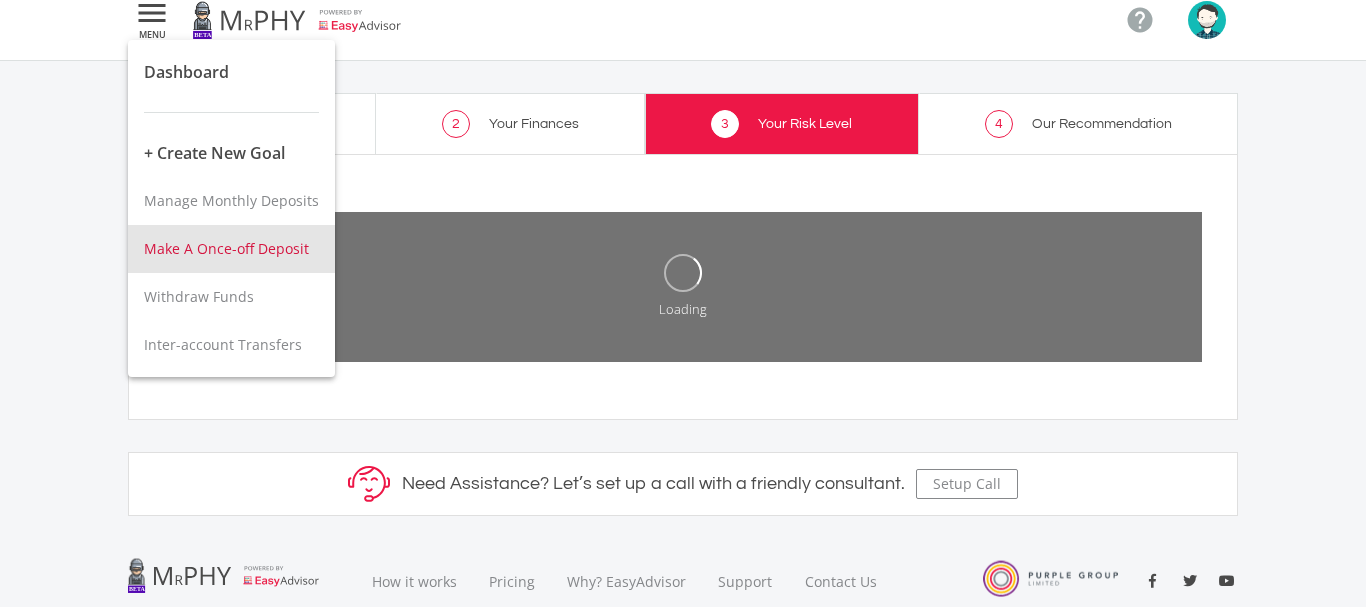 click on "Make A Once-off Deposit" at bounding box center [226, 248] 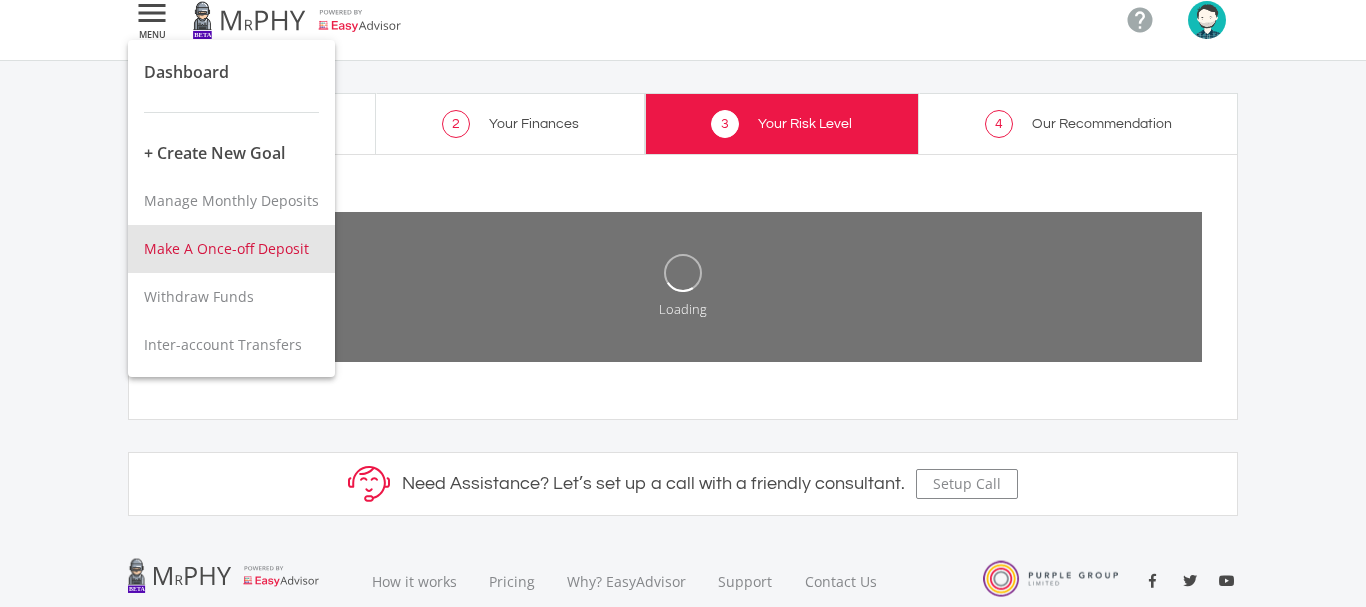 scroll, scrollTop: 0, scrollLeft: 0, axis: both 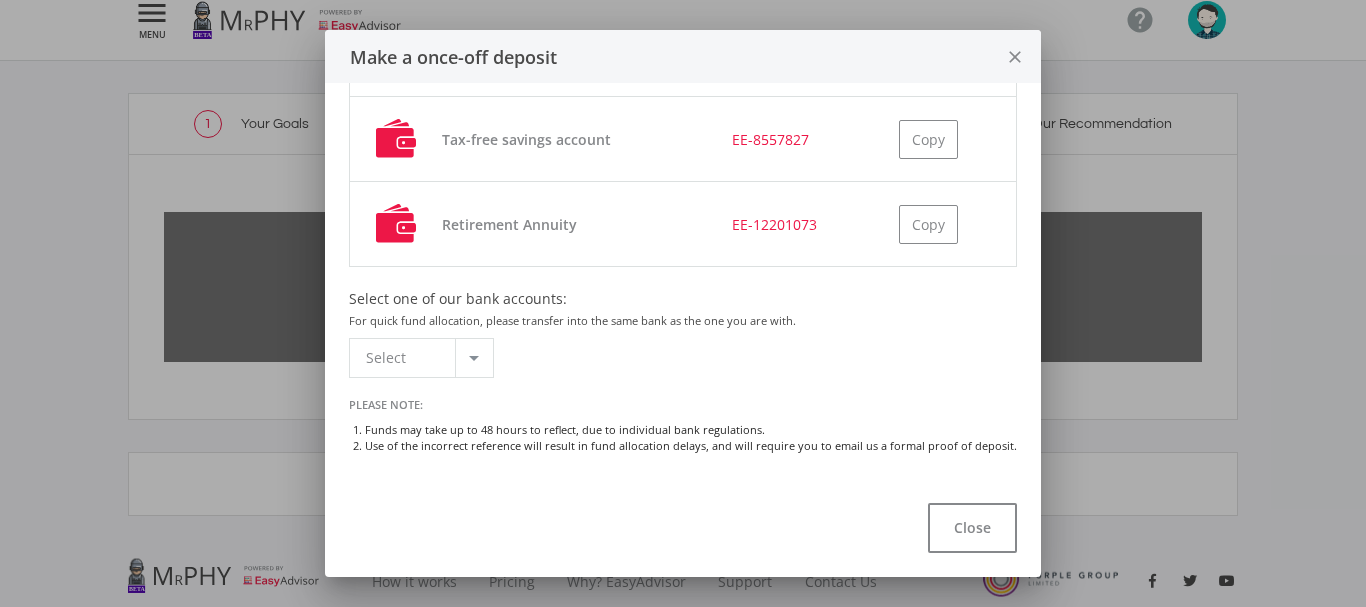 click at bounding box center [474, 358] 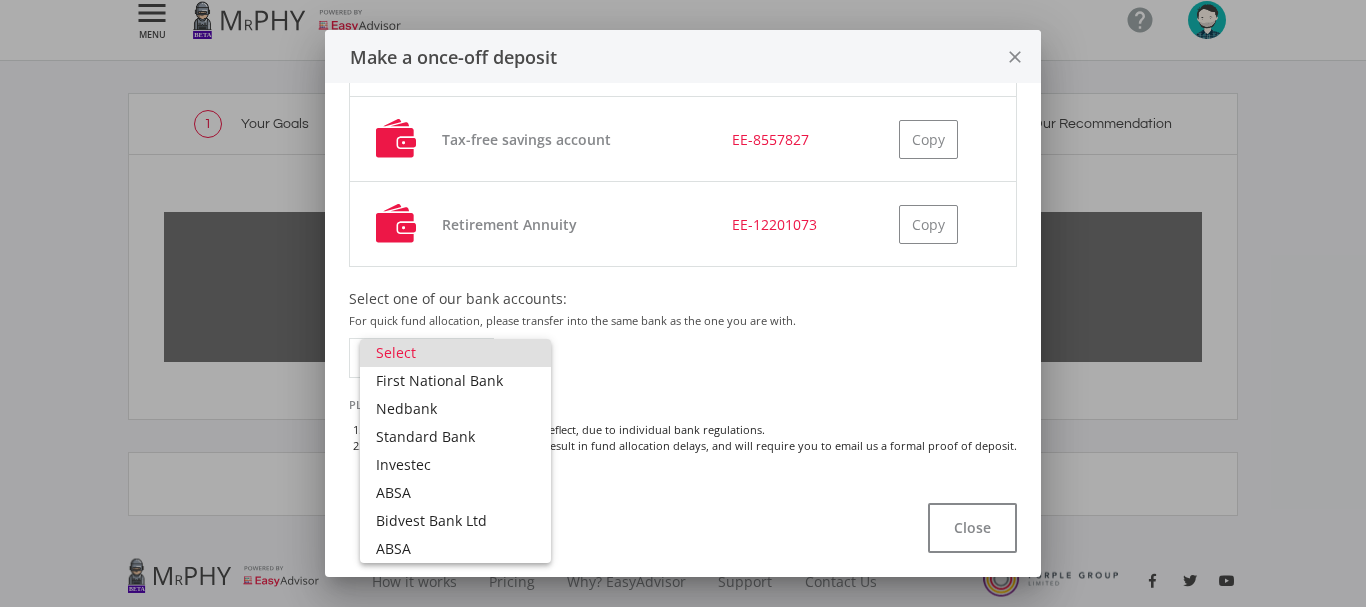 click at bounding box center [683, 303] 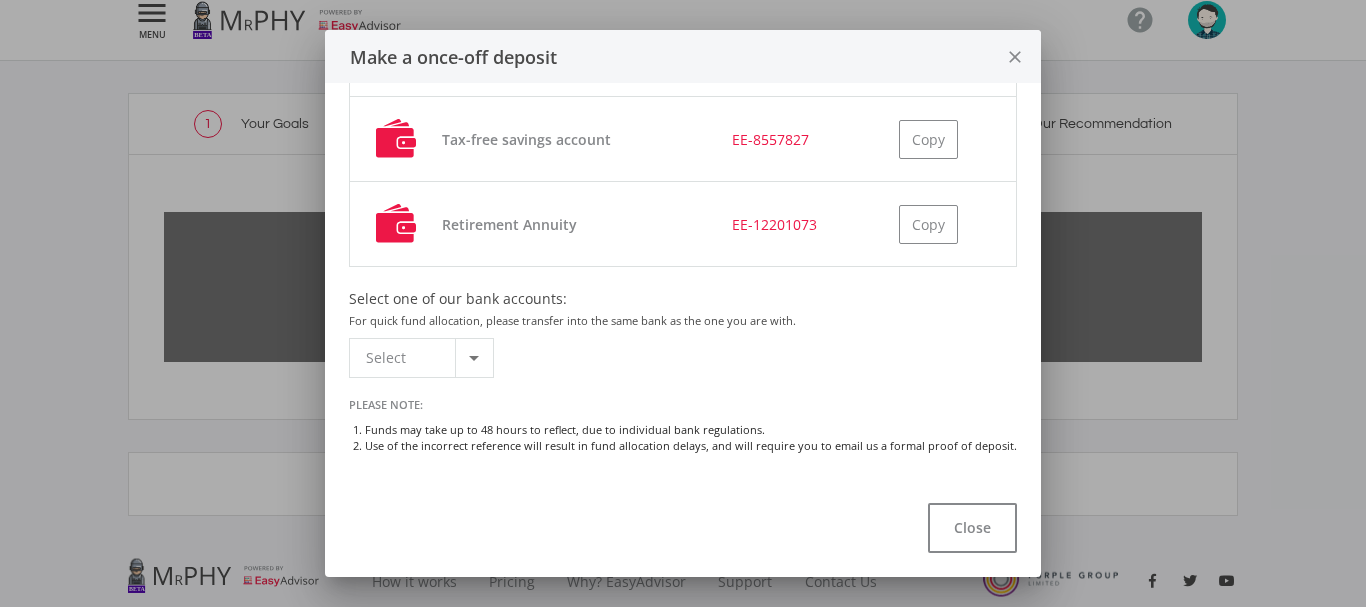 click on "close" at bounding box center [1015, 57] 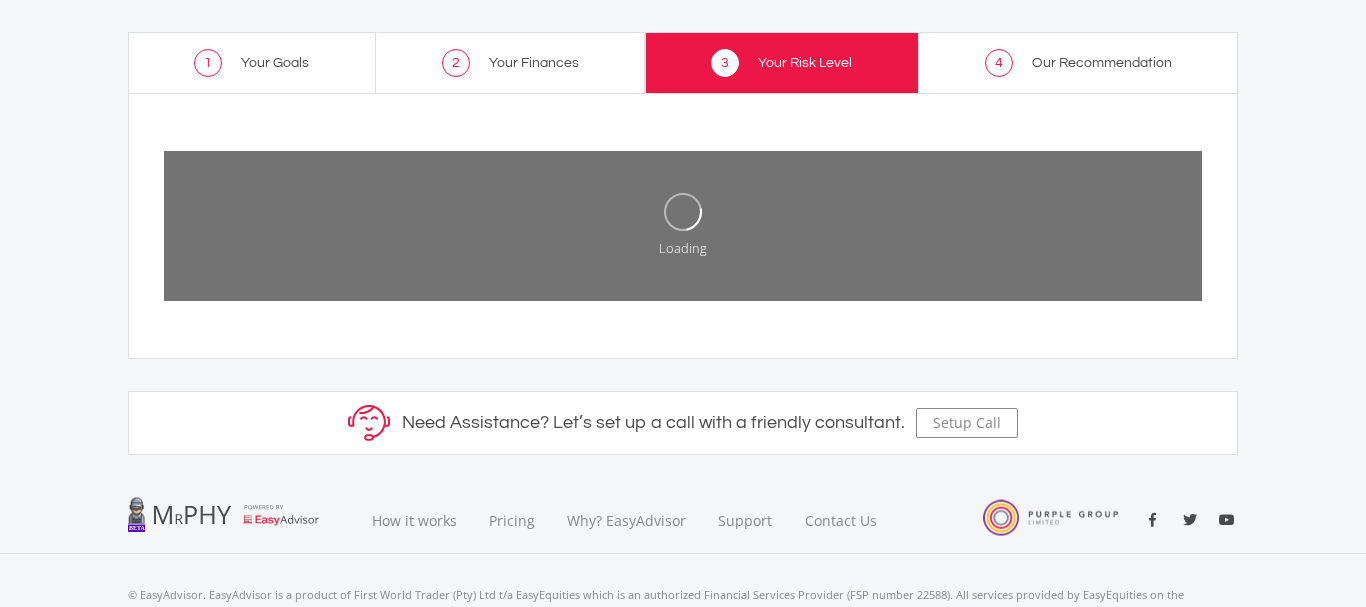 scroll, scrollTop: 0, scrollLeft: 0, axis: both 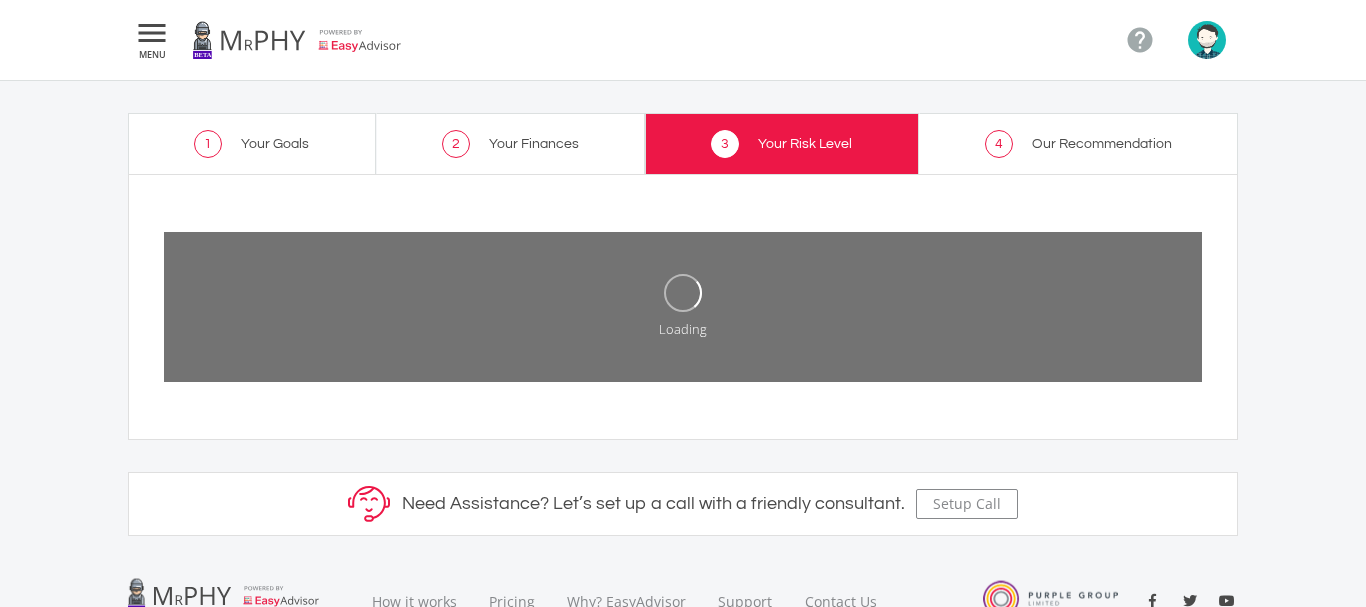 click on "2" 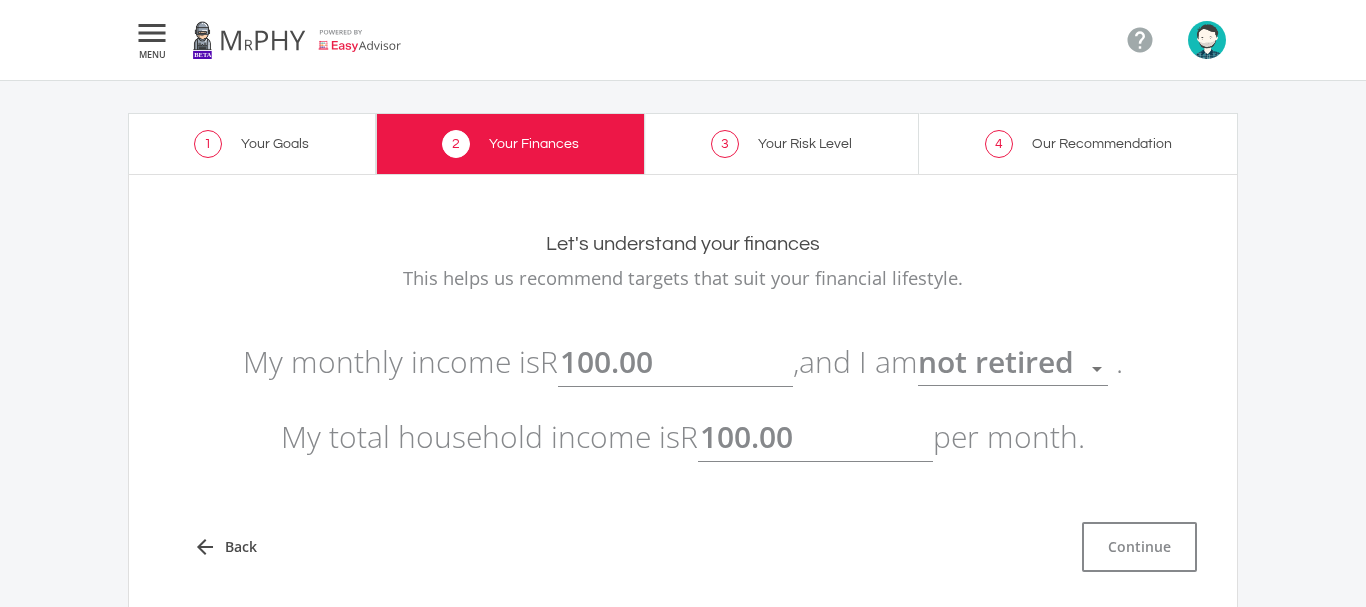 click on "3
Your Risk Level" 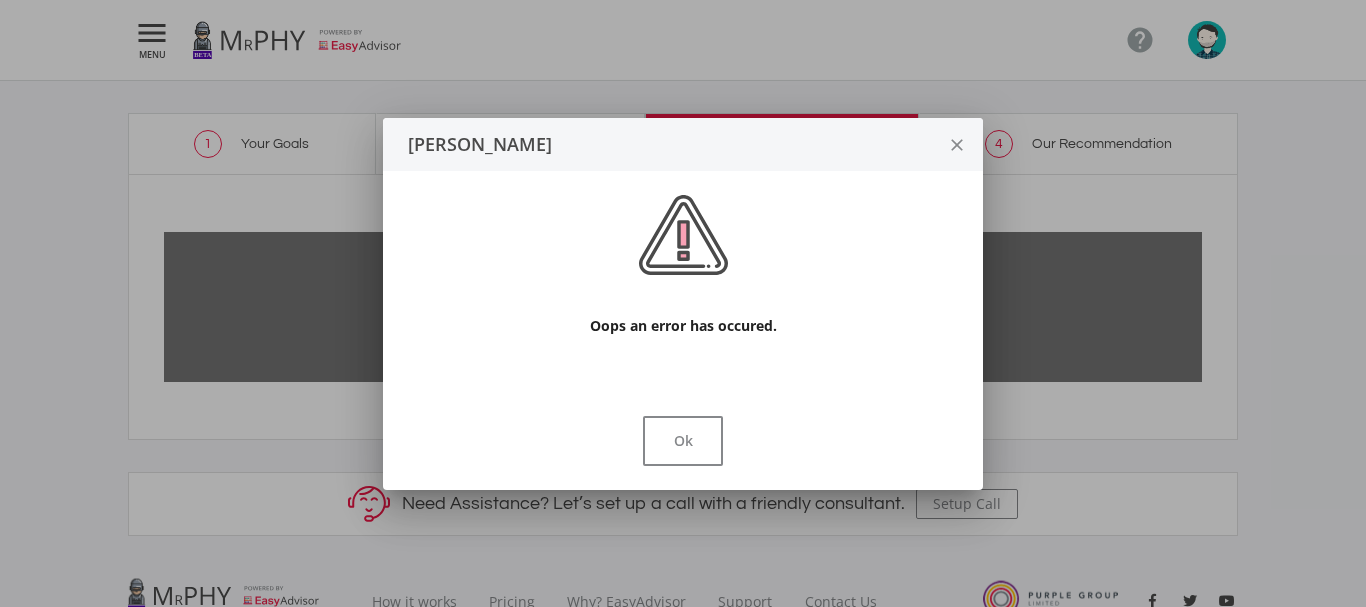 click at bounding box center [683, 303] 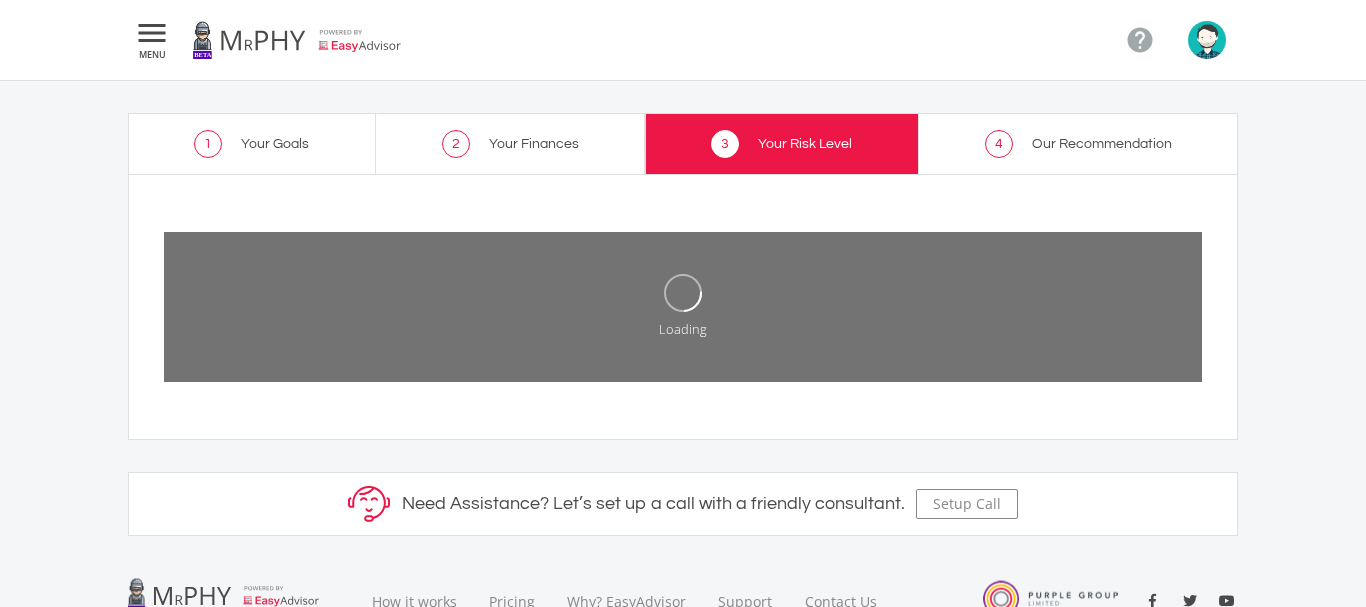 drag, startPoint x: 265, startPoint y: 177, endPoint x: 264, endPoint y: 141, distance: 36.013885 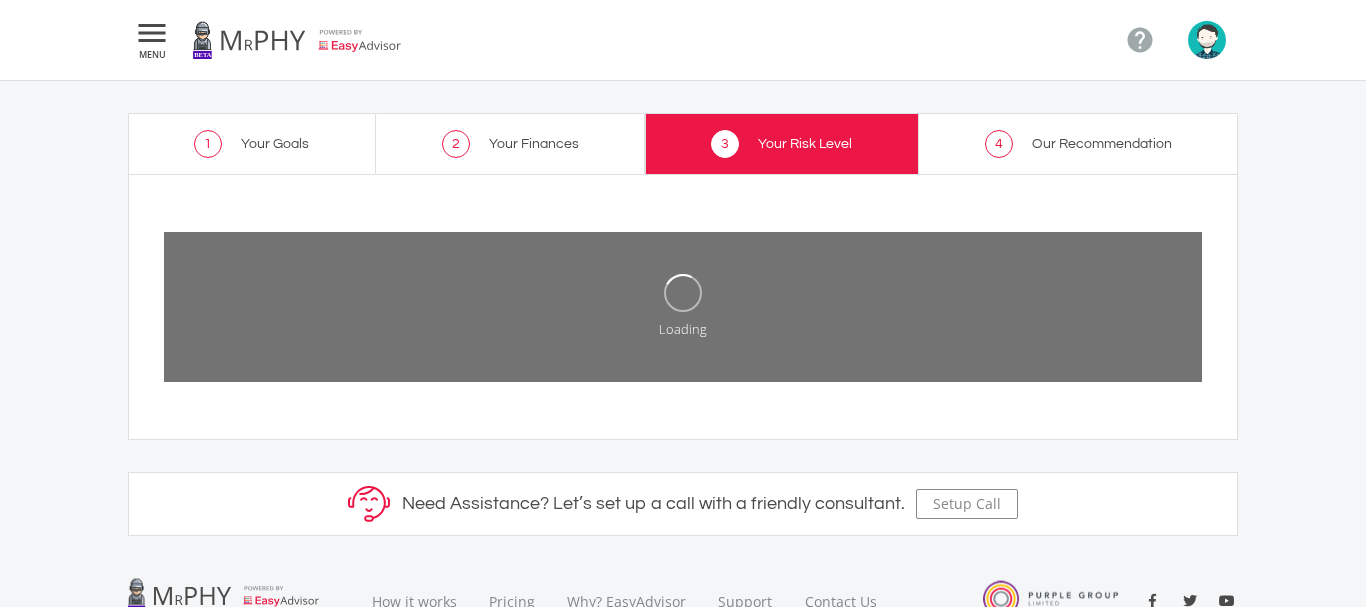 click on "Your Goals" 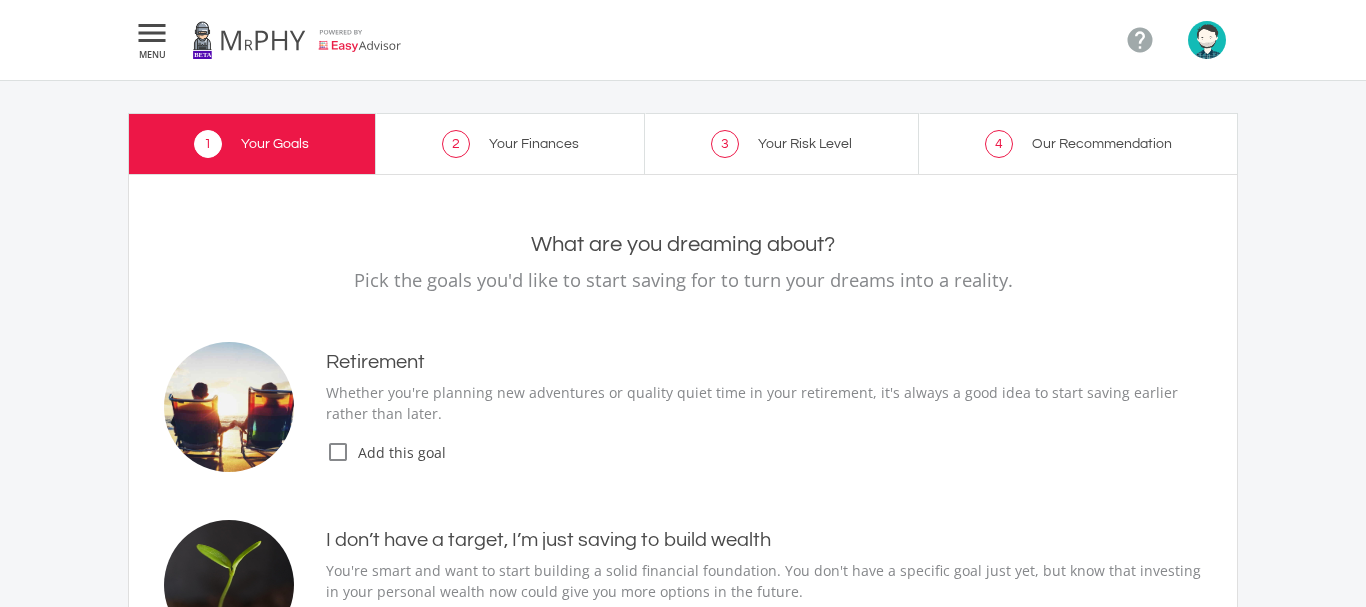 click on "1
Your Goals" 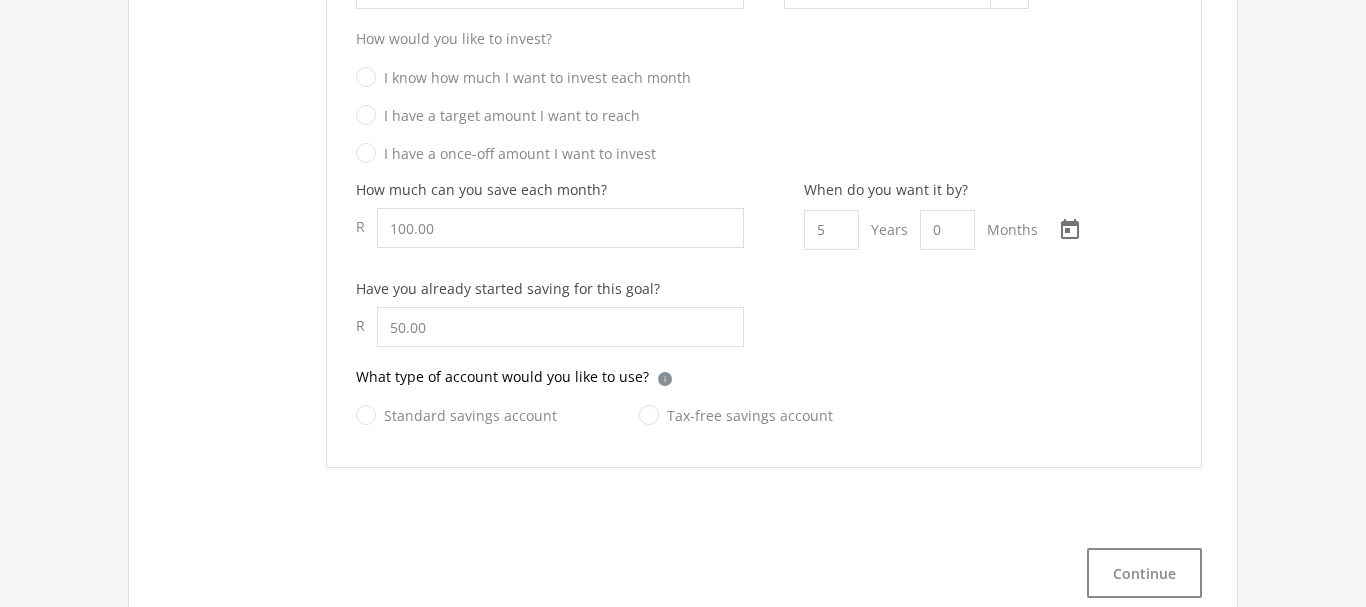 scroll, scrollTop: 912, scrollLeft: 0, axis: vertical 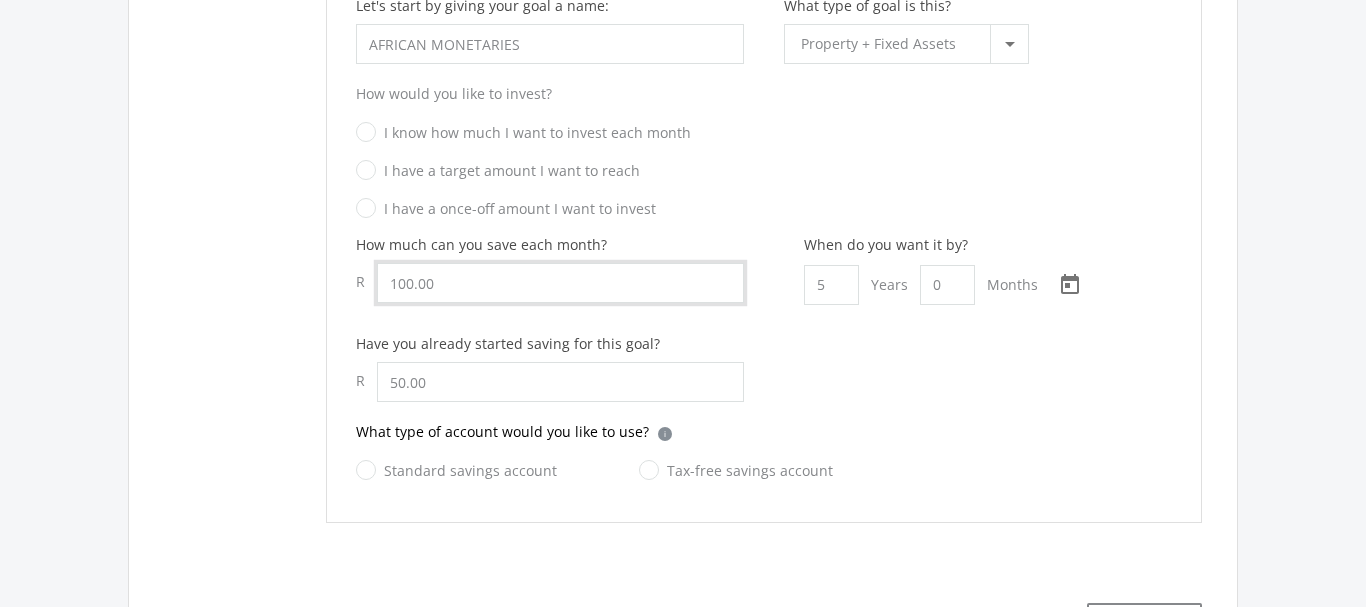 click on "100.00" at bounding box center (560, 283) 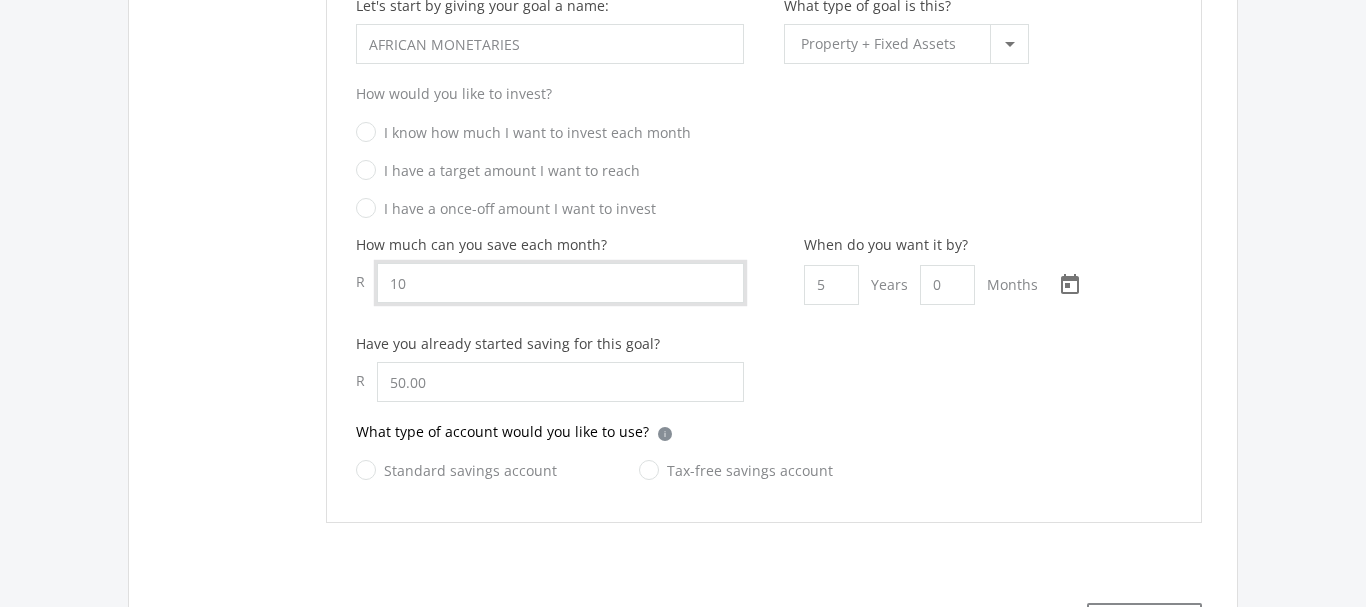type on "1" 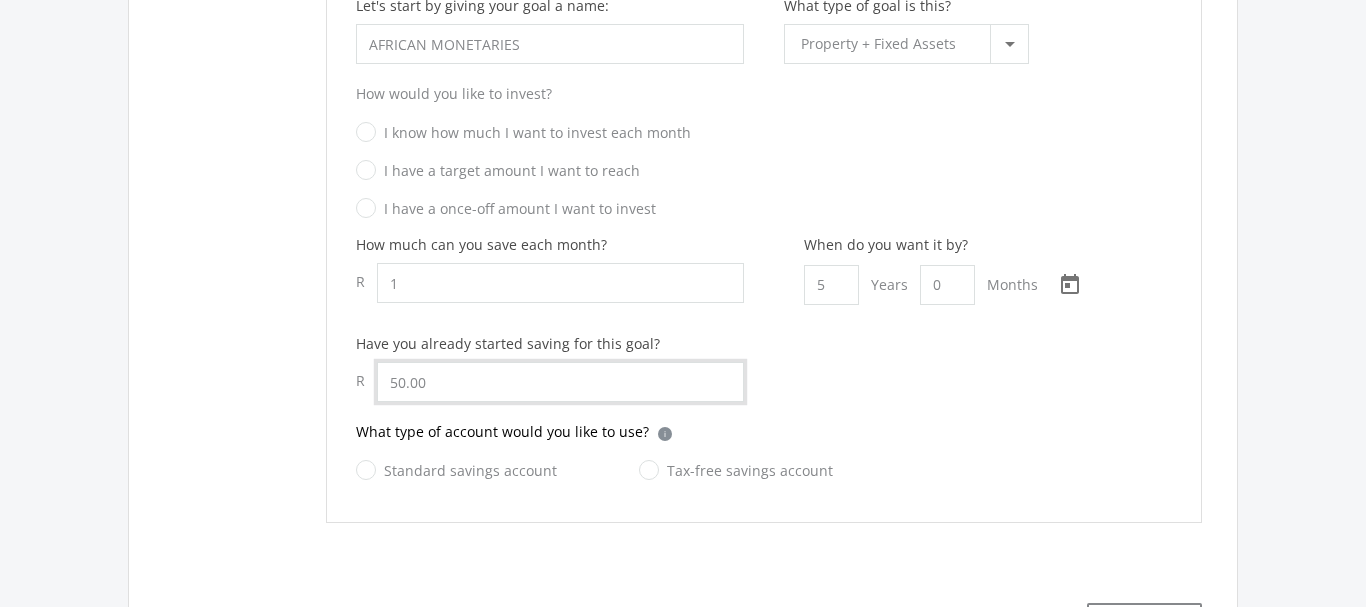 type on "1.00" 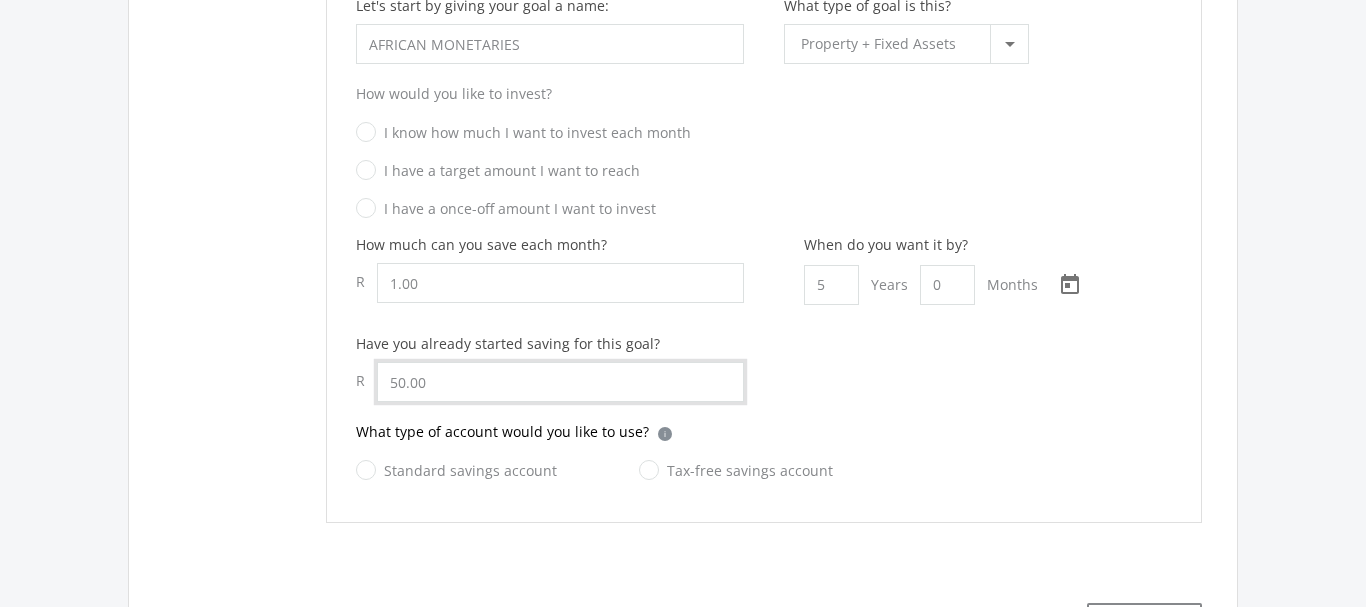 click on "50.00" at bounding box center (560, 382) 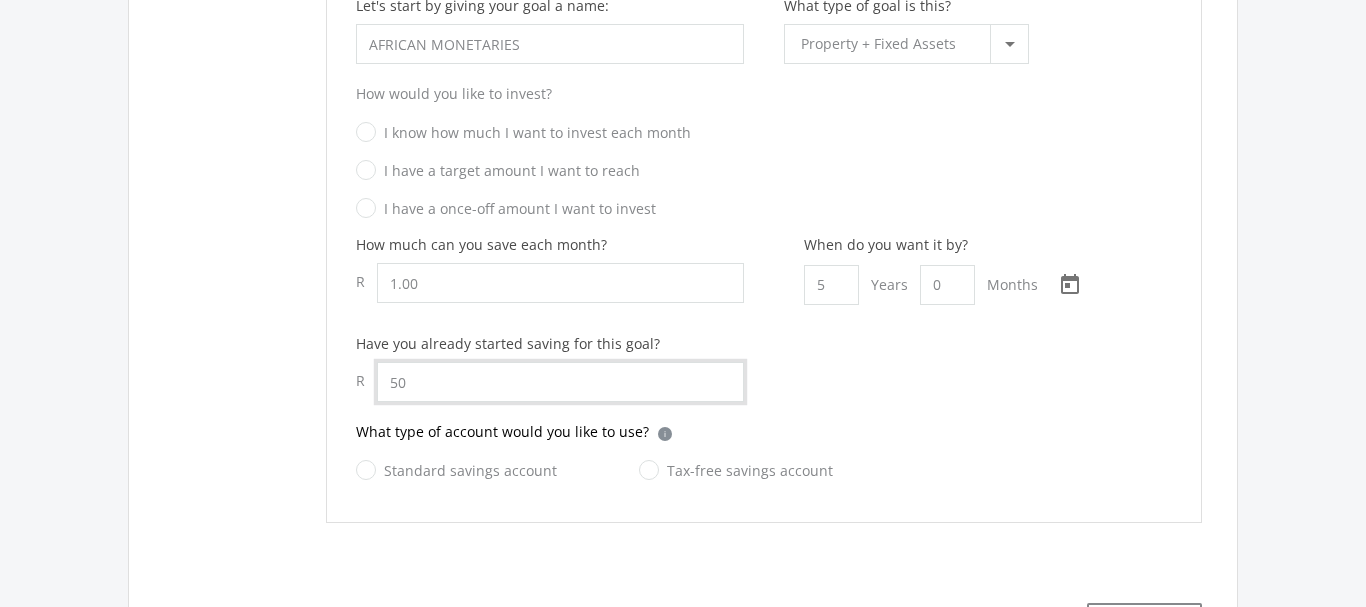 type on "5" 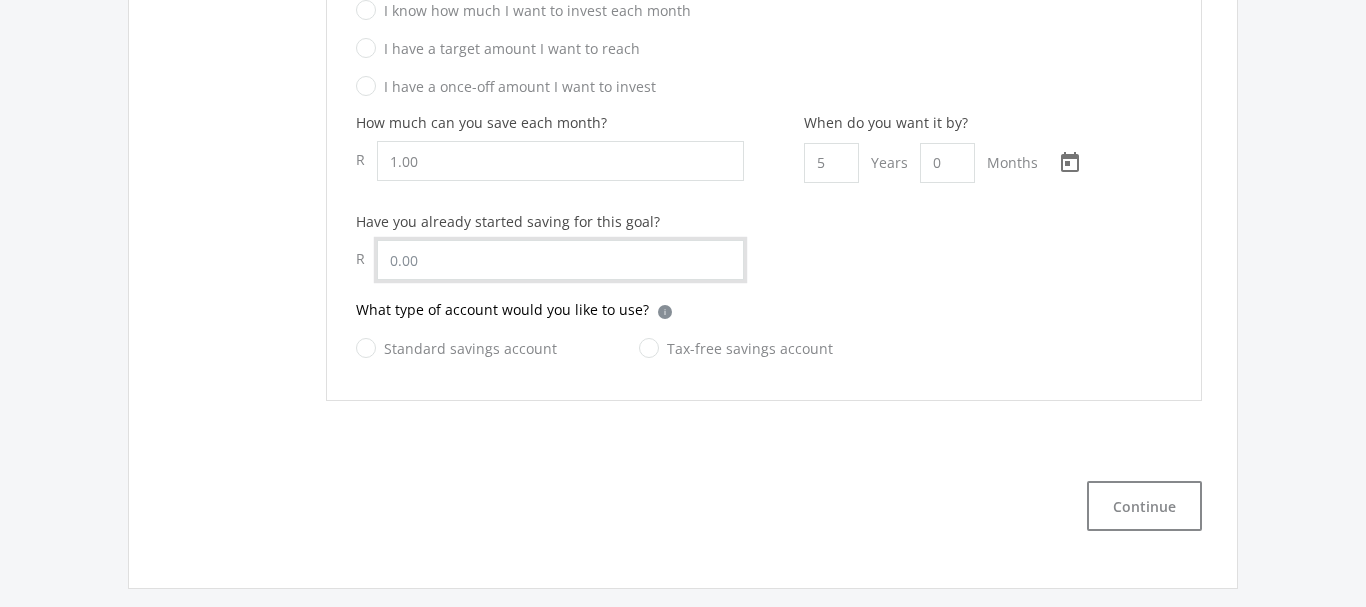 scroll, scrollTop: 1140, scrollLeft: 0, axis: vertical 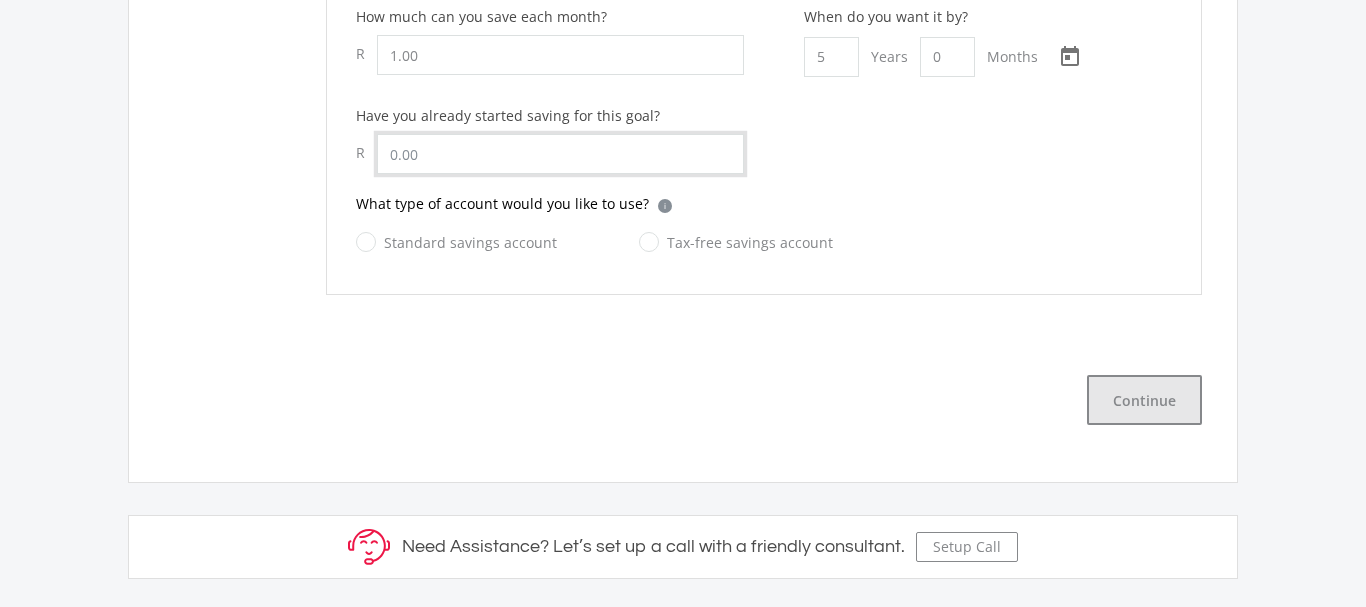 type 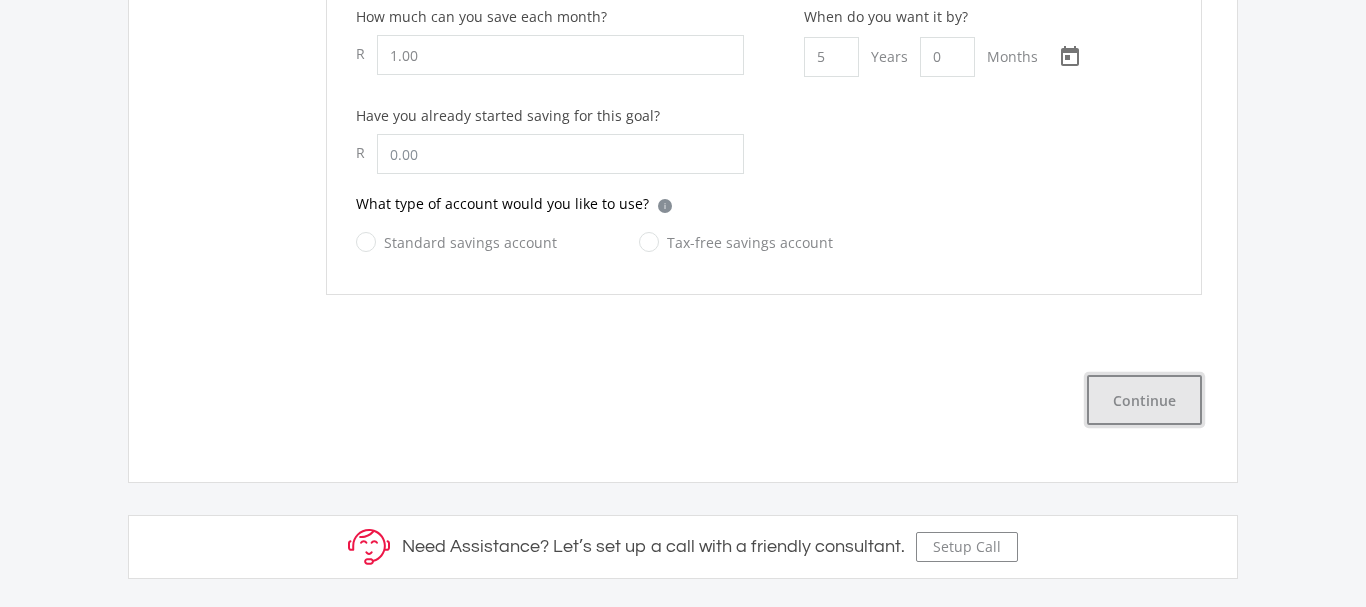 click on "Continue" 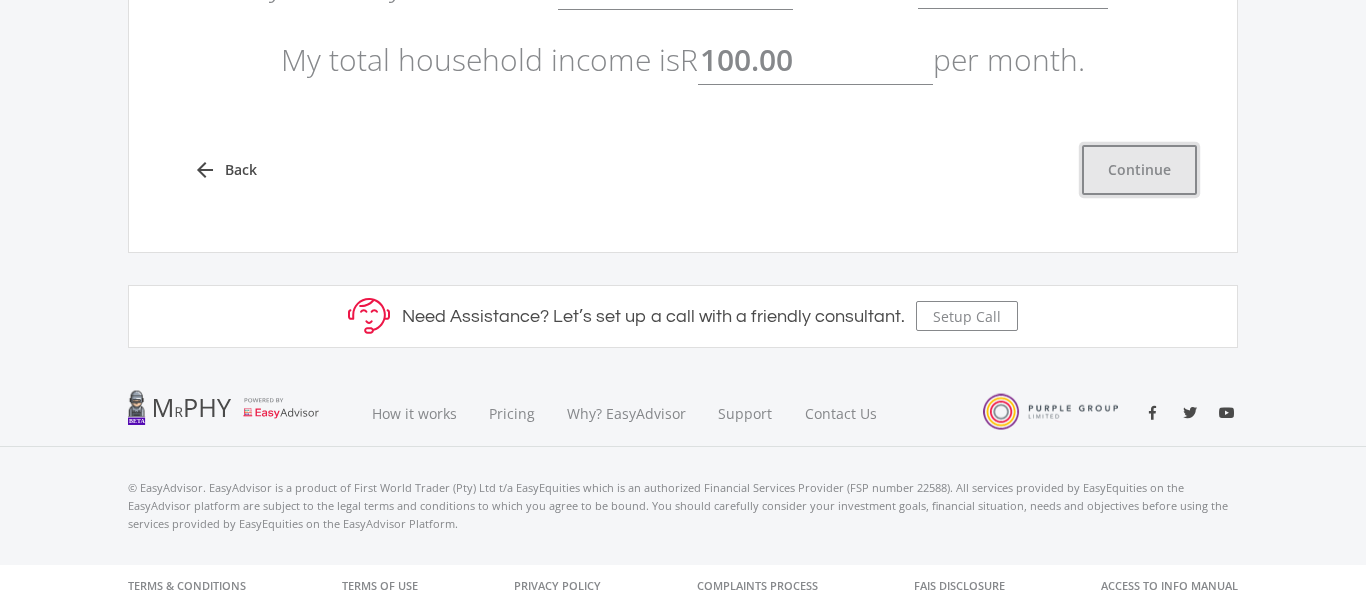click on "Continue" 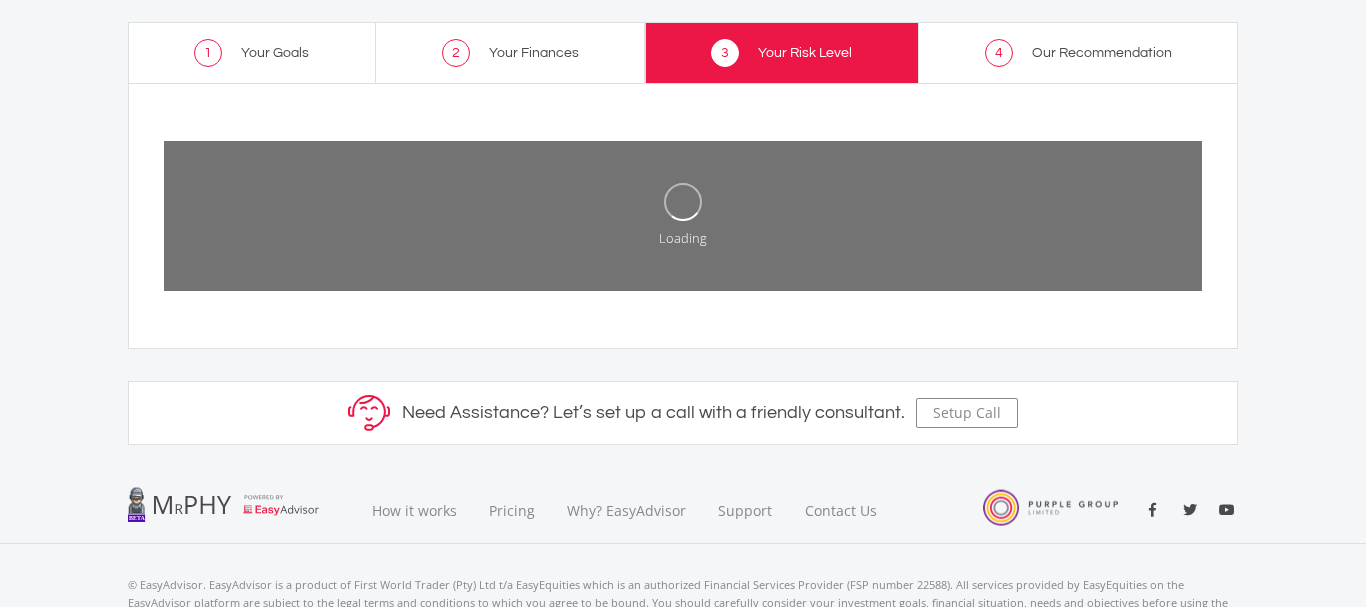 scroll, scrollTop: 0, scrollLeft: 0, axis: both 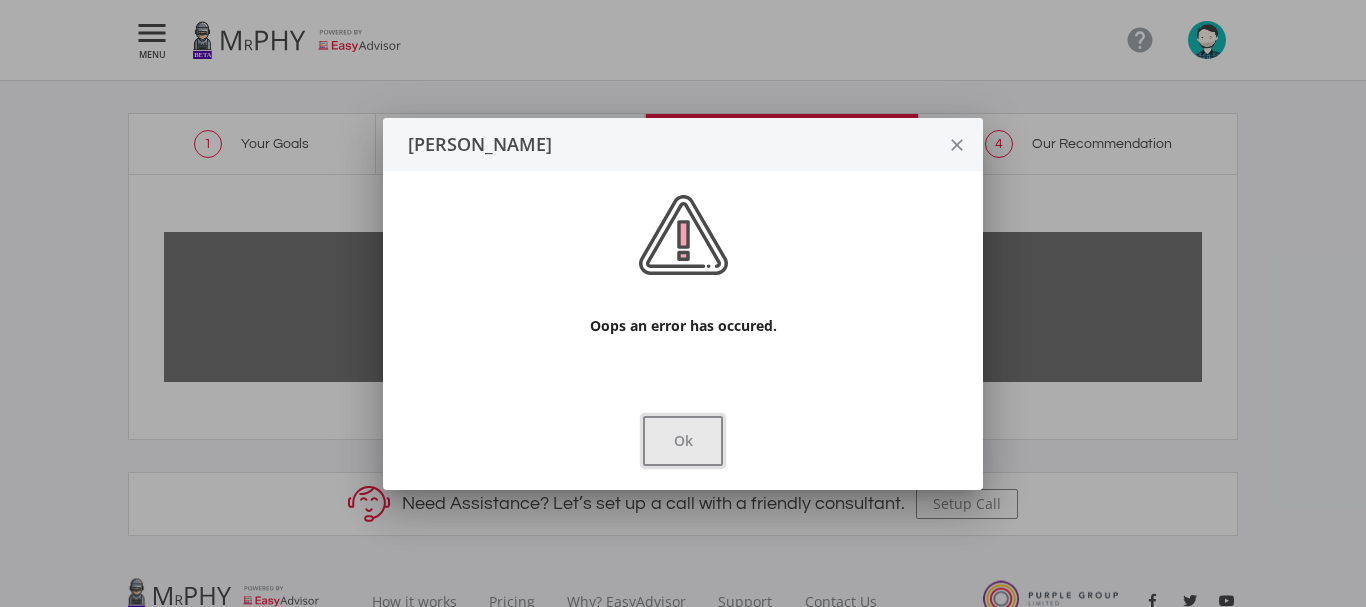 click on "Ok" at bounding box center [683, 441] 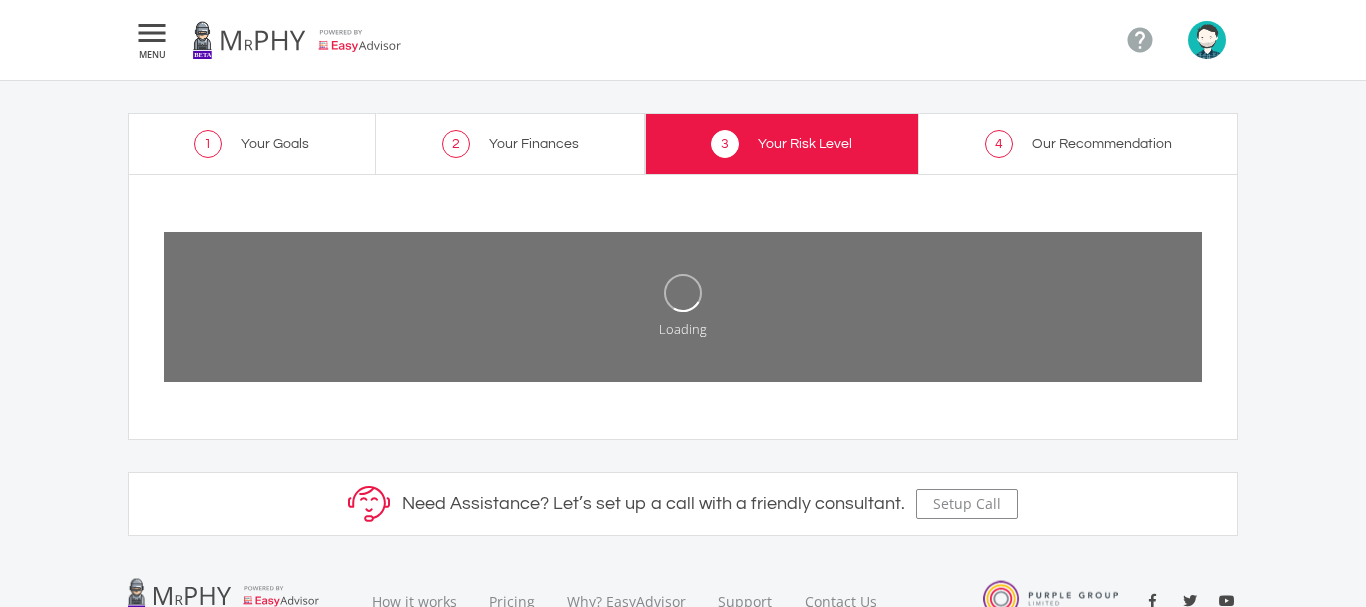 click on "" 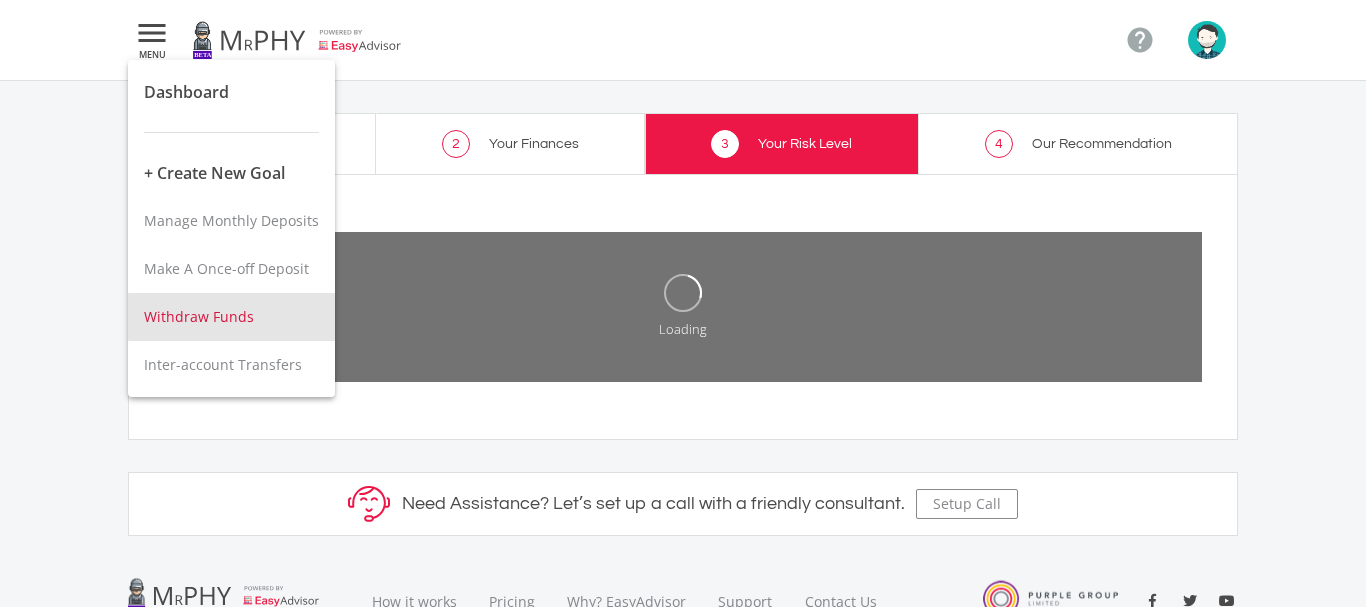 click on "Withdraw Funds" at bounding box center (199, 316) 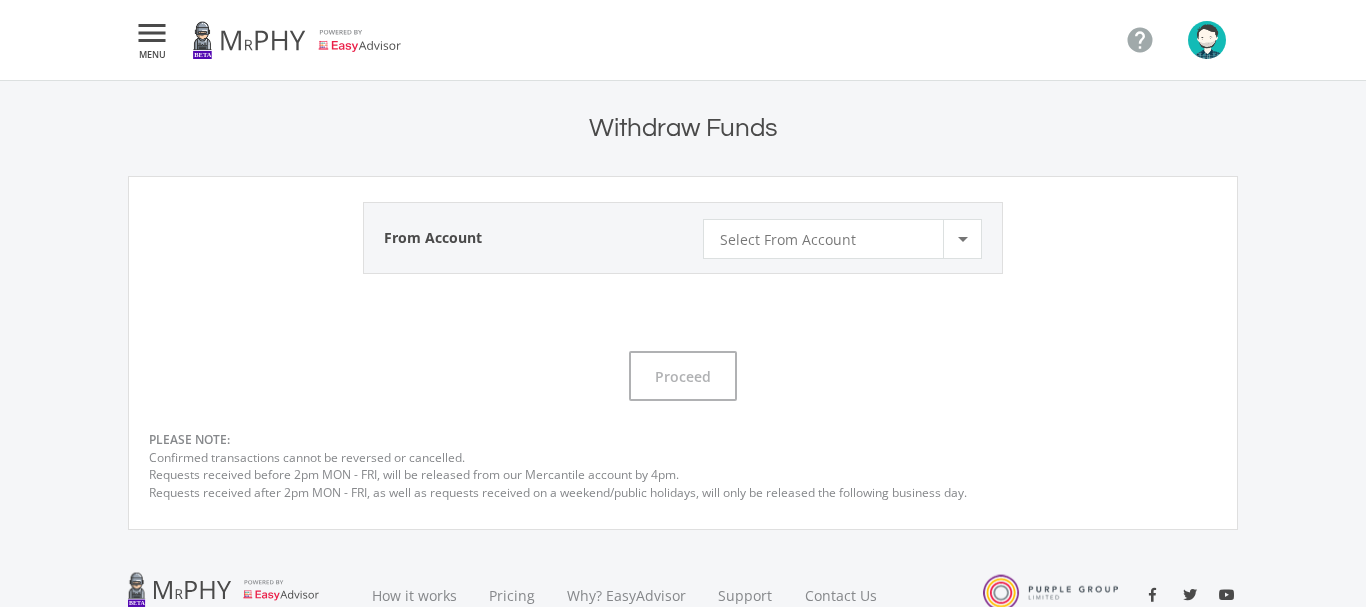 click at bounding box center [962, 239] 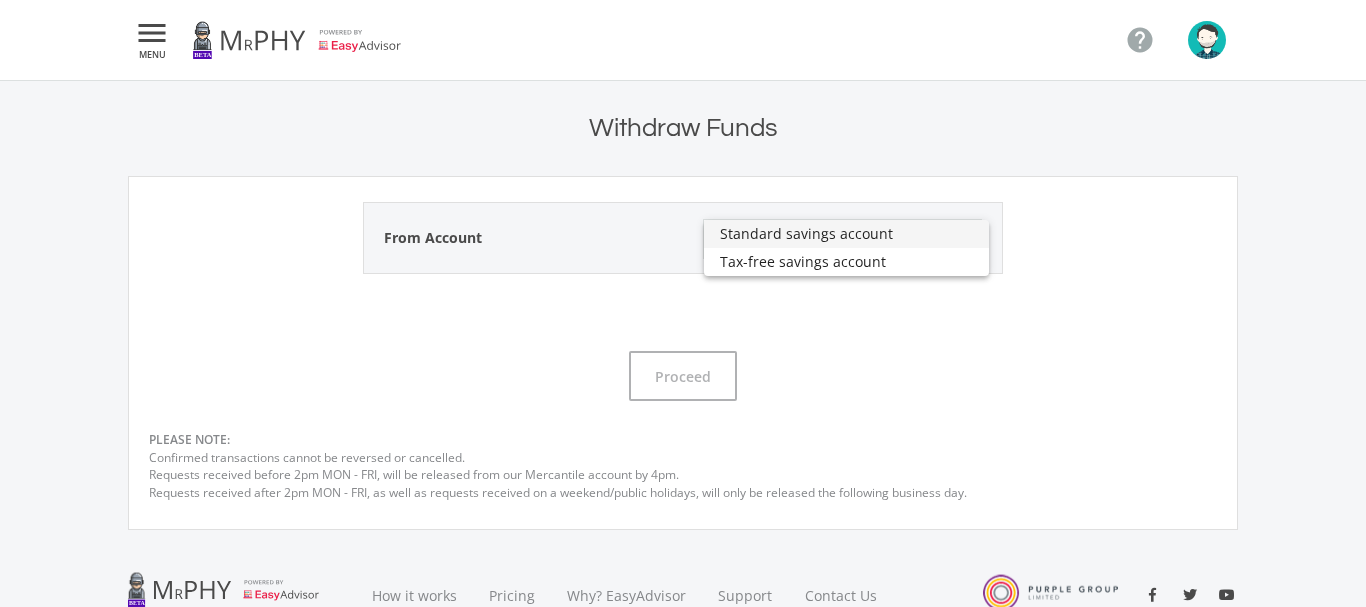 click on "Standard savings account" at bounding box center [846, 234] 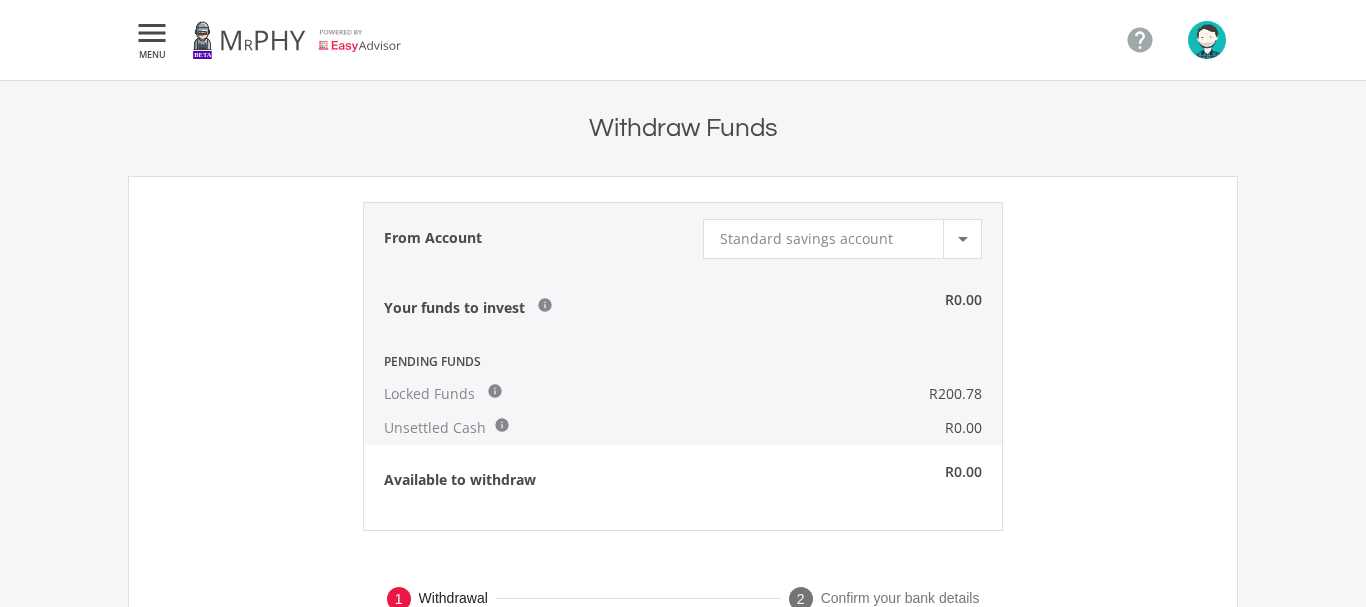 click on "R0.00" 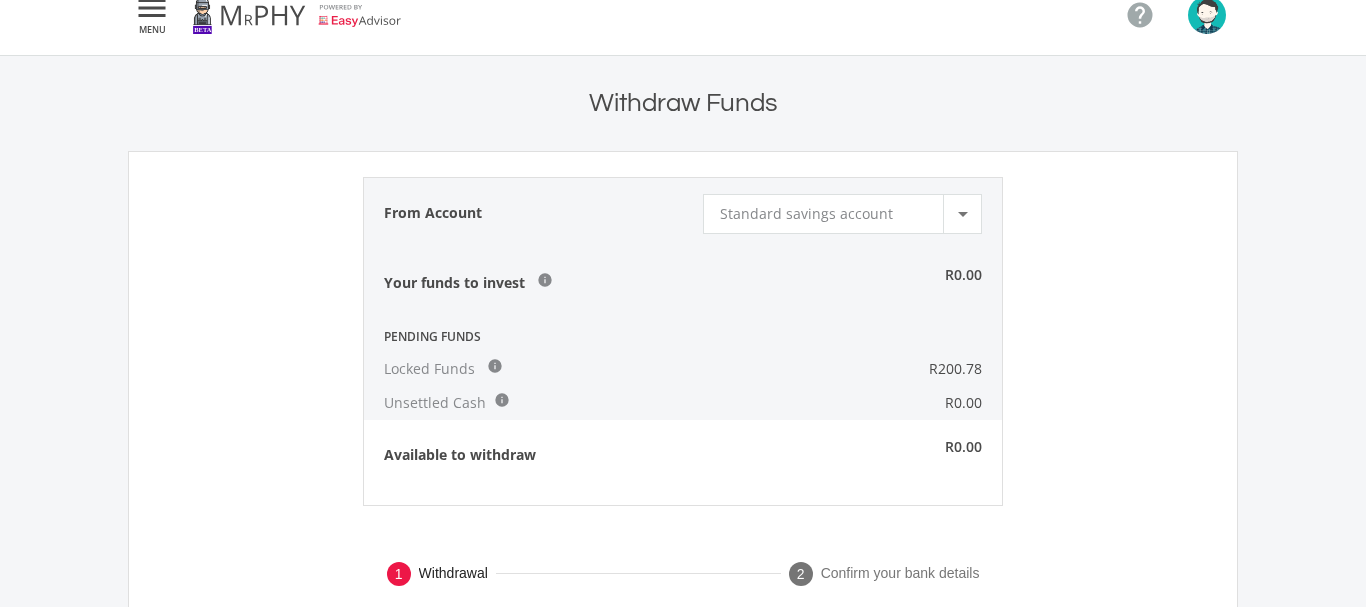 scroll, scrollTop: 0, scrollLeft: 0, axis: both 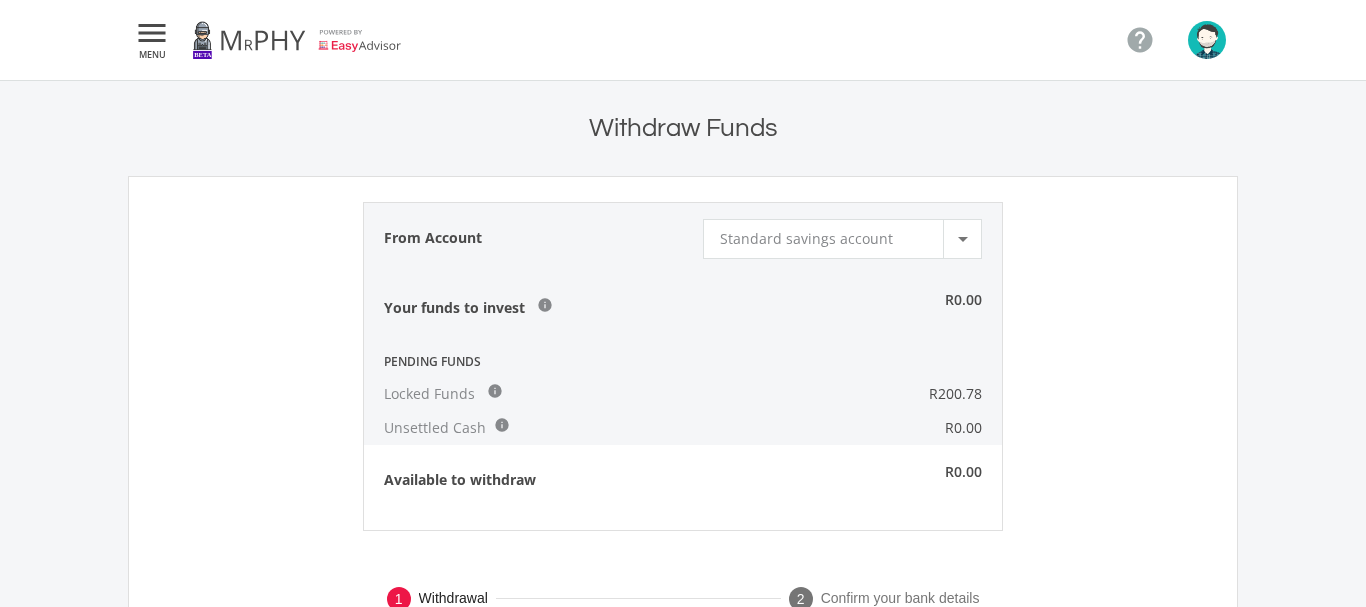 click on "MENU" 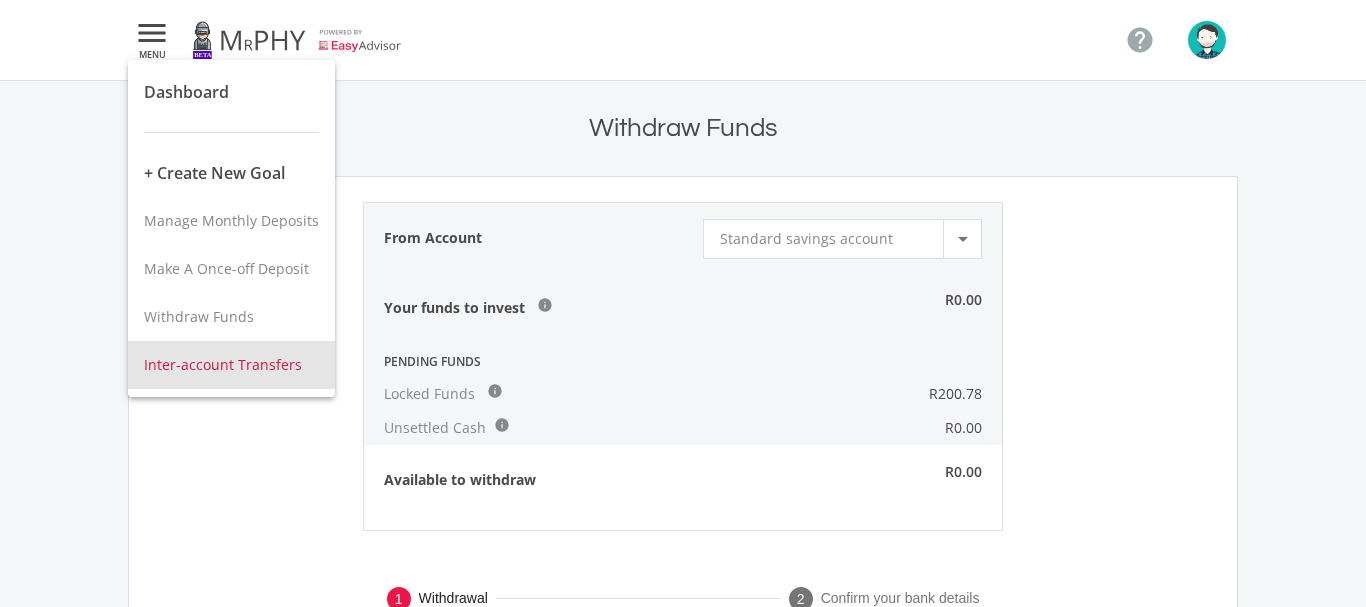 click on "Inter-account Transfers" at bounding box center [223, 364] 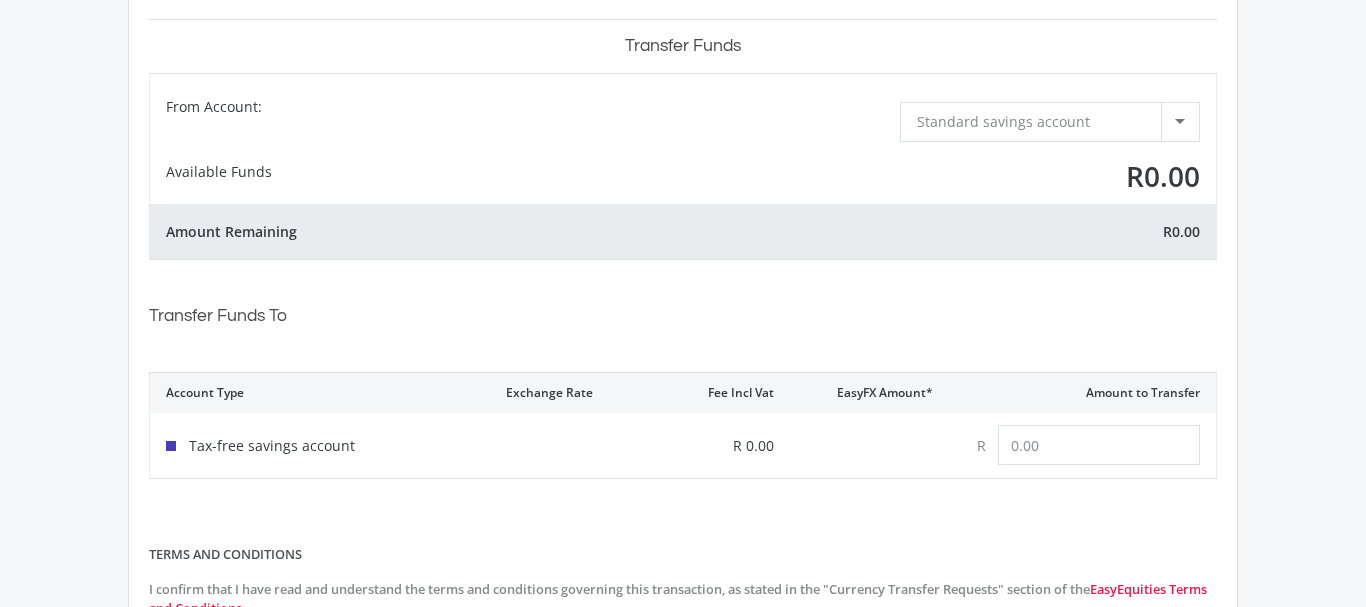 scroll, scrollTop: 228, scrollLeft: 0, axis: vertical 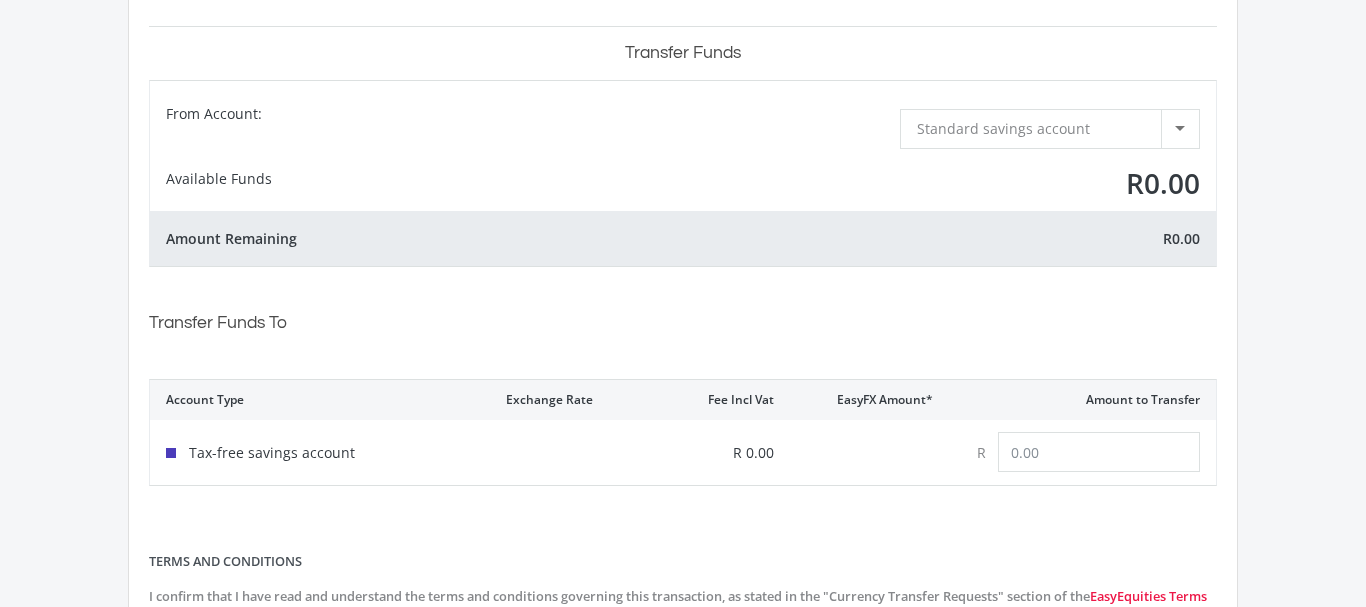 click on "Standard savings account
Select From Account" 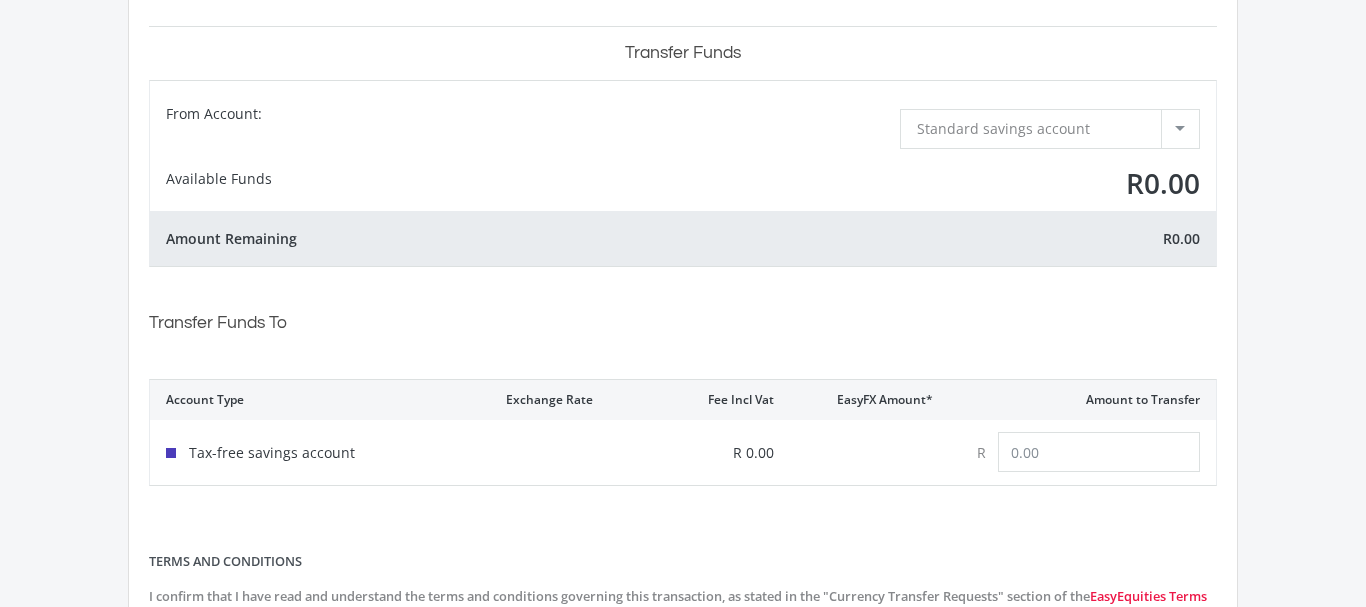 click at bounding box center (1180, 129) 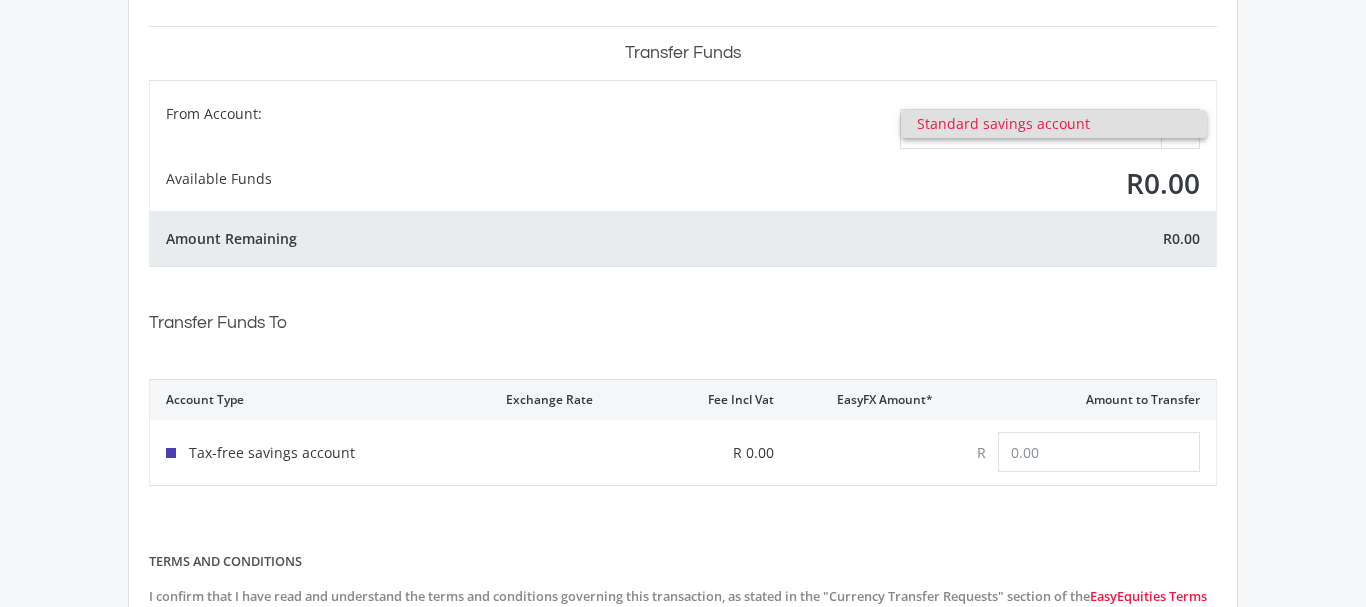 click on "Standard savings account" at bounding box center [1054, 124] 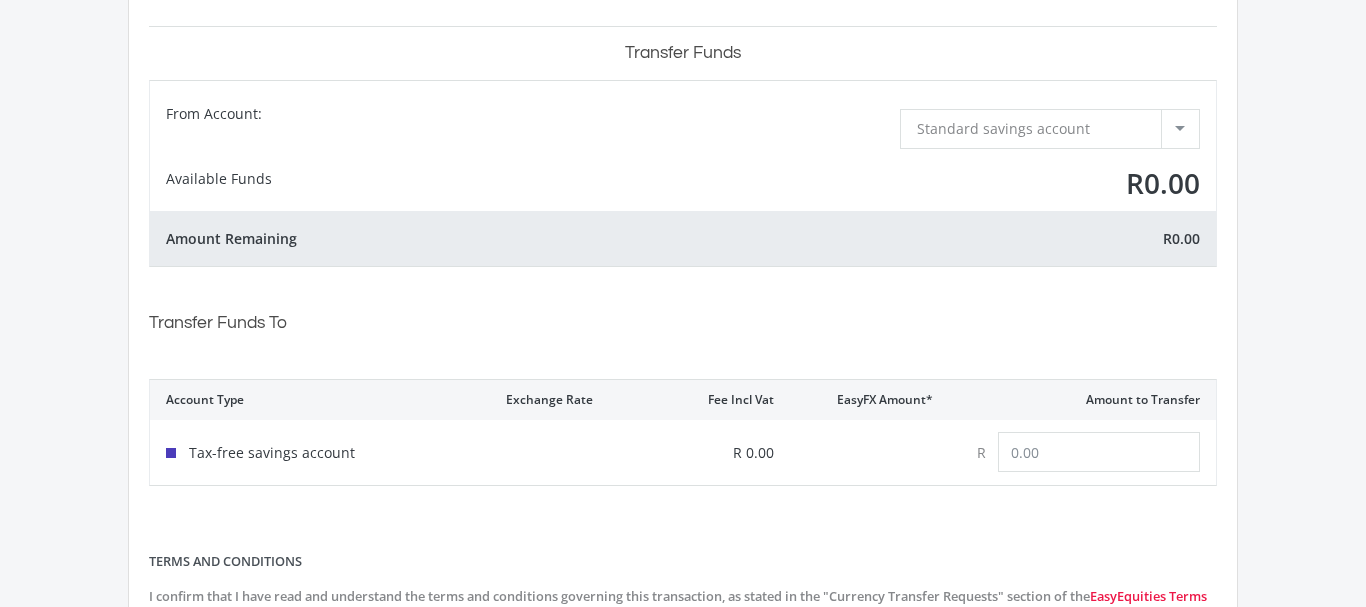 click at bounding box center (1180, 129) 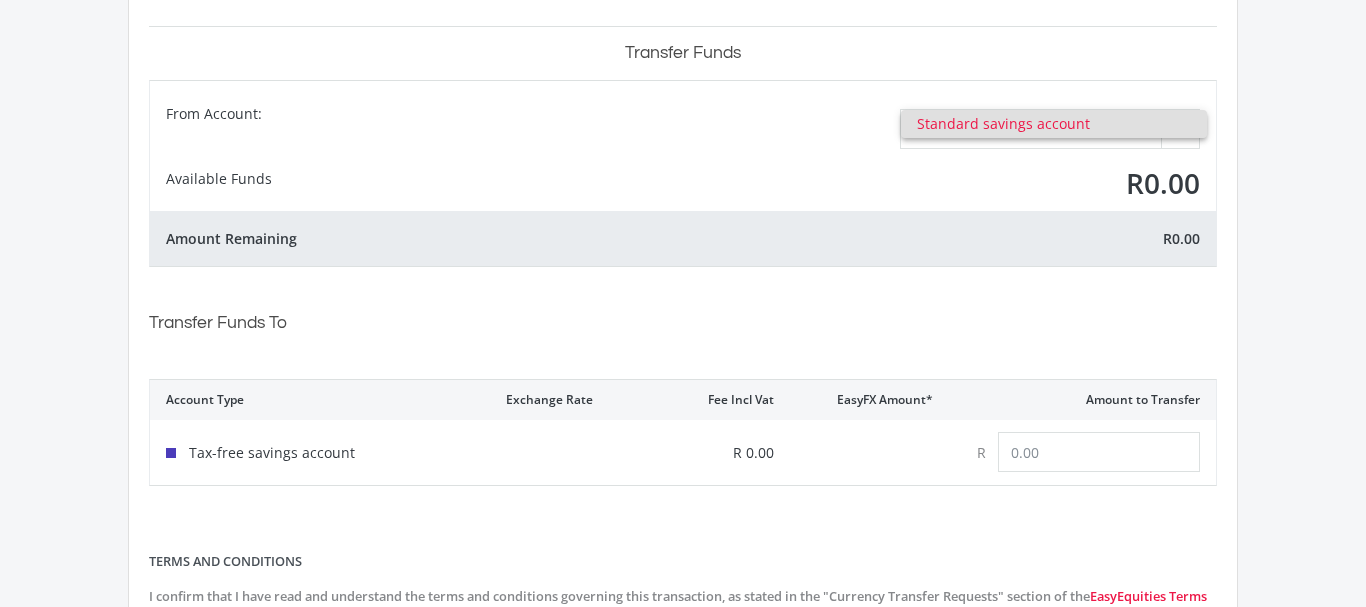 click on "Standard savings account" at bounding box center (1054, 124) 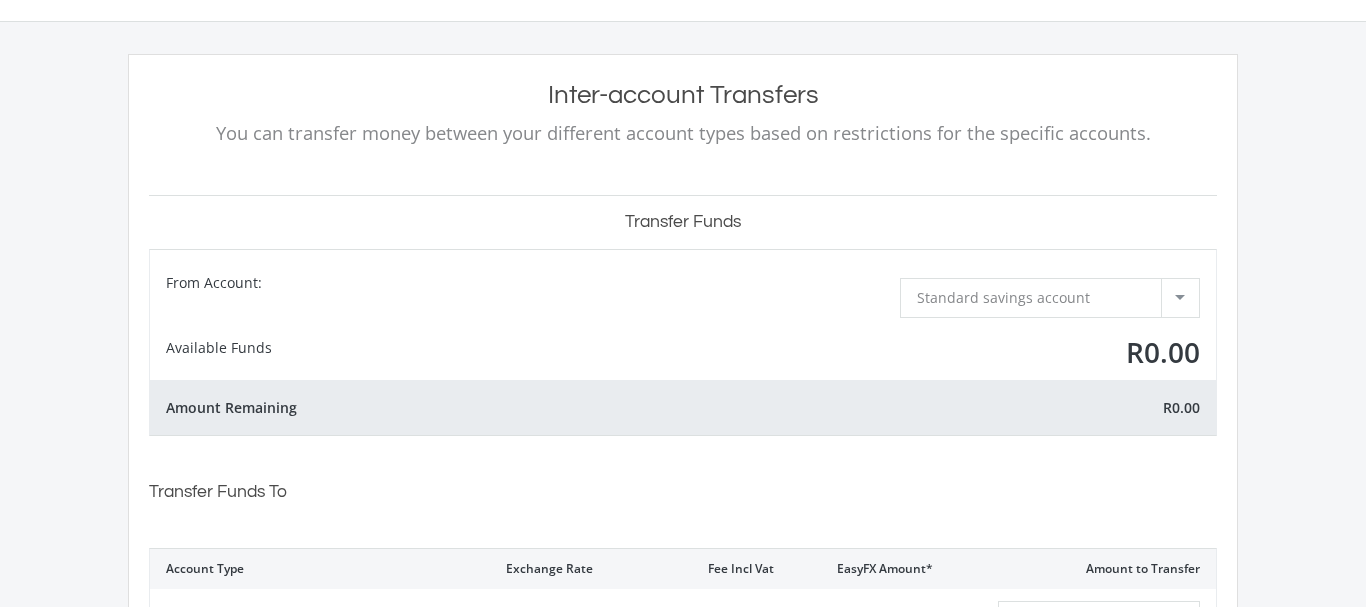 scroll, scrollTop: 0, scrollLeft: 0, axis: both 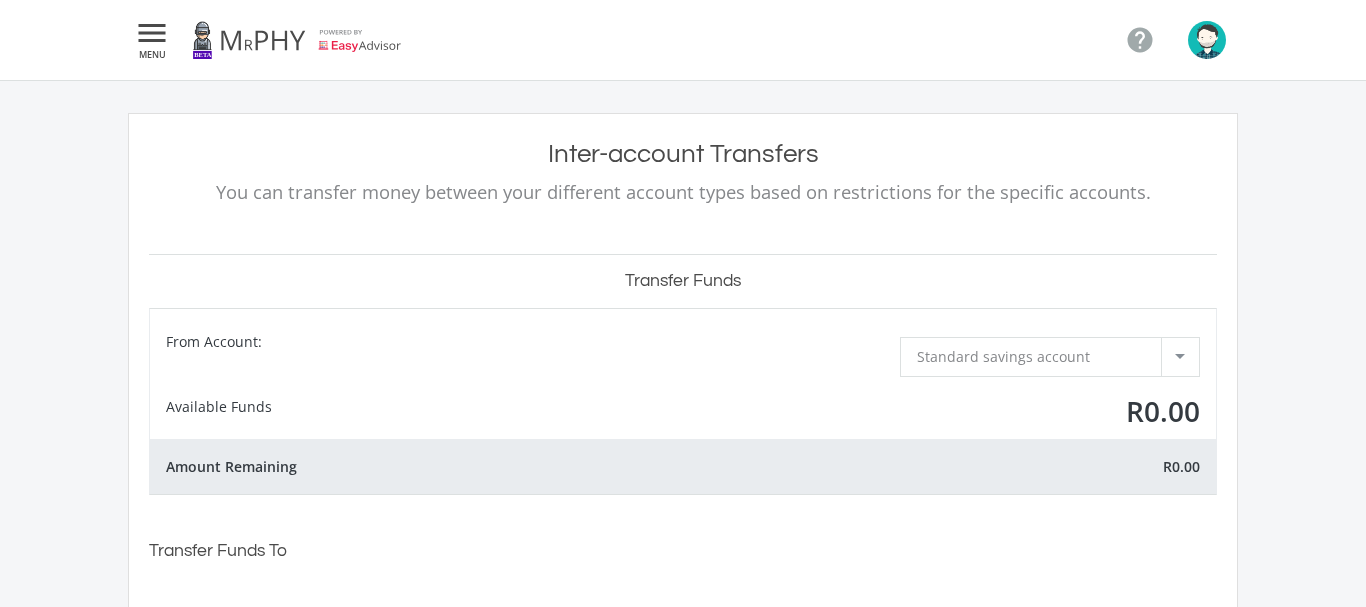 click on "" 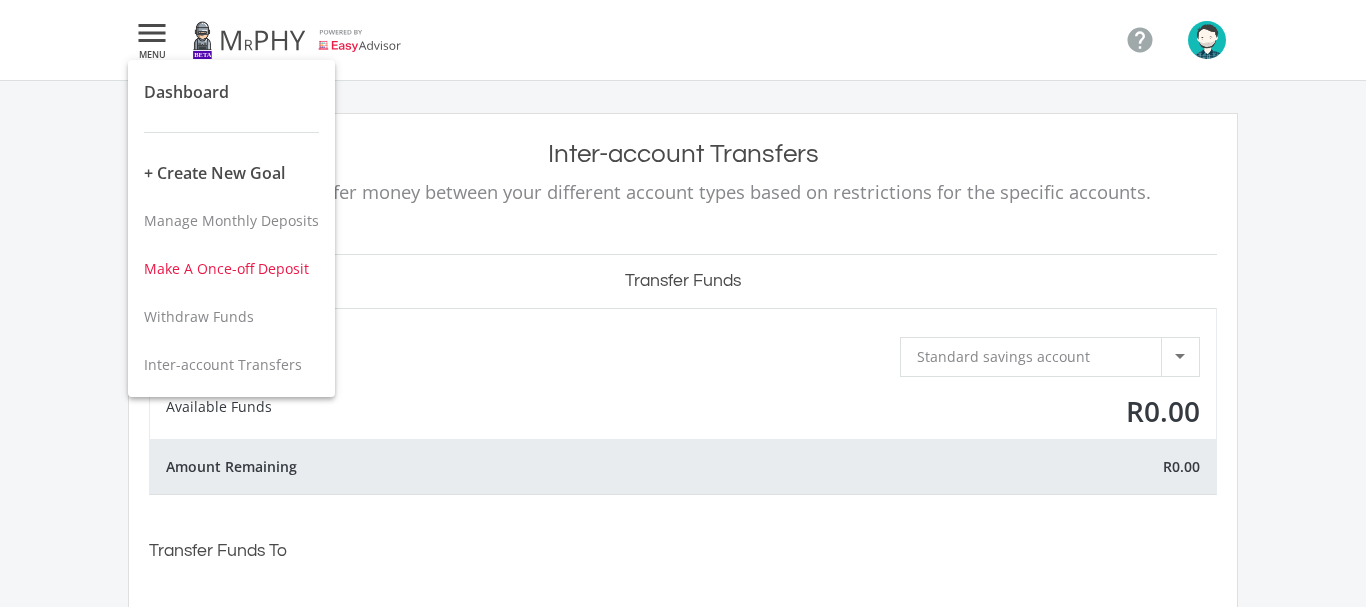click on "Make A Once-off Deposit" at bounding box center (231, 269) 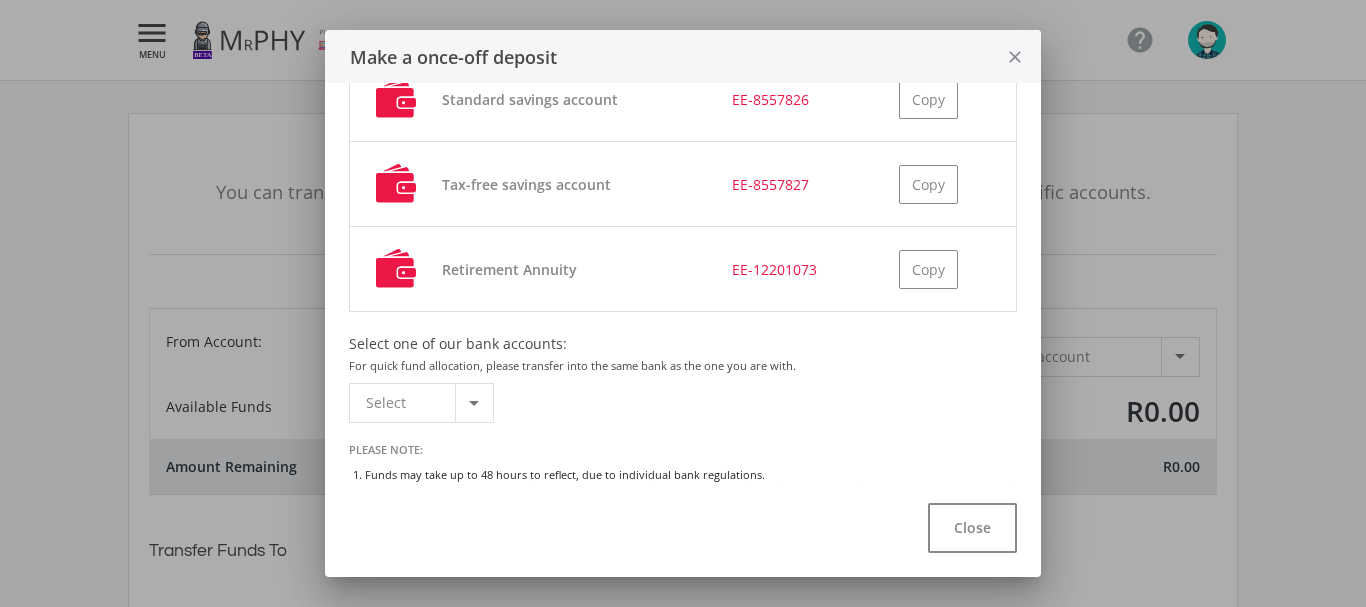 scroll, scrollTop: 207, scrollLeft: 0, axis: vertical 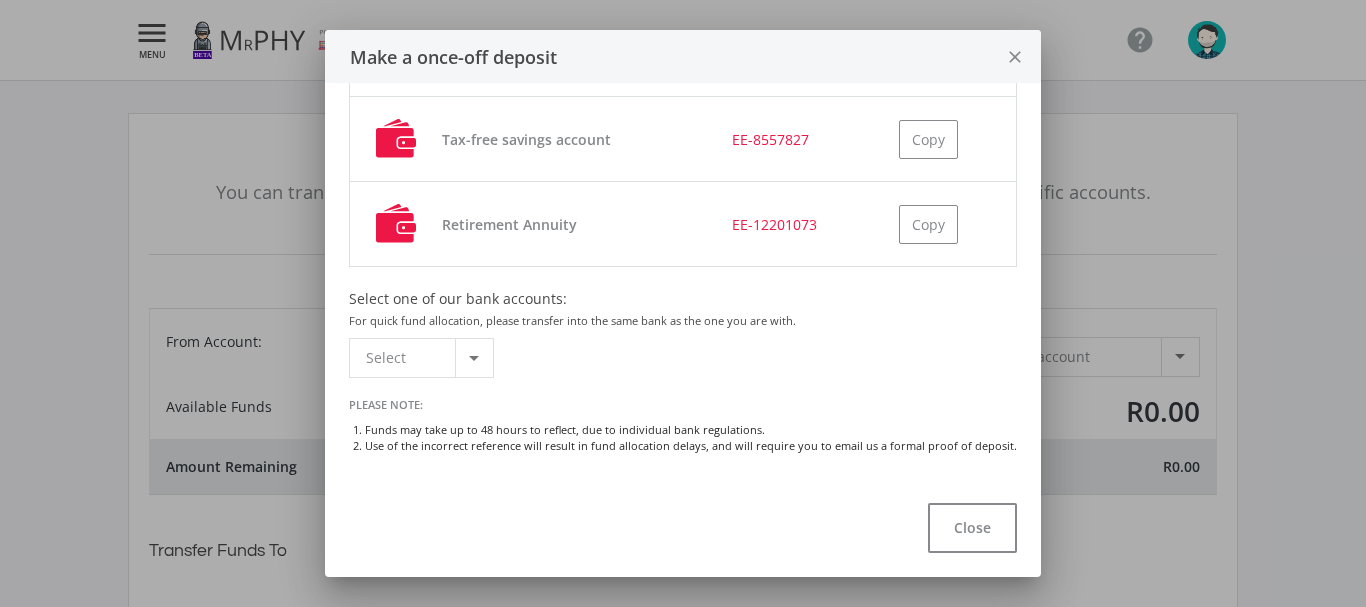click at bounding box center [474, 358] 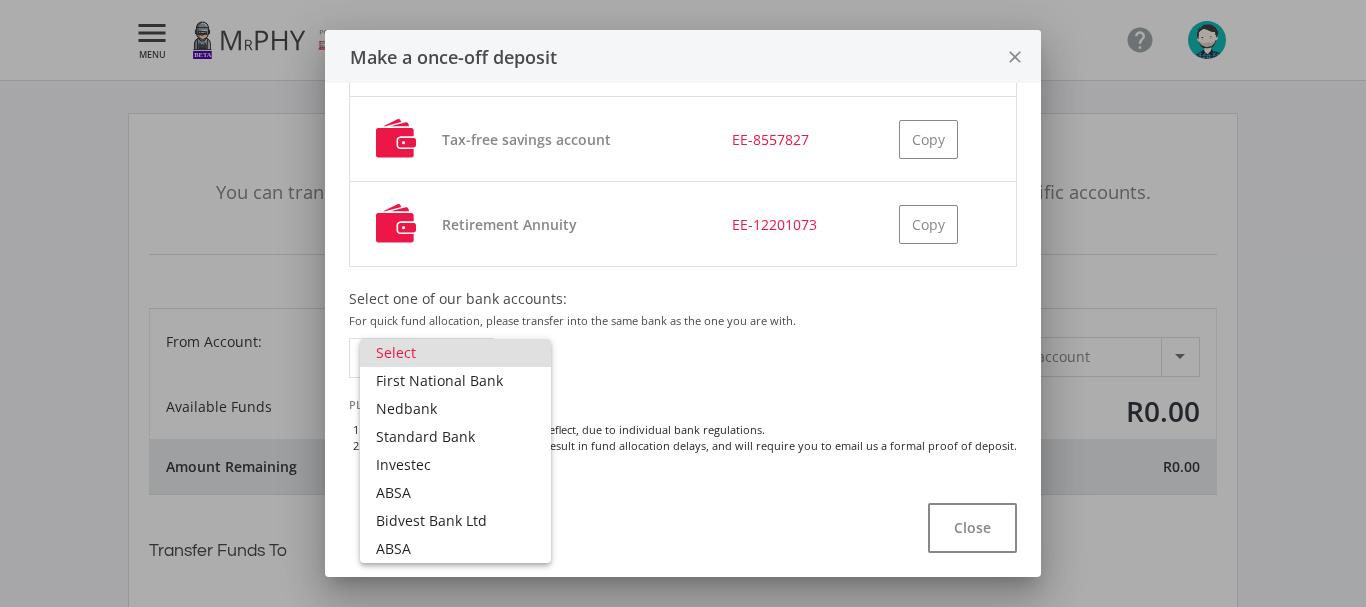 click at bounding box center (683, 303) 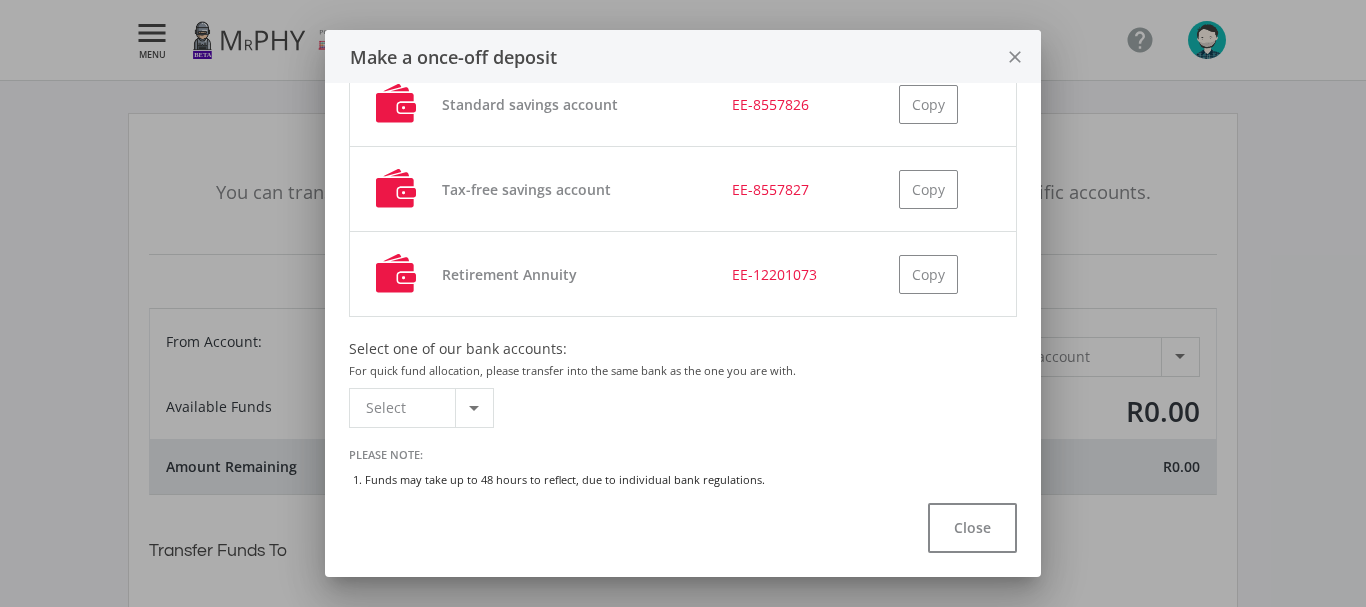 scroll, scrollTop: 207, scrollLeft: 0, axis: vertical 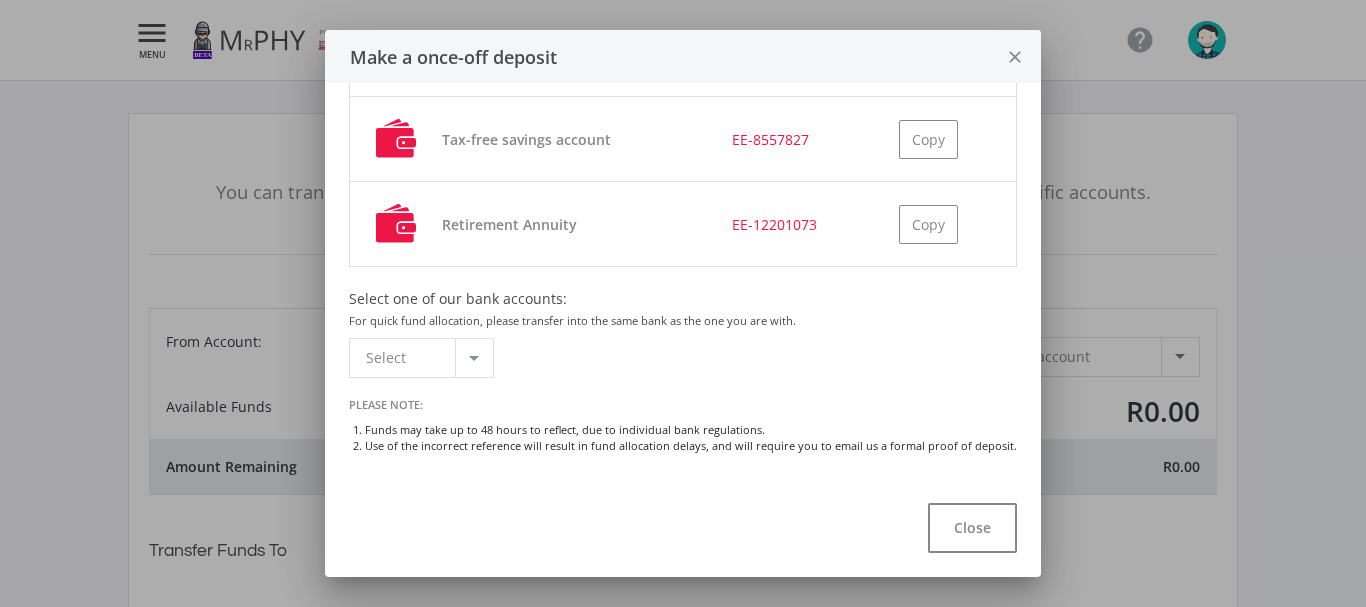 click at bounding box center [474, 358] 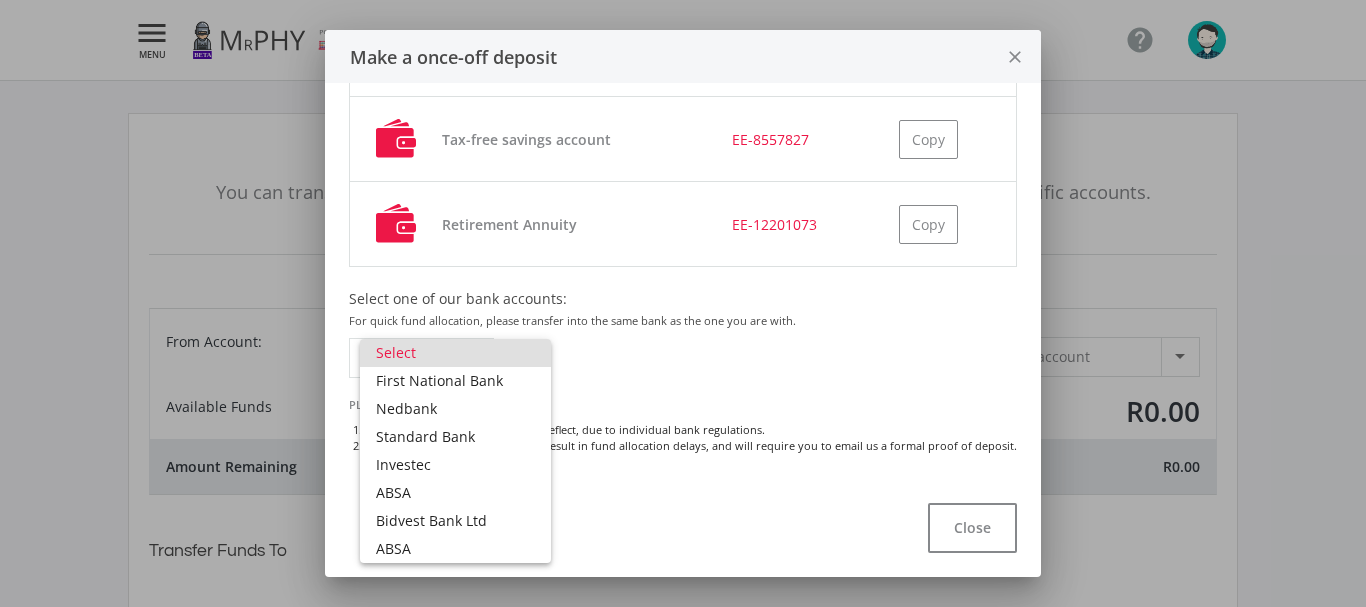 click at bounding box center [683, 303] 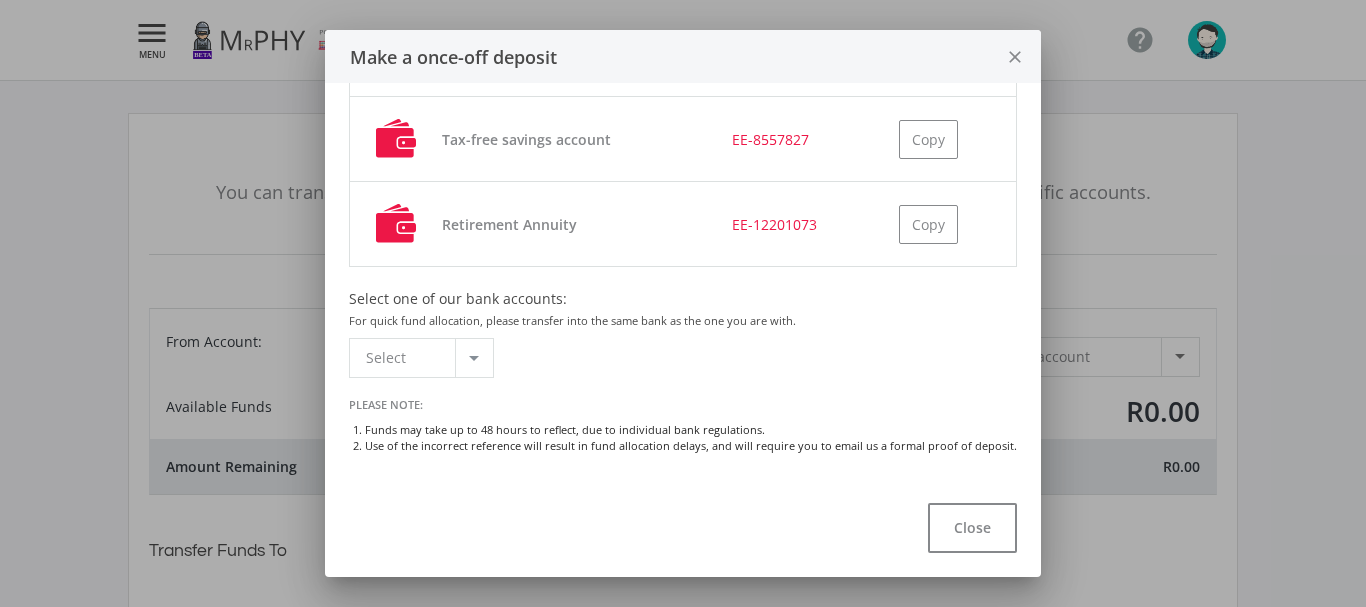 click at bounding box center (474, 358) 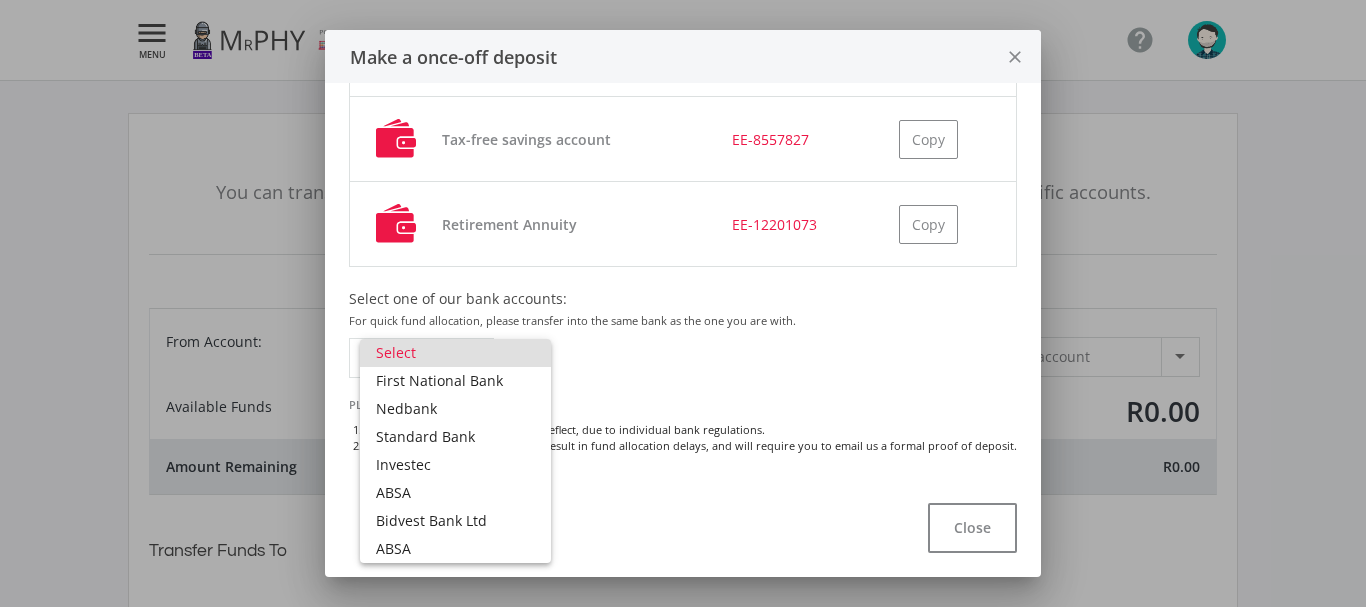 click at bounding box center [683, 303] 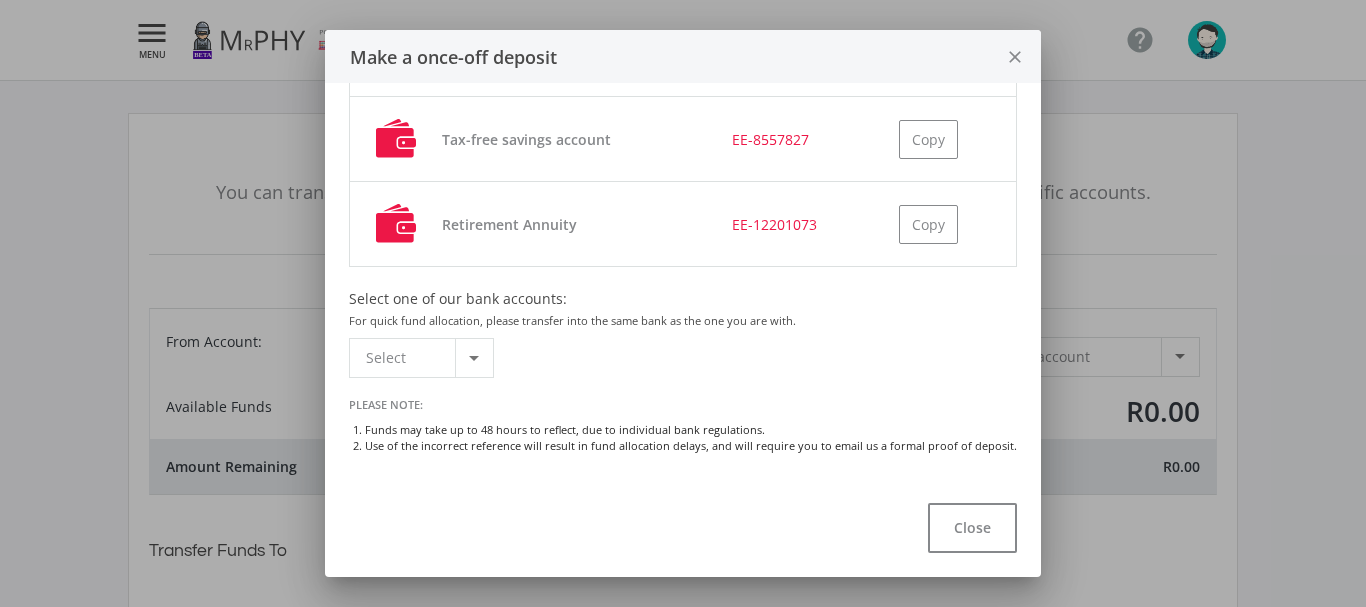 click on "close" at bounding box center [1015, 57] 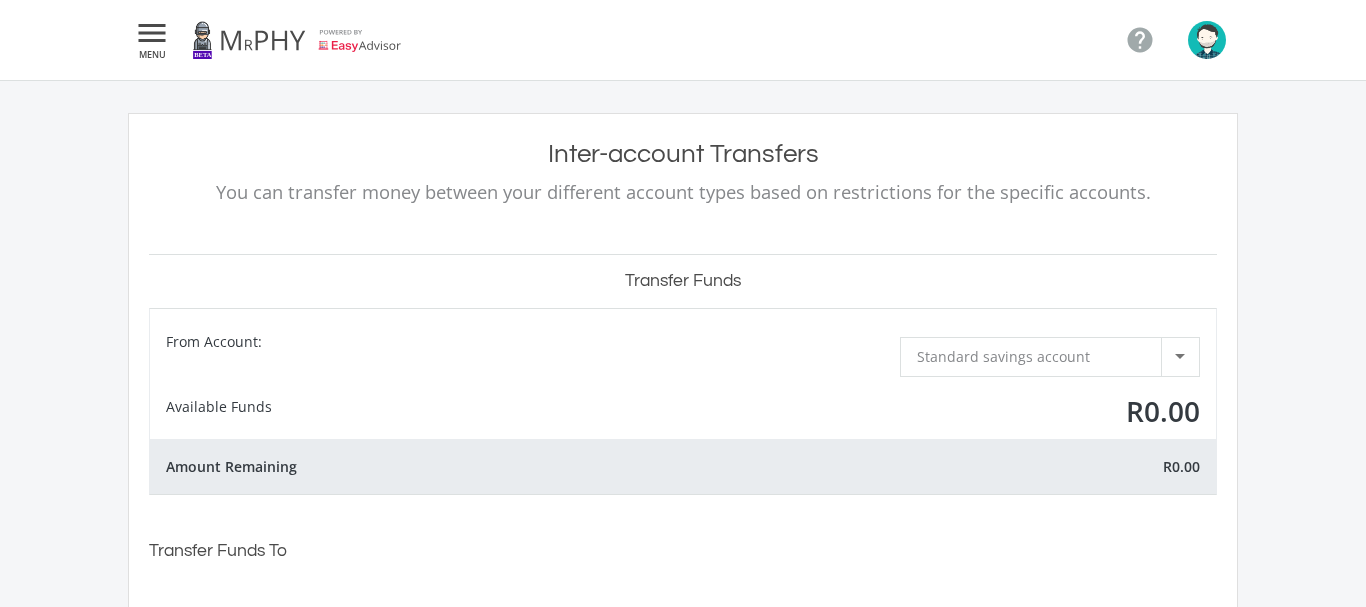click 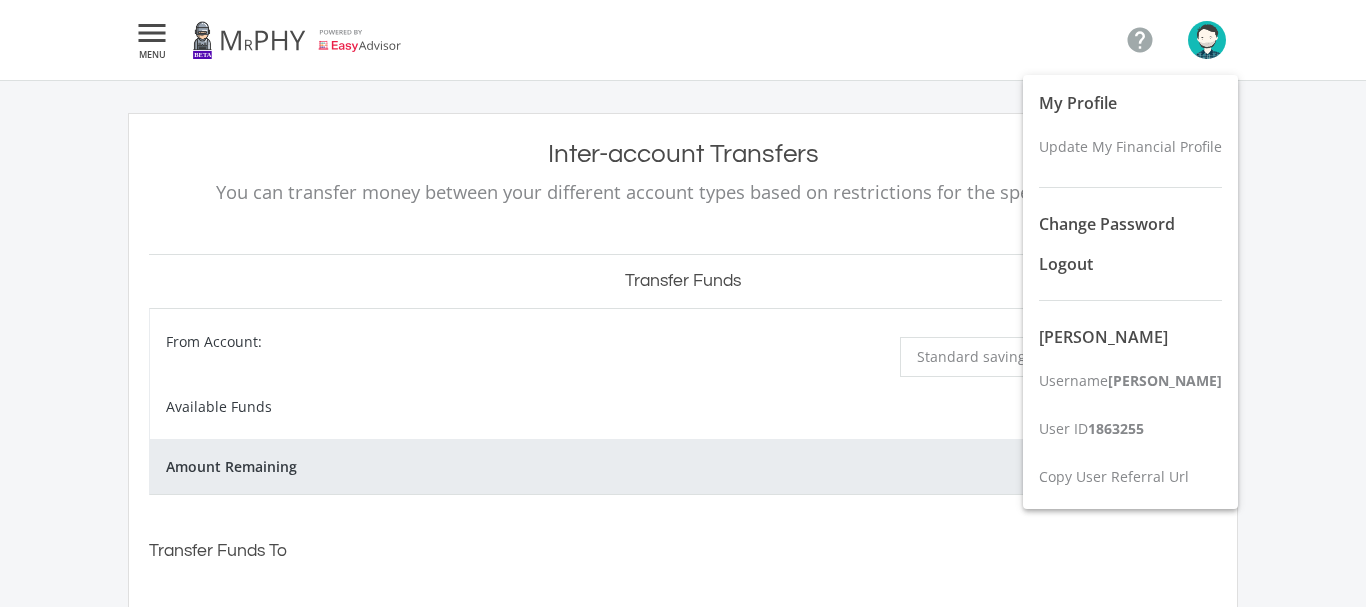 click at bounding box center (683, 303) 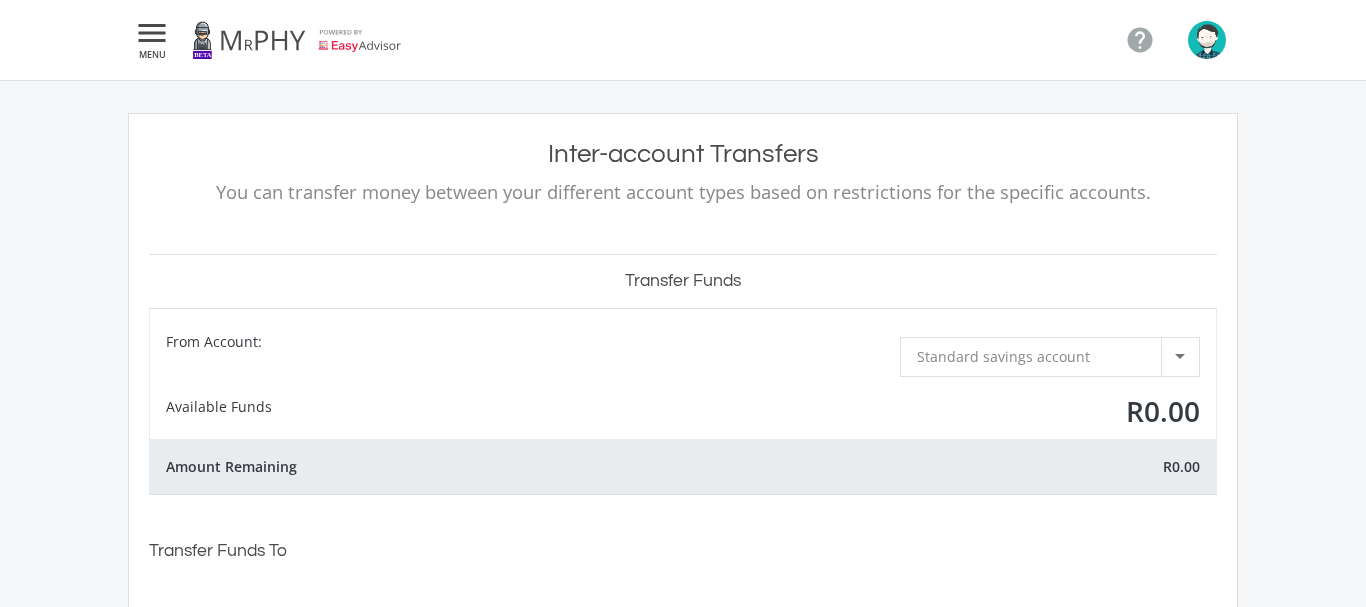 click 